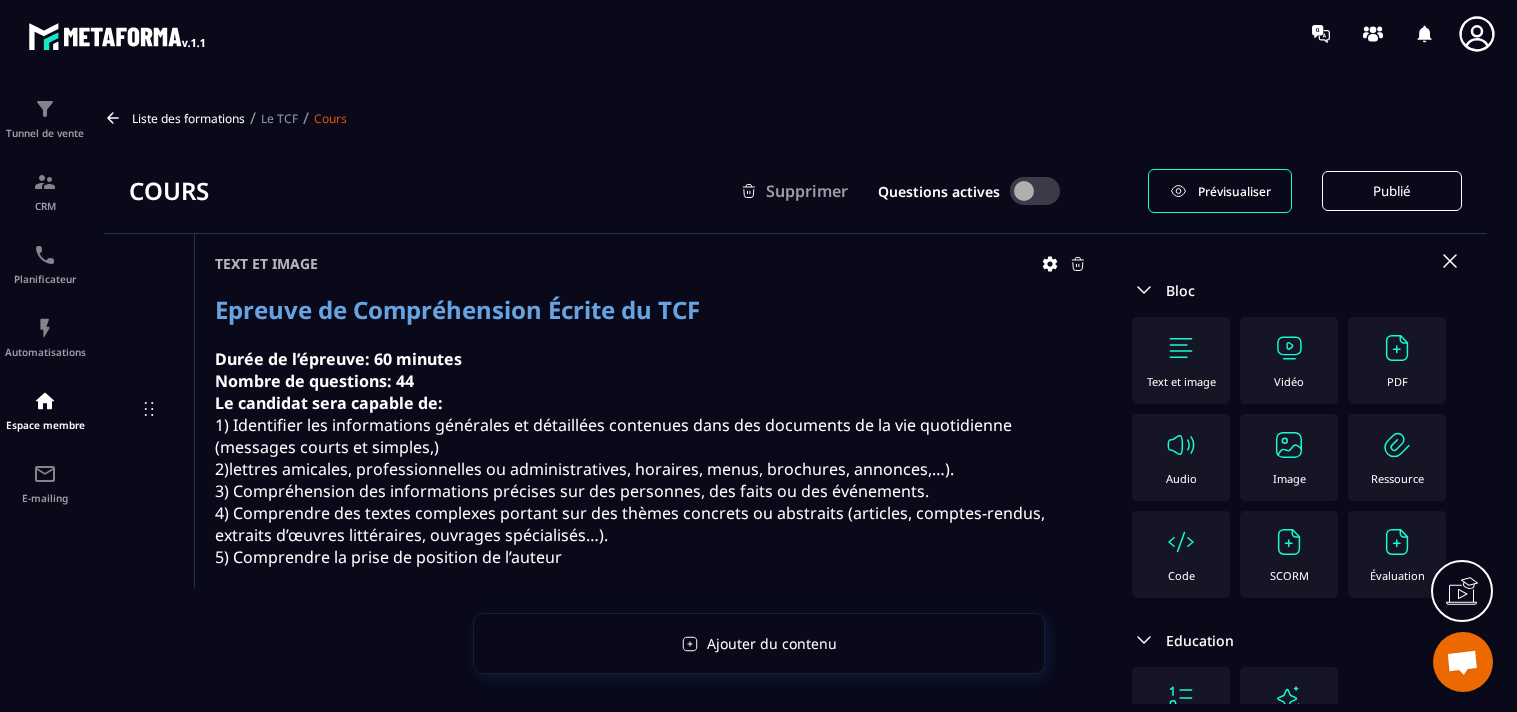scroll, scrollTop: 0, scrollLeft: 0, axis: both 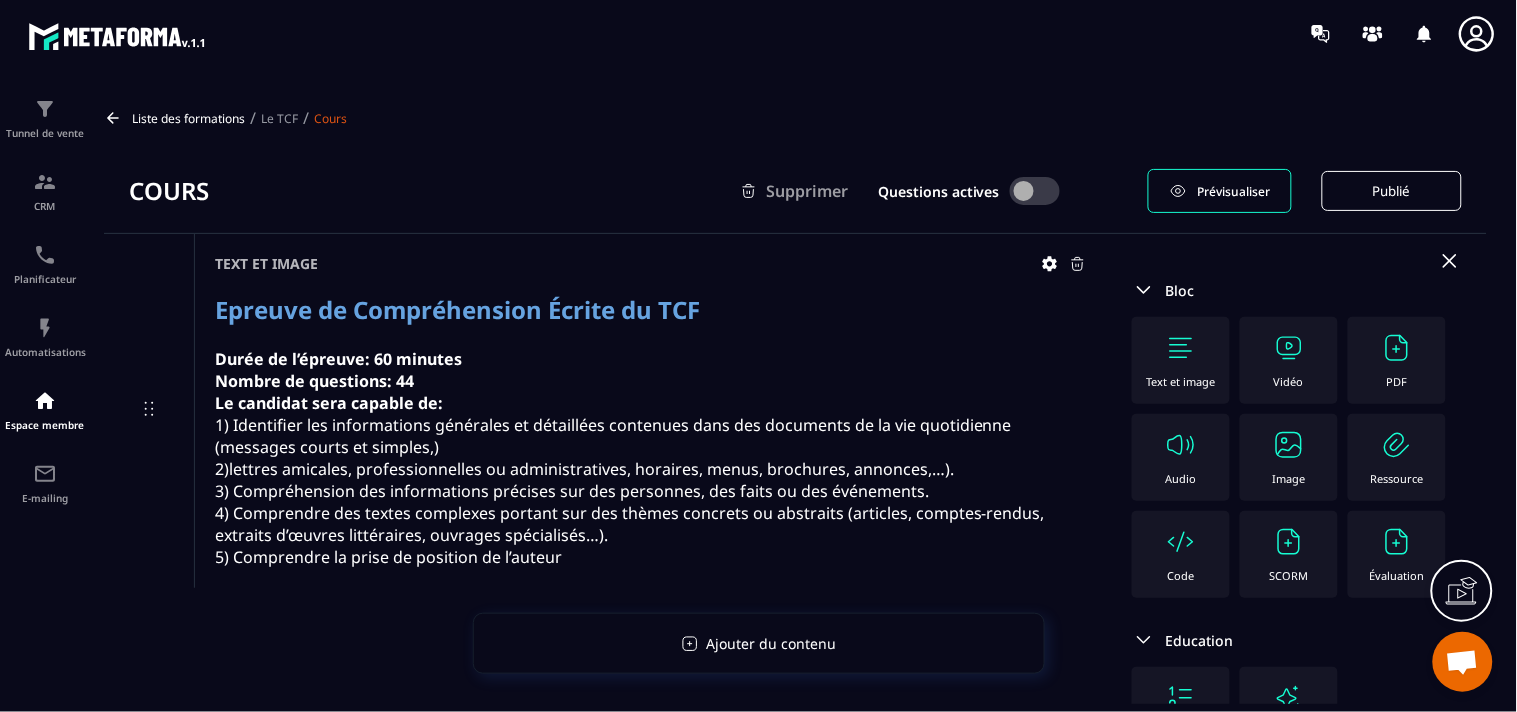 click 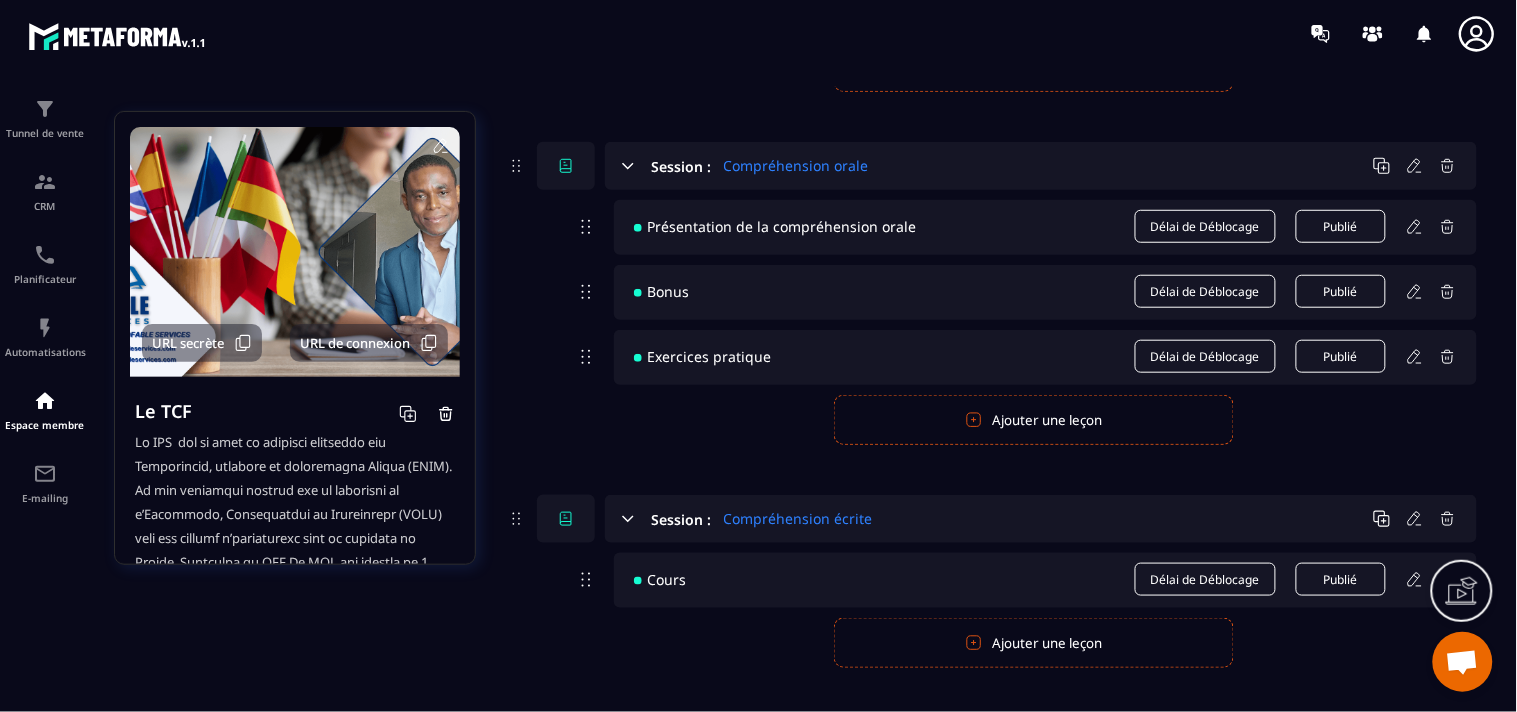 scroll, scrollTop: 368, scrollLeft: 0, axis: vertical 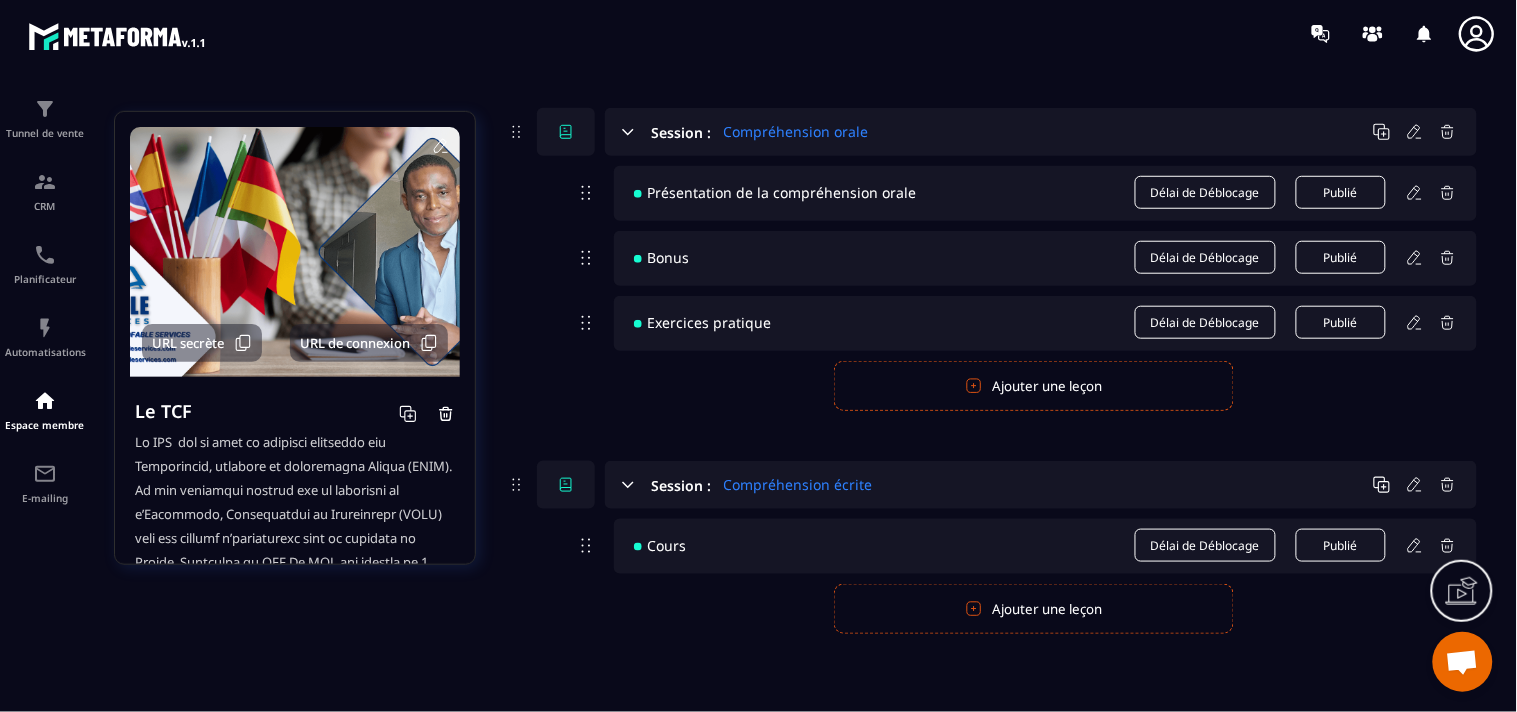 click 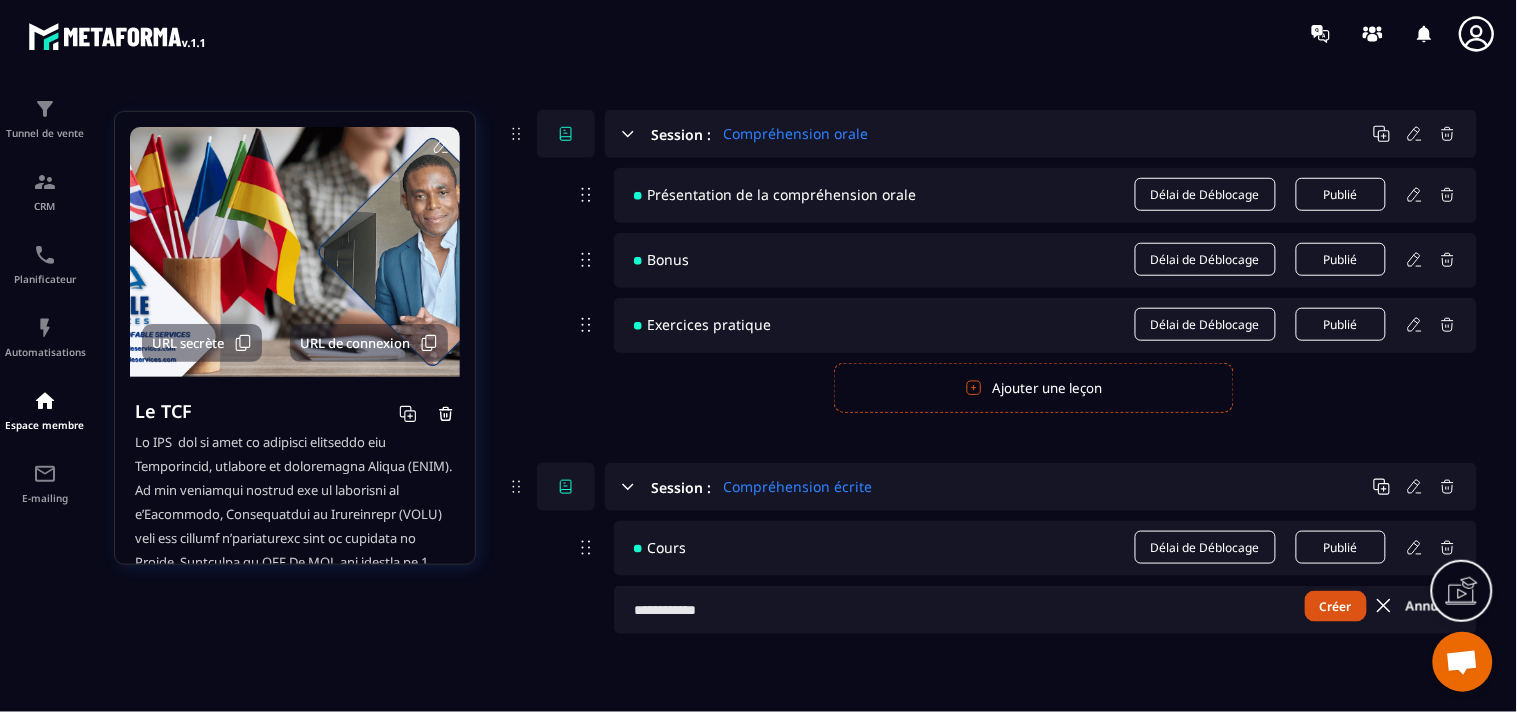 scroll, scrollTop: 365, scrollLeft: 0, axis: vertical 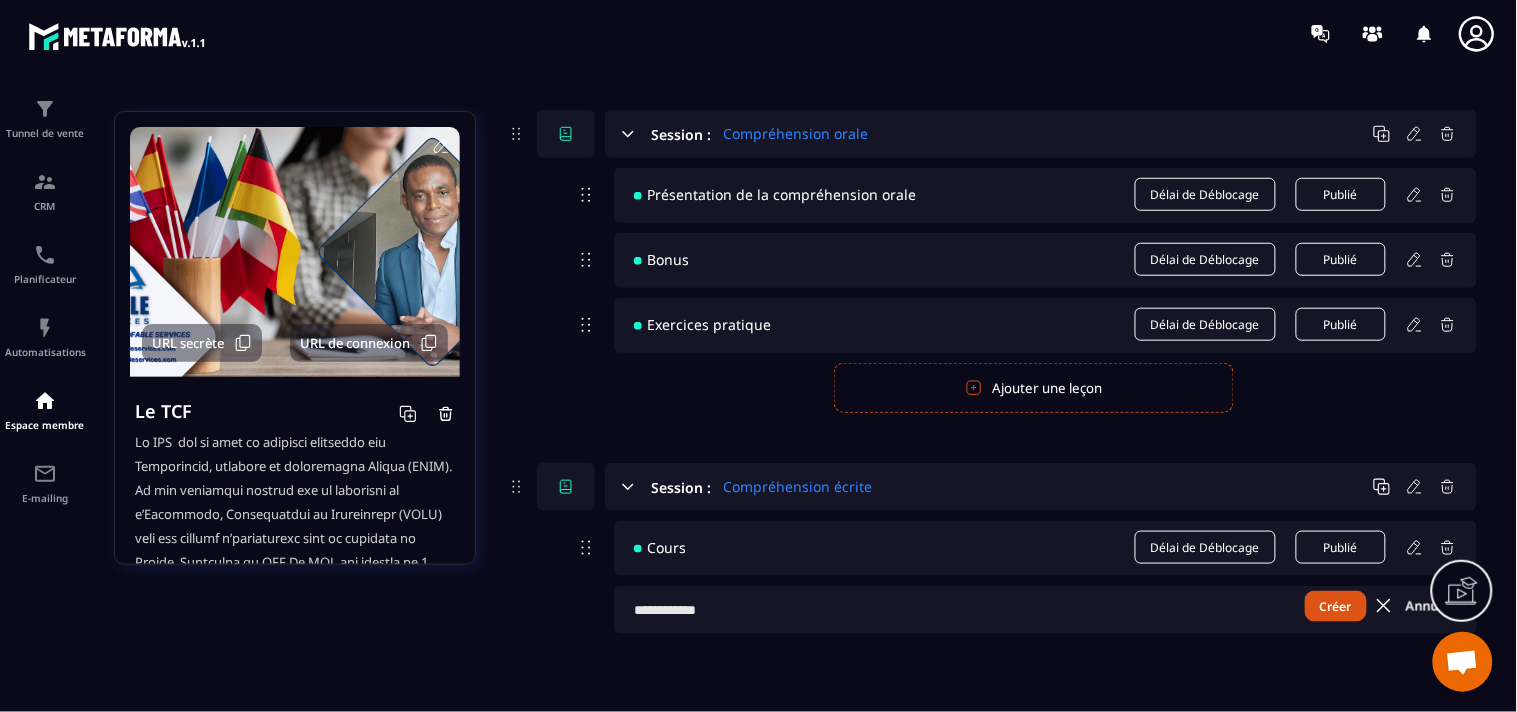 click at bounding box center [1045, 610] 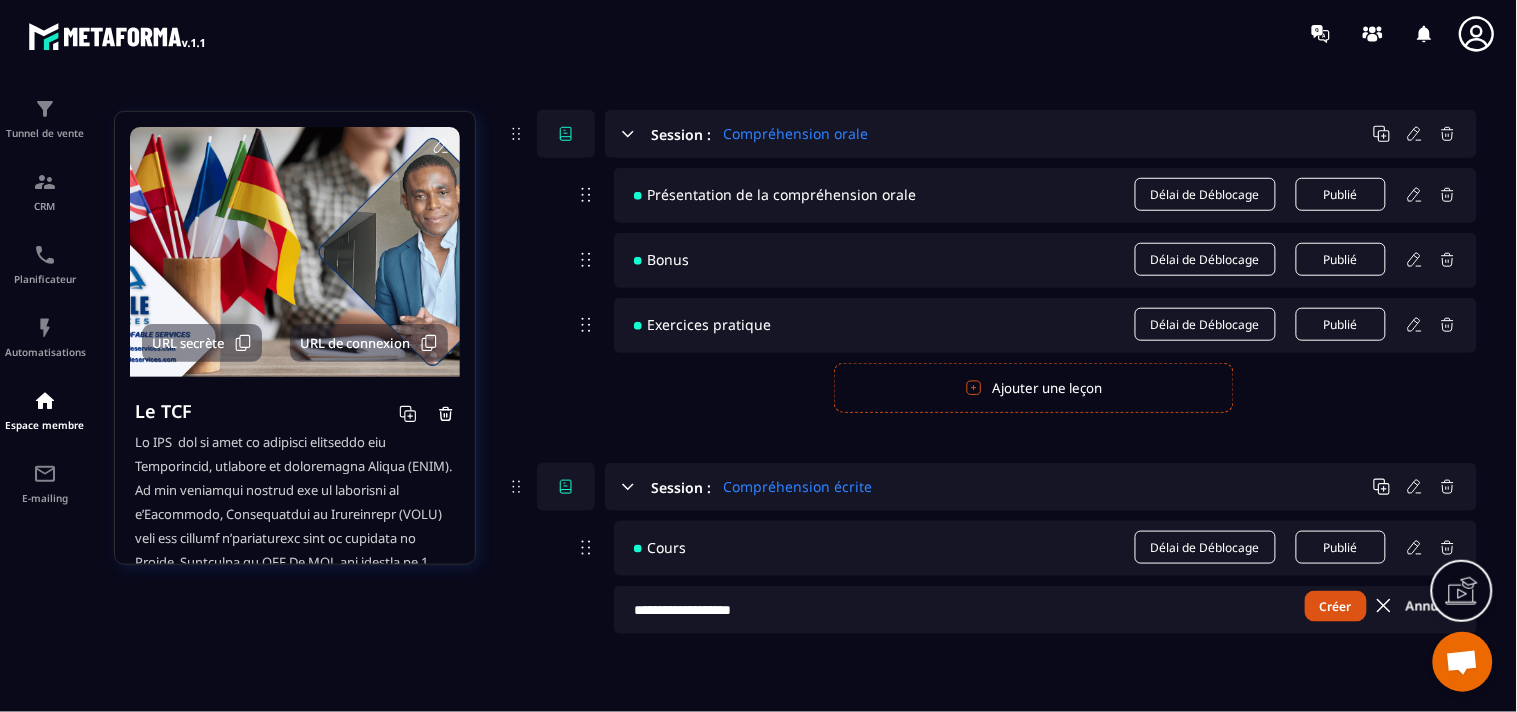 type on "**********" 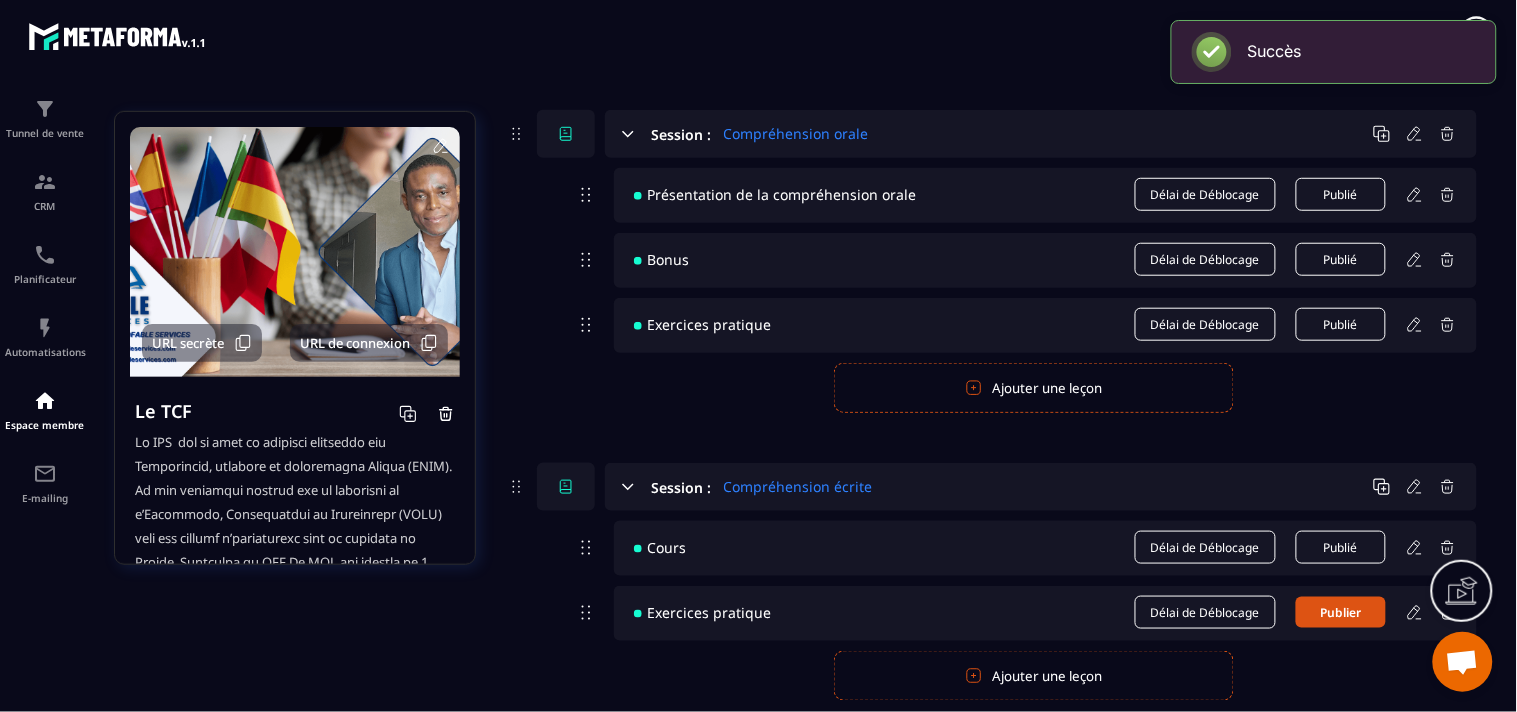 click on "Publier" at bounding box center (1341, 612) 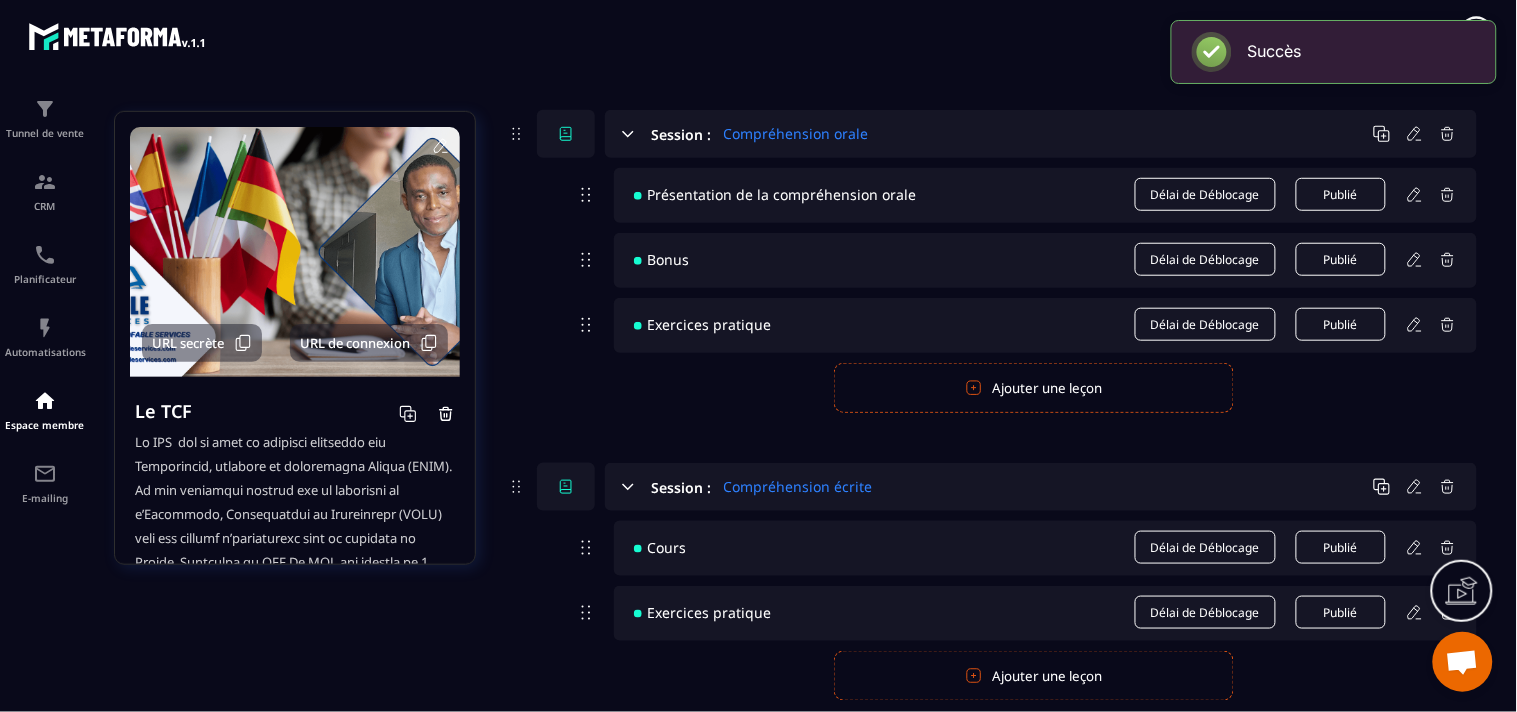 click 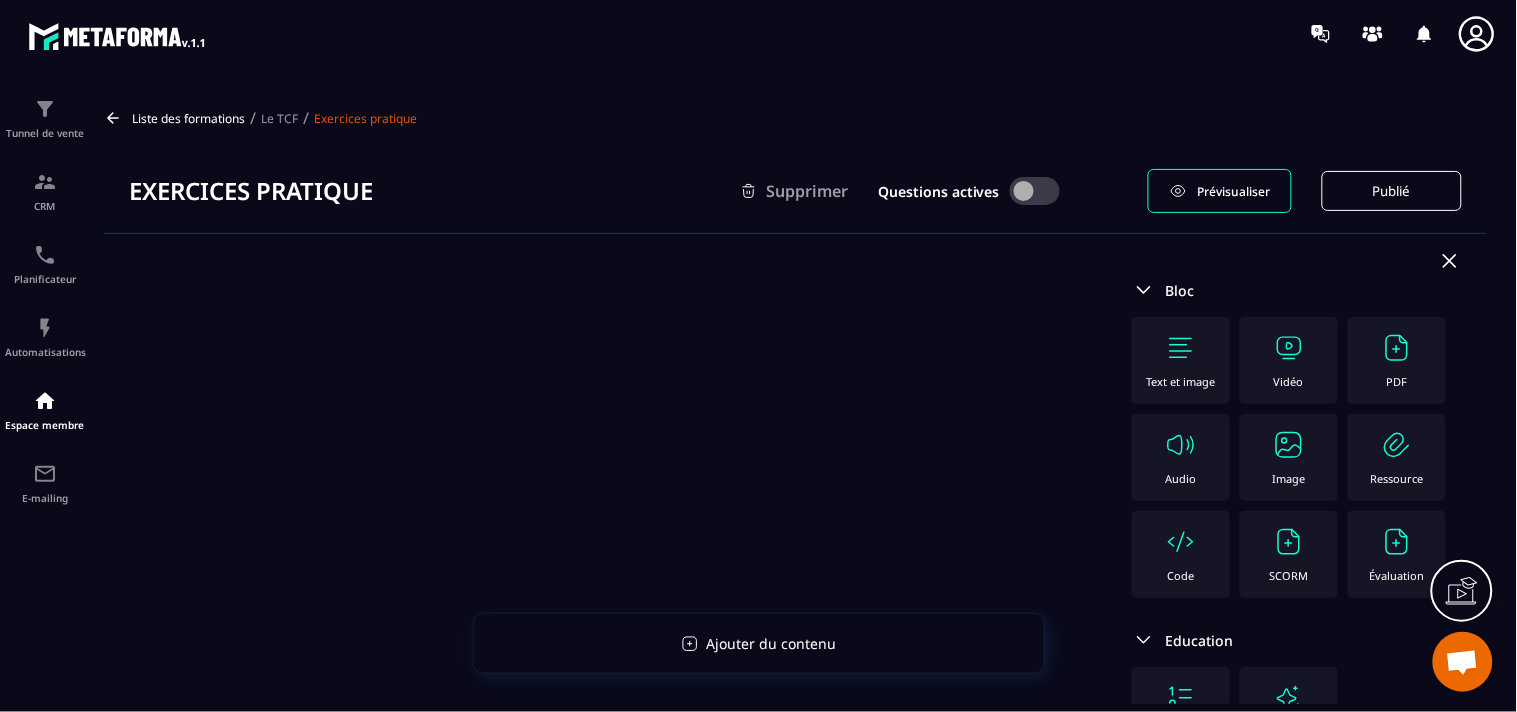 click on "Text et image" 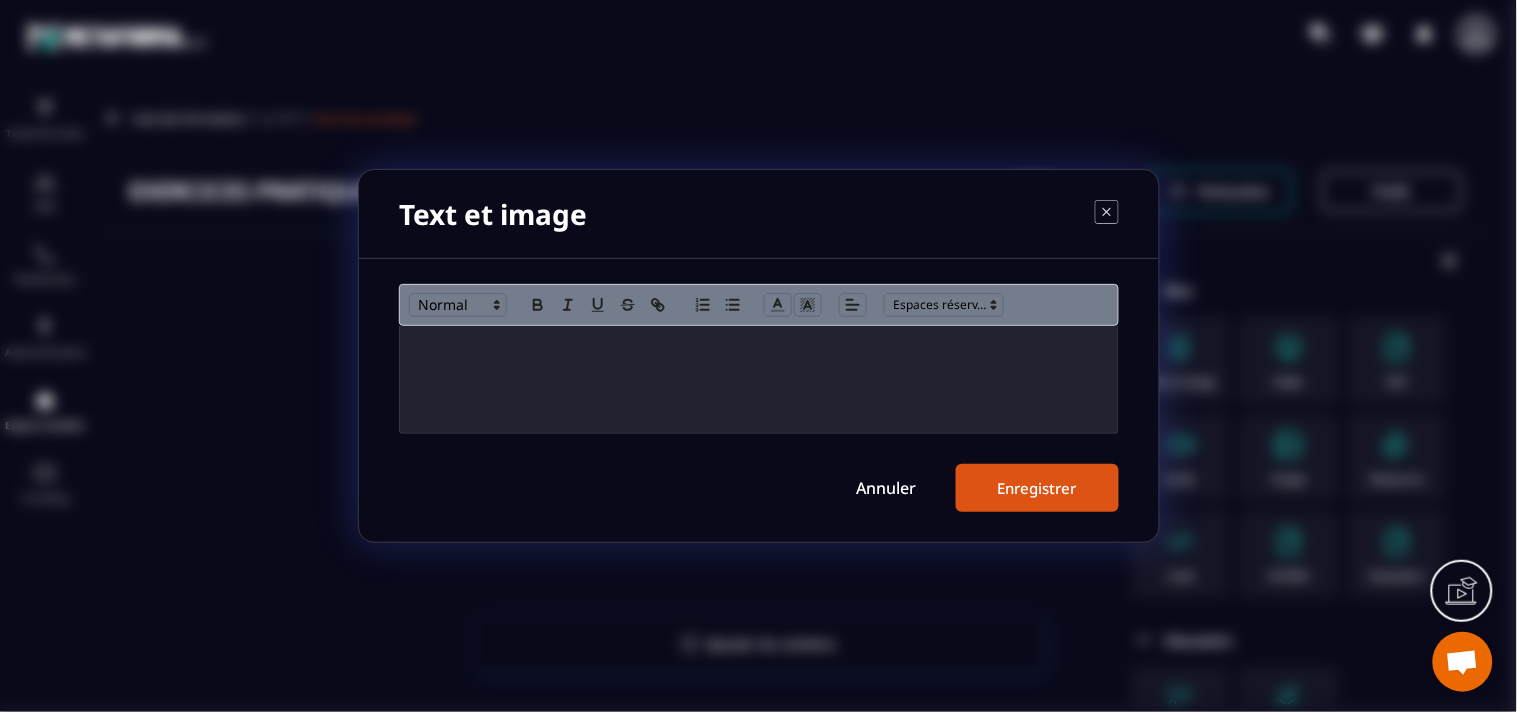 click at bounding box center [759, 379] 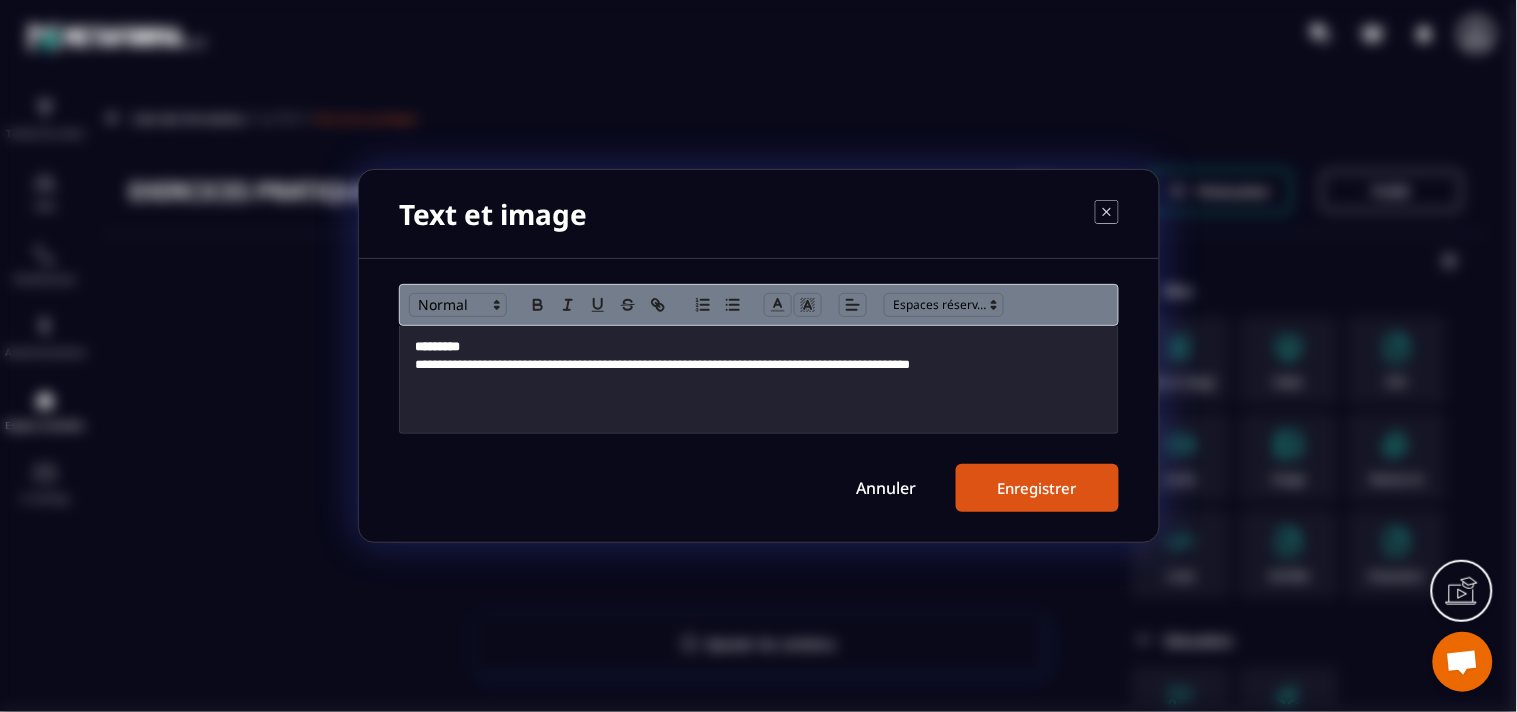 scroll, scrollTop: 0, scrollLeft: 0, axis: both 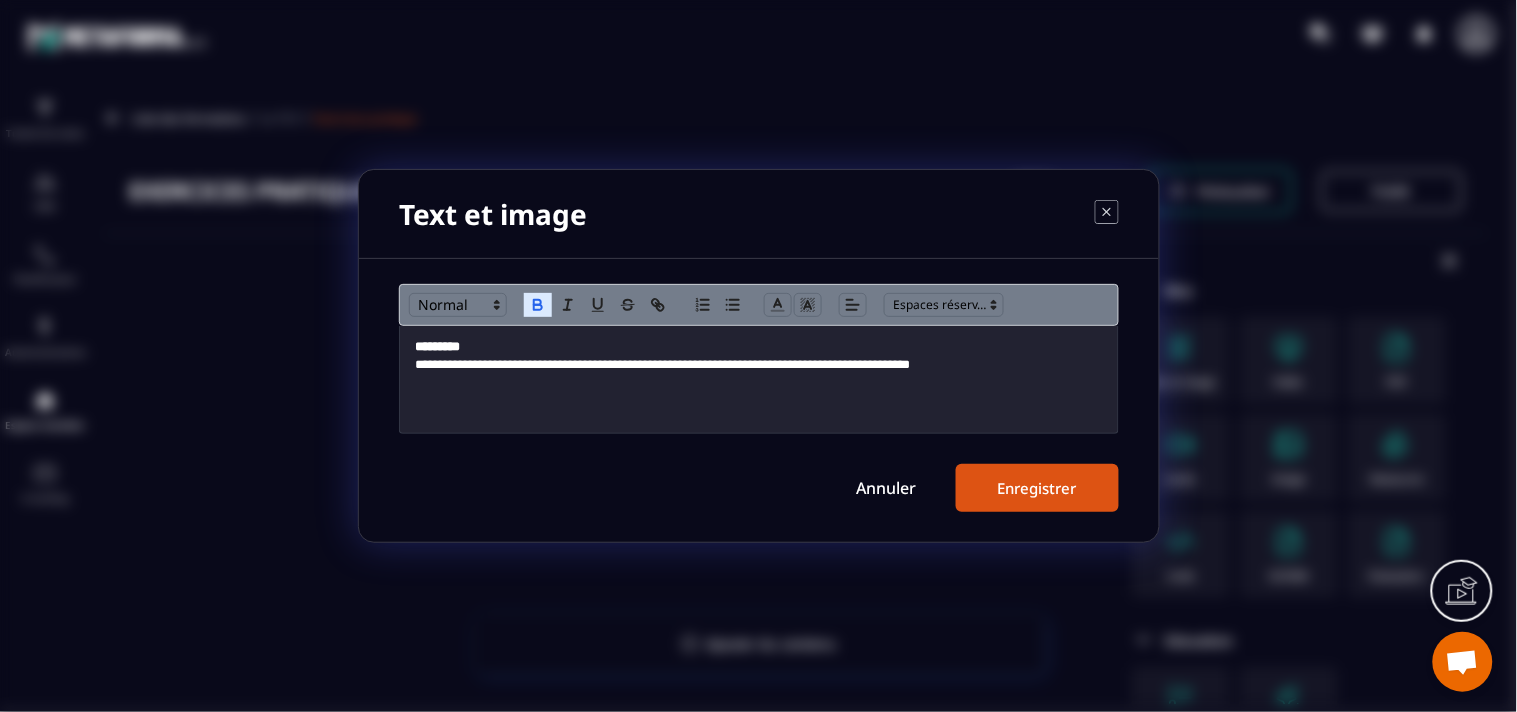 click on "*********" at bounding box center (437, 346) 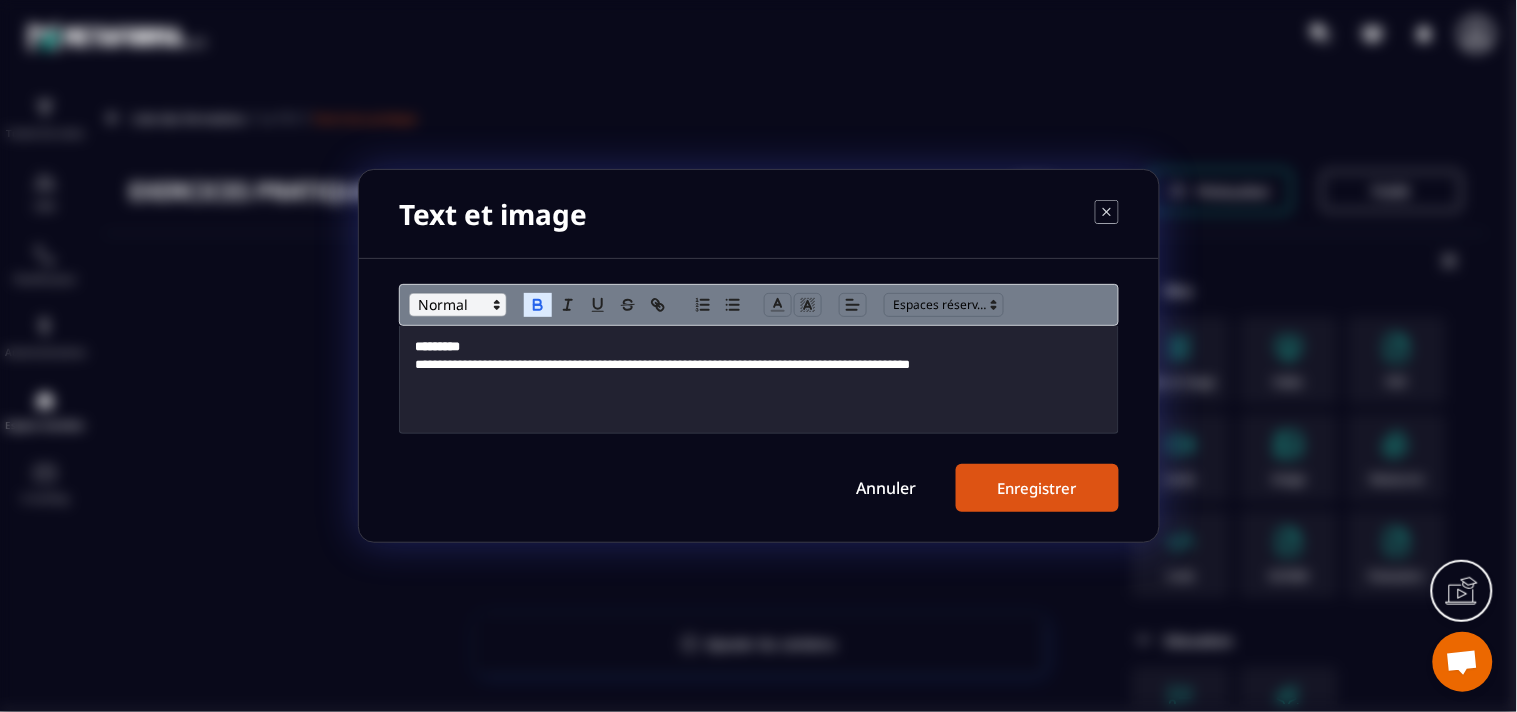 click at bounding box center [458, 305] 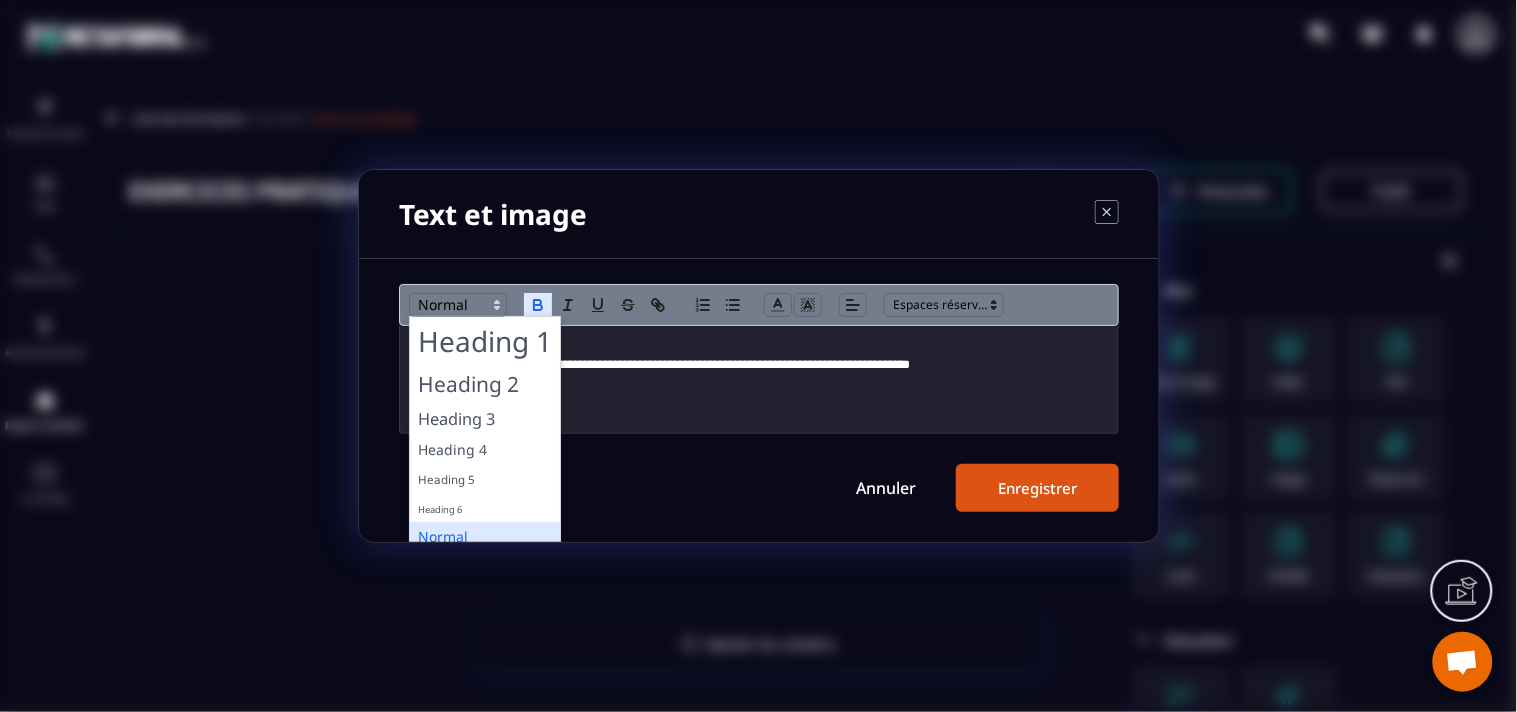 click at bounding box center [485, 384] 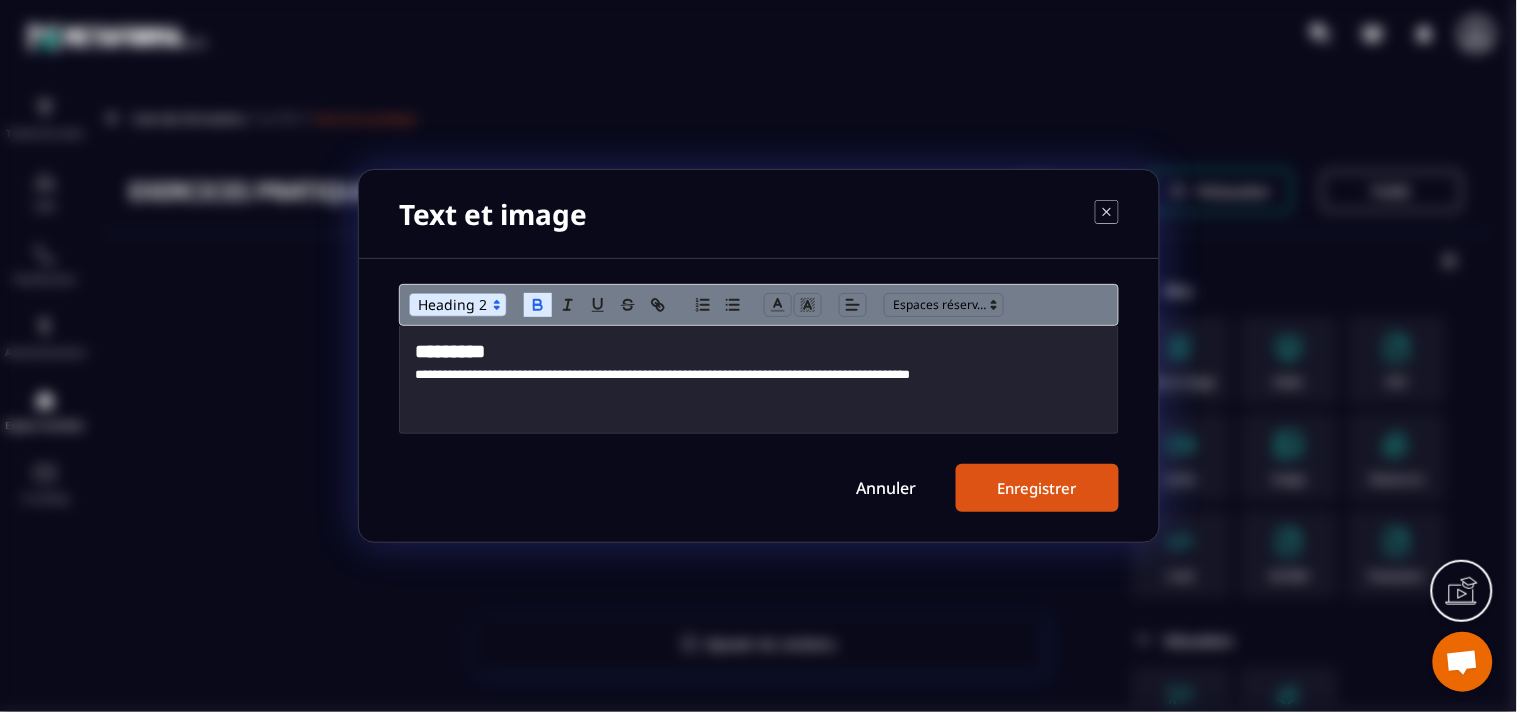 click on "*********" at bounding box center [759, 352] 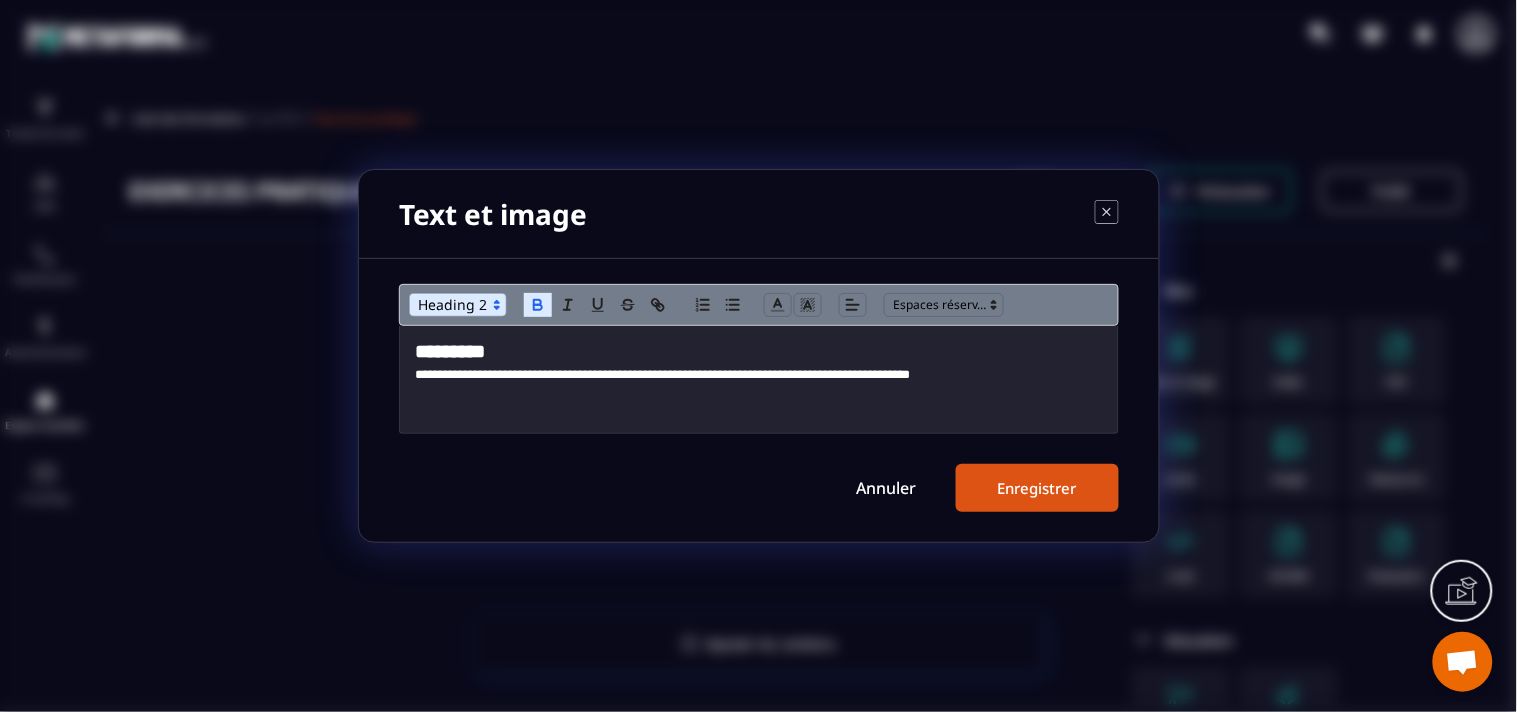 type 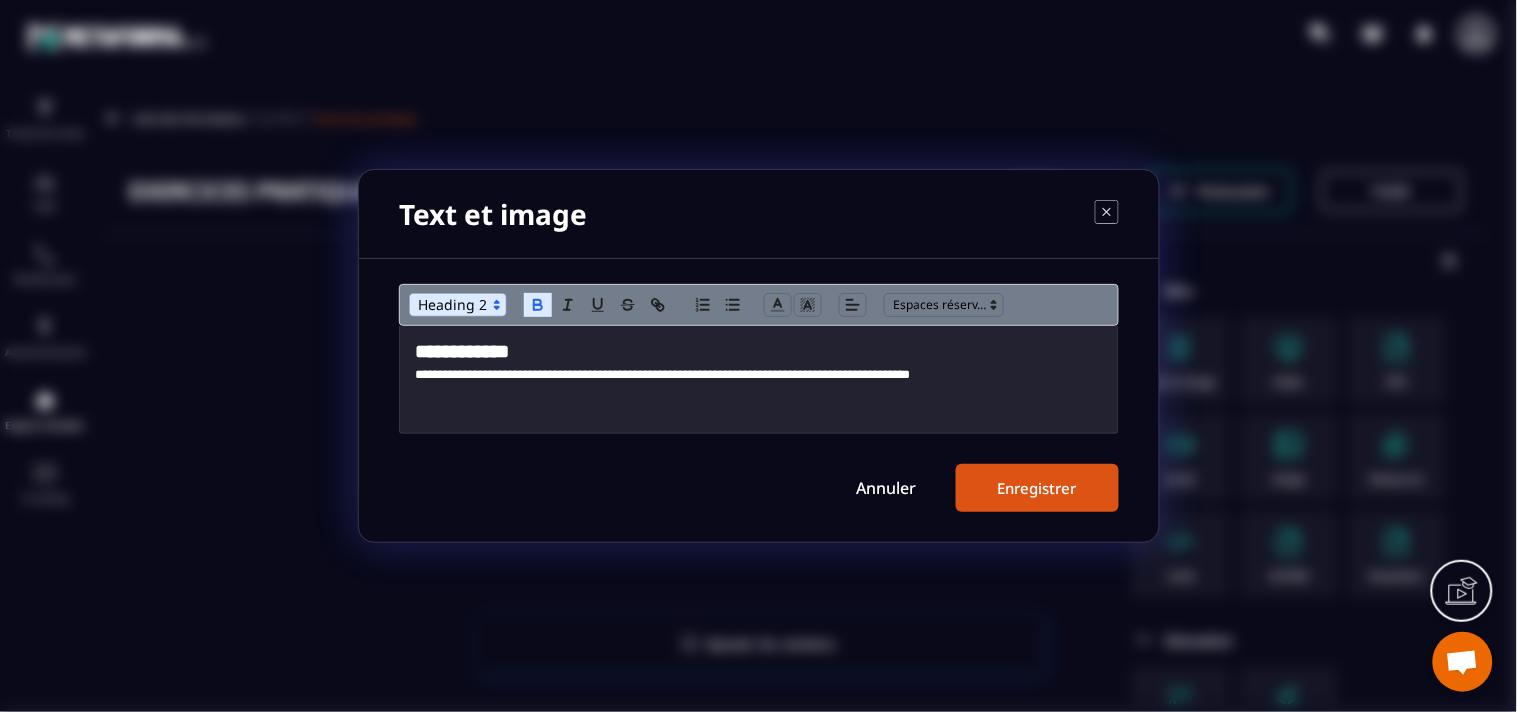 click on "Enregistrer" at bounding box center [1037, 488] 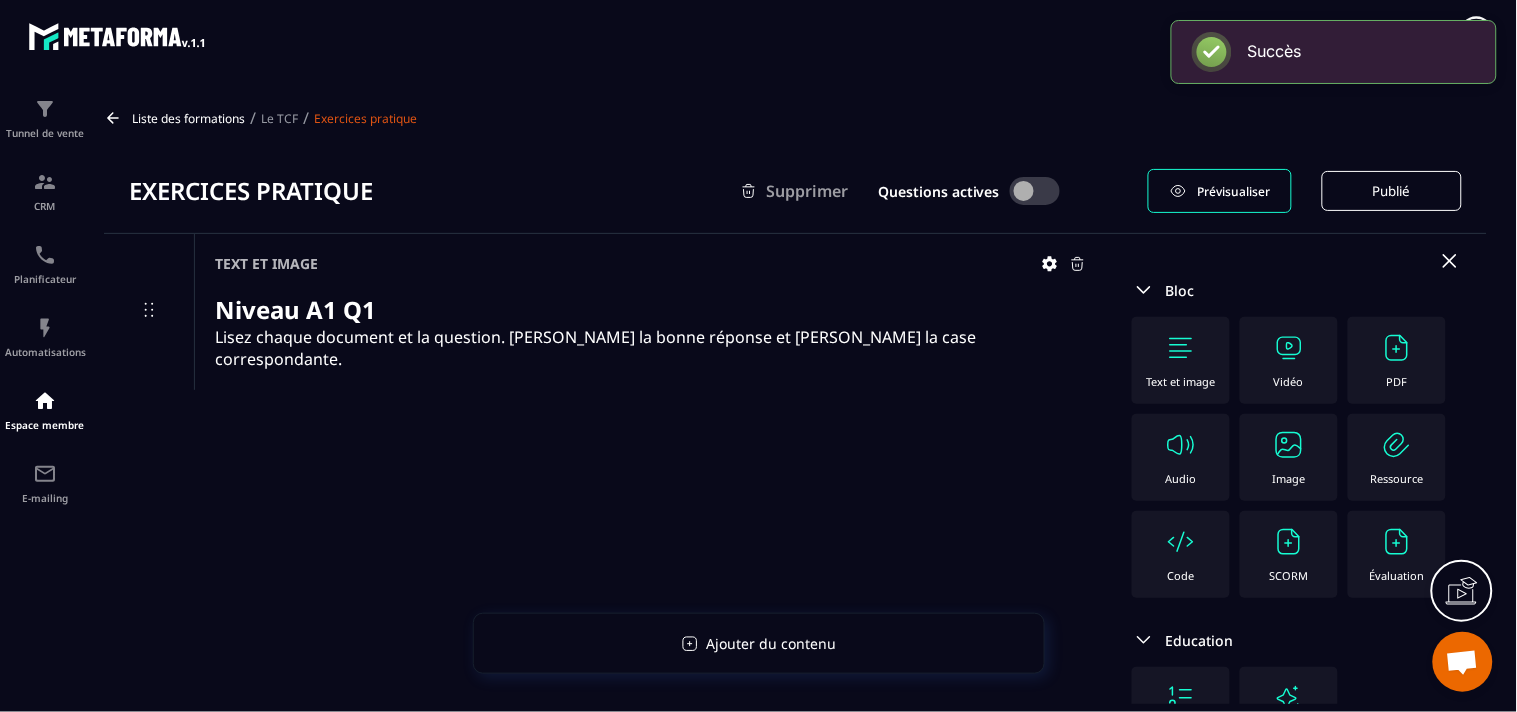 click on "Image" at bounding box center (1289, 457) 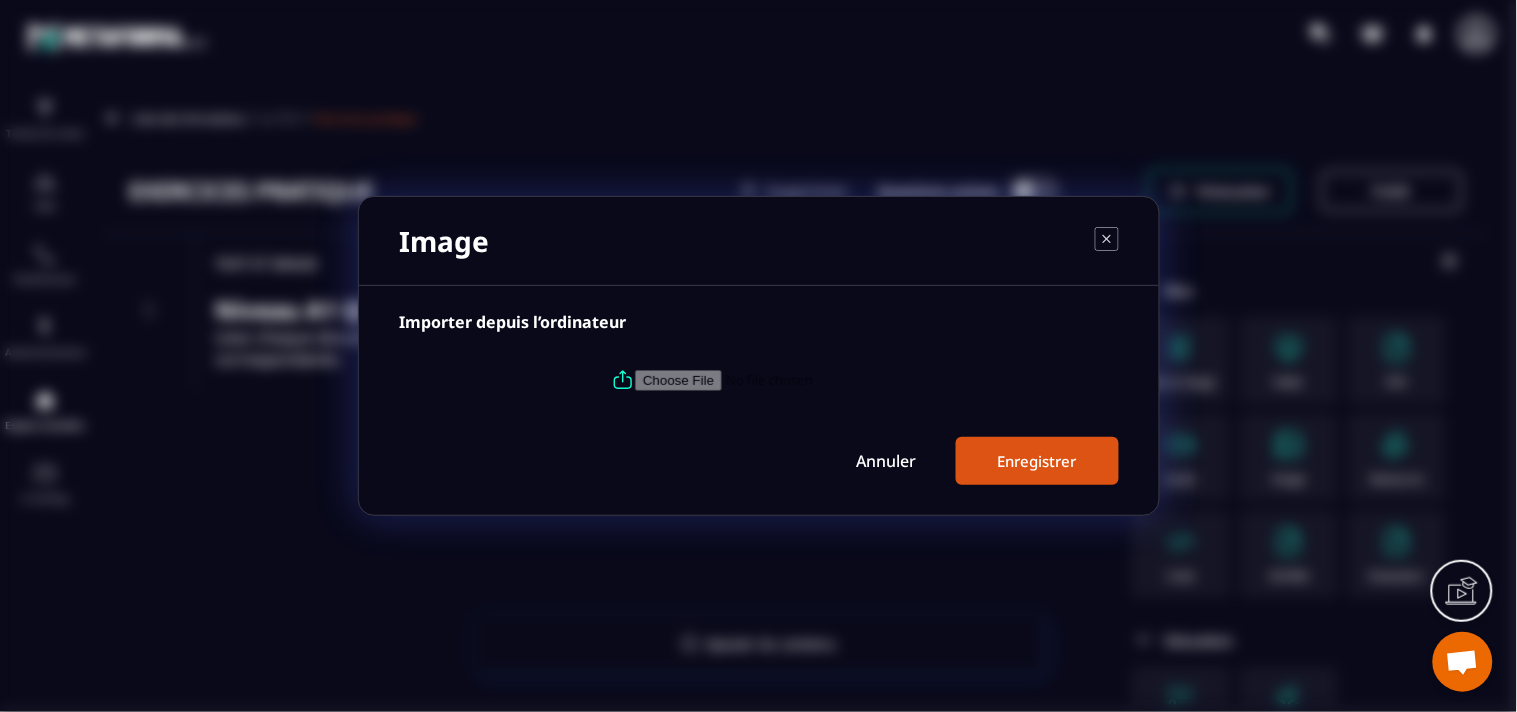 click at bounding box center (771, 380) 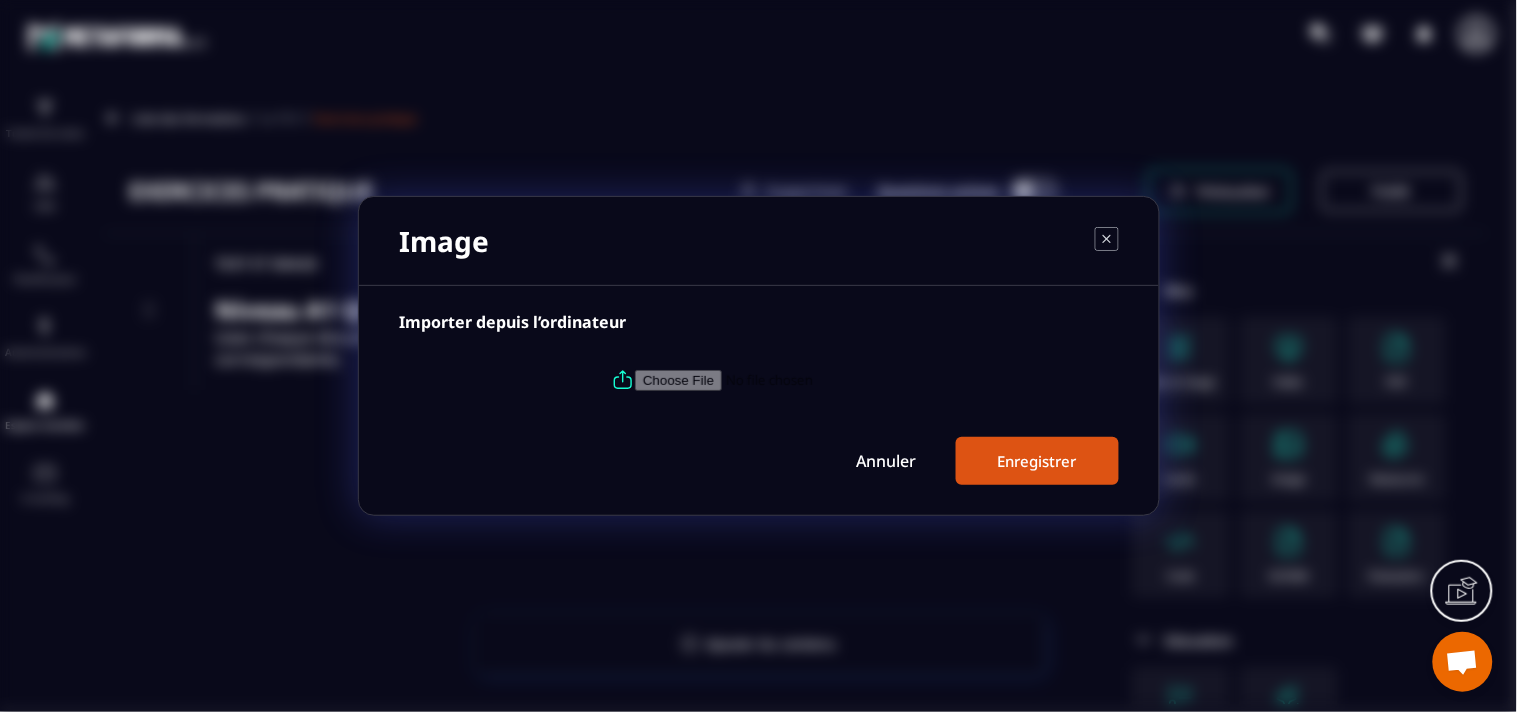 type on "**********" 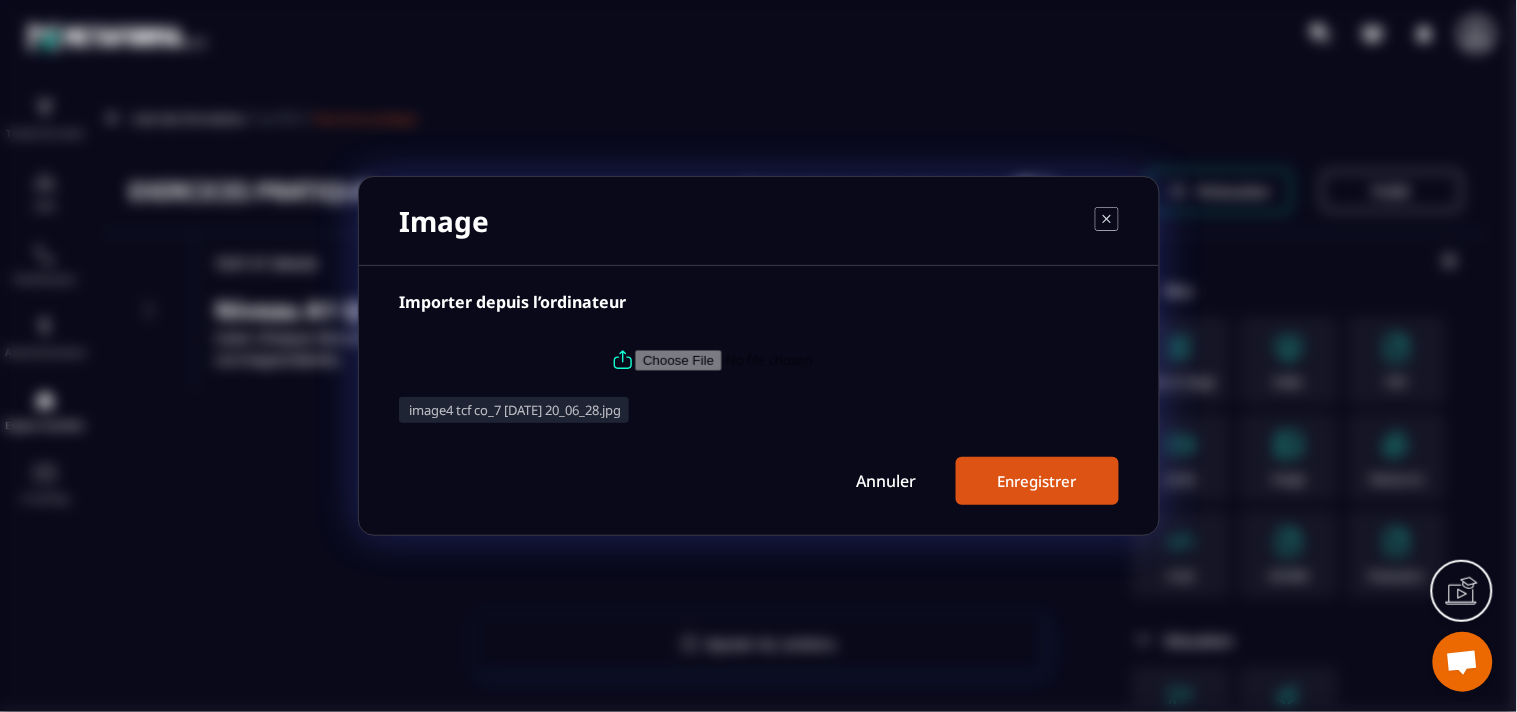 click on "Enregistrer" at bounding box center [1037, 481] 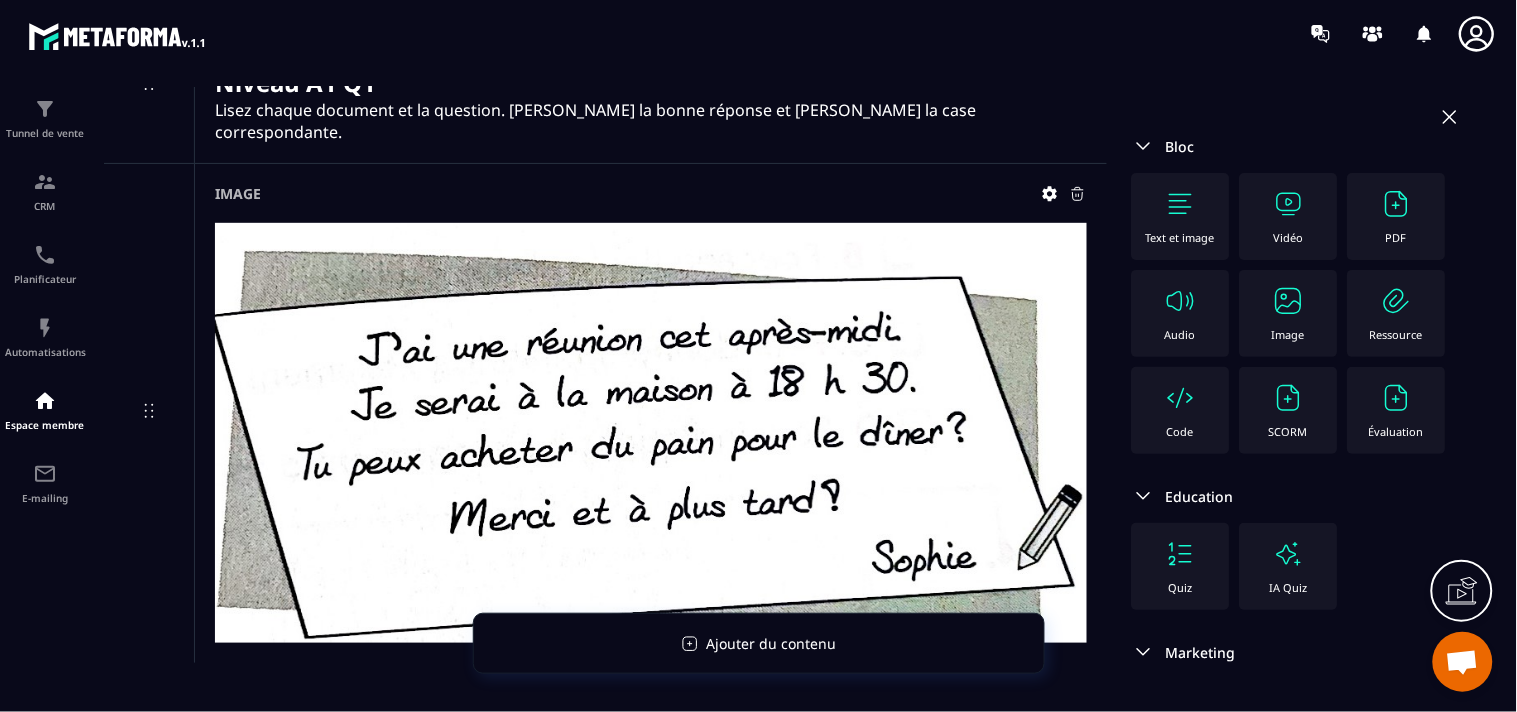 scroll, scrollTop: 173, scrollLeft: 0, axis: vertical 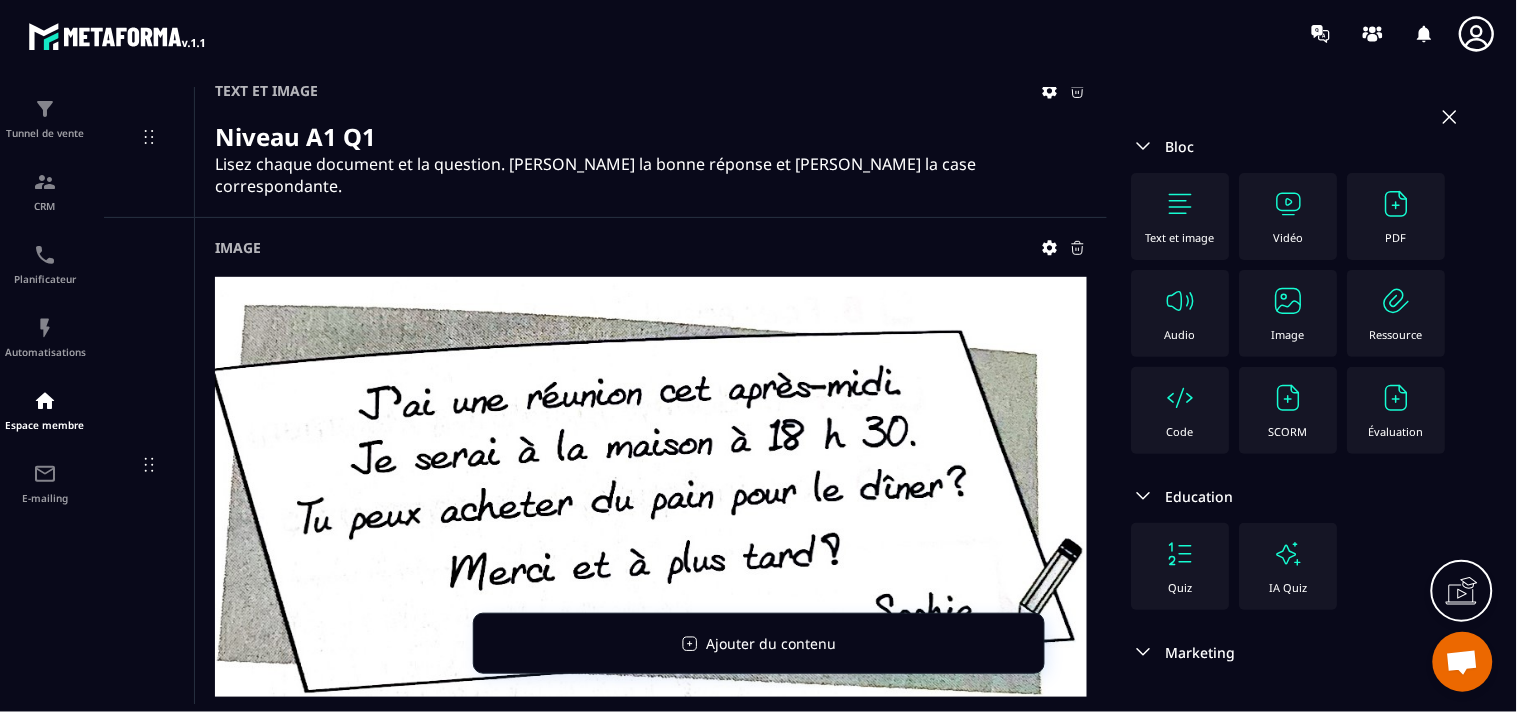 click on "Text et image" at bounding box center (1181, 237) 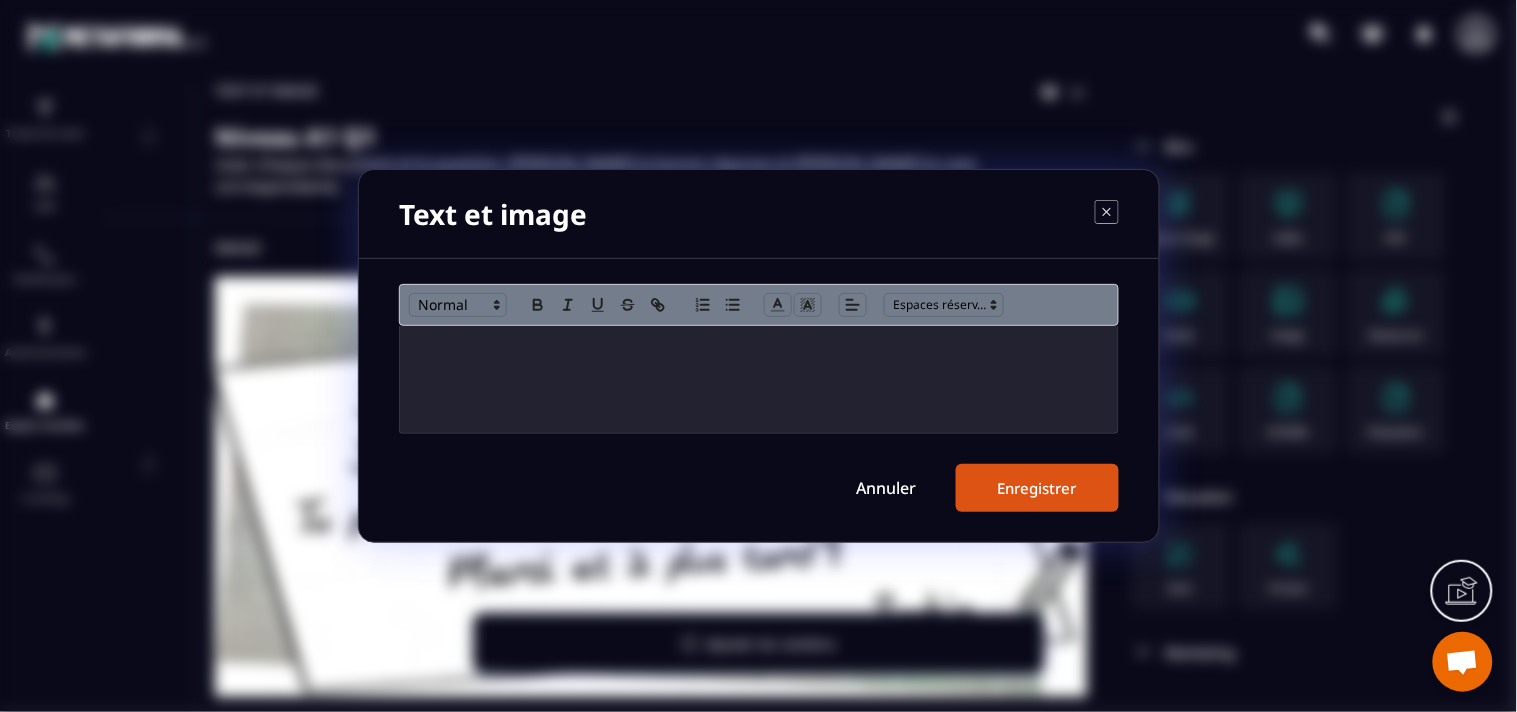 click 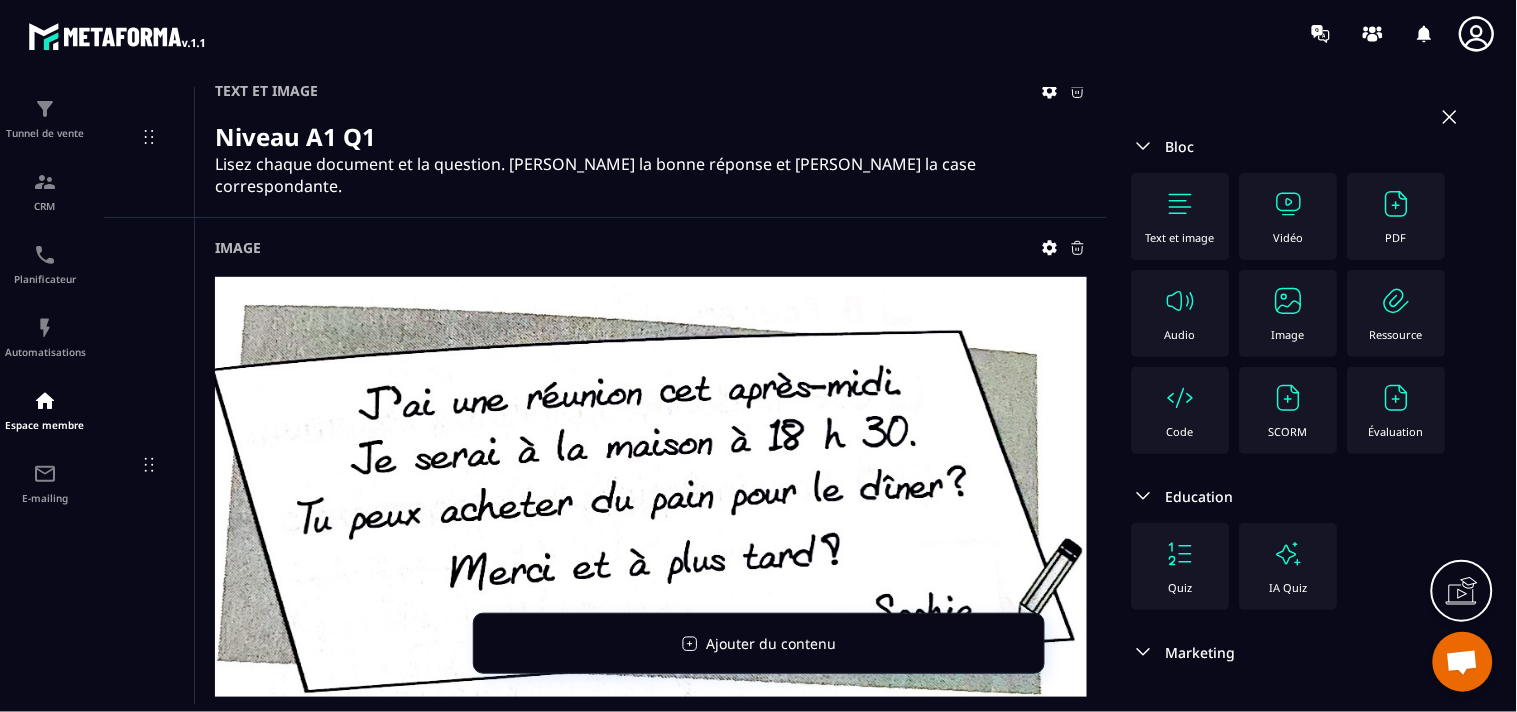 click on "Évaluation" 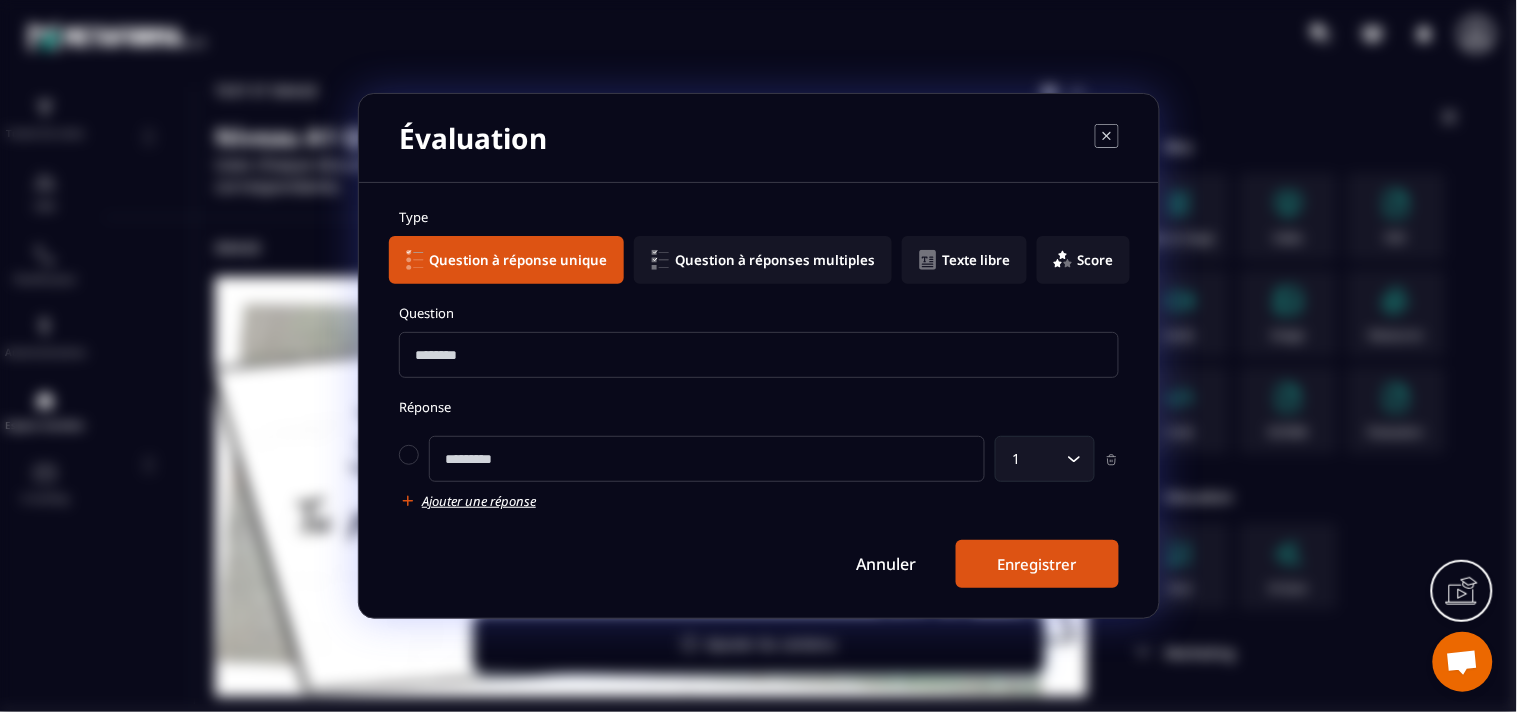 click at bounding box center (759, 355) 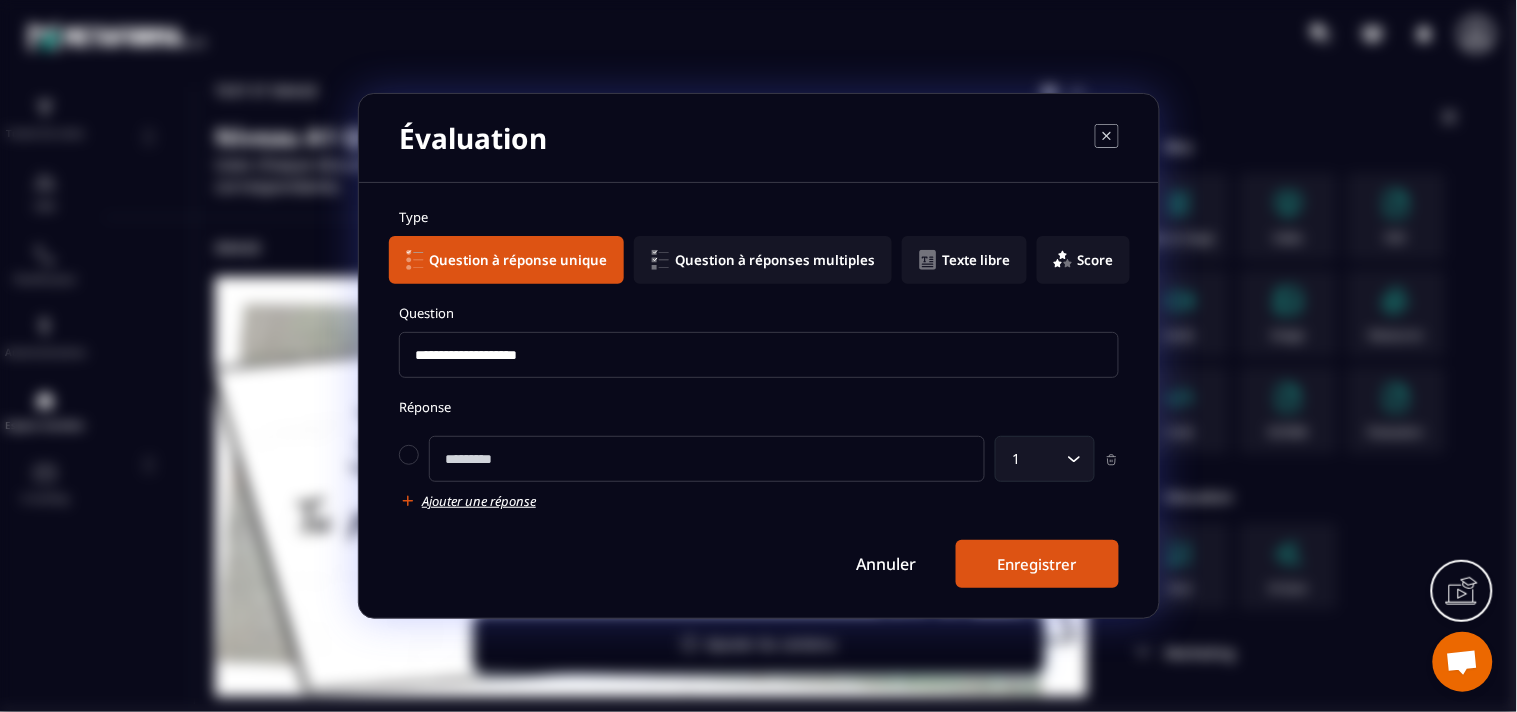 type on "**********" 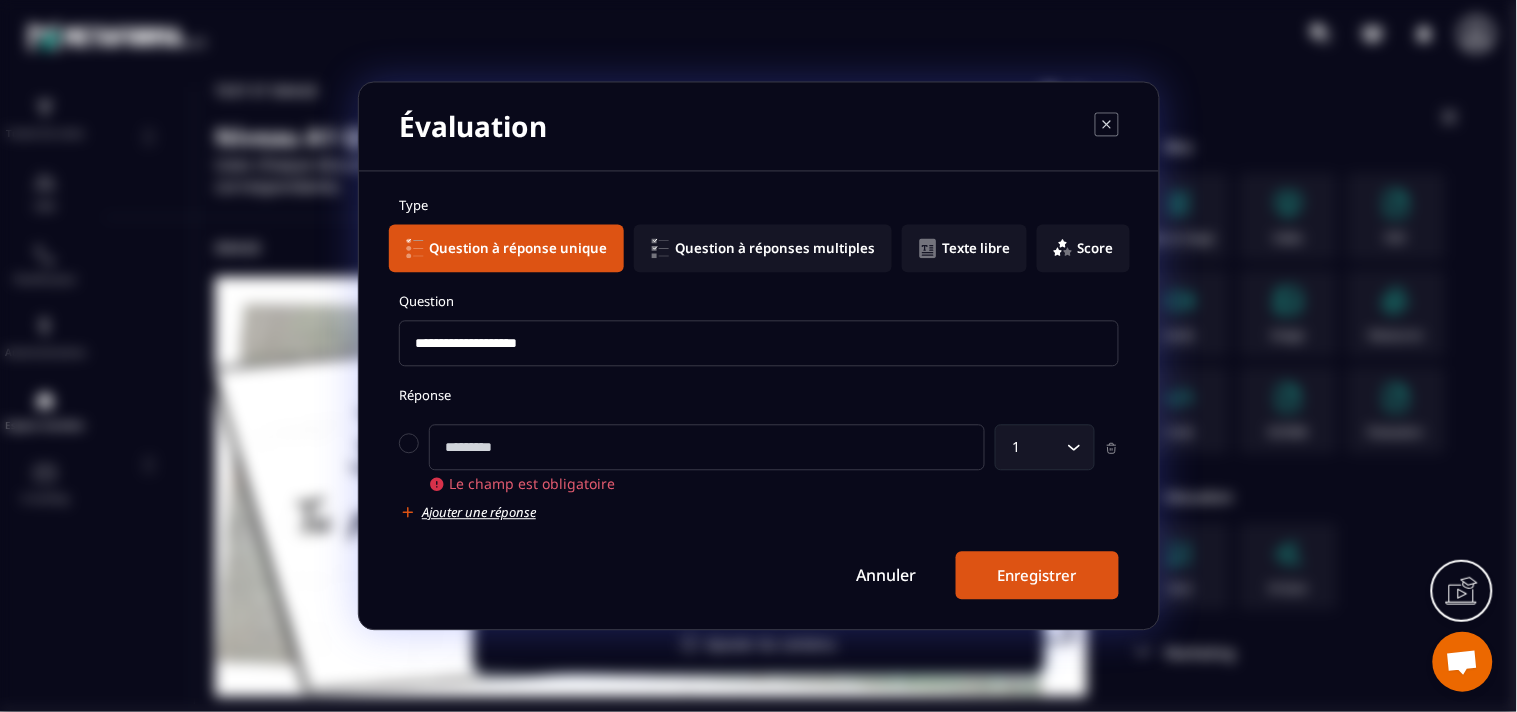click at bounding box center (707, 448) 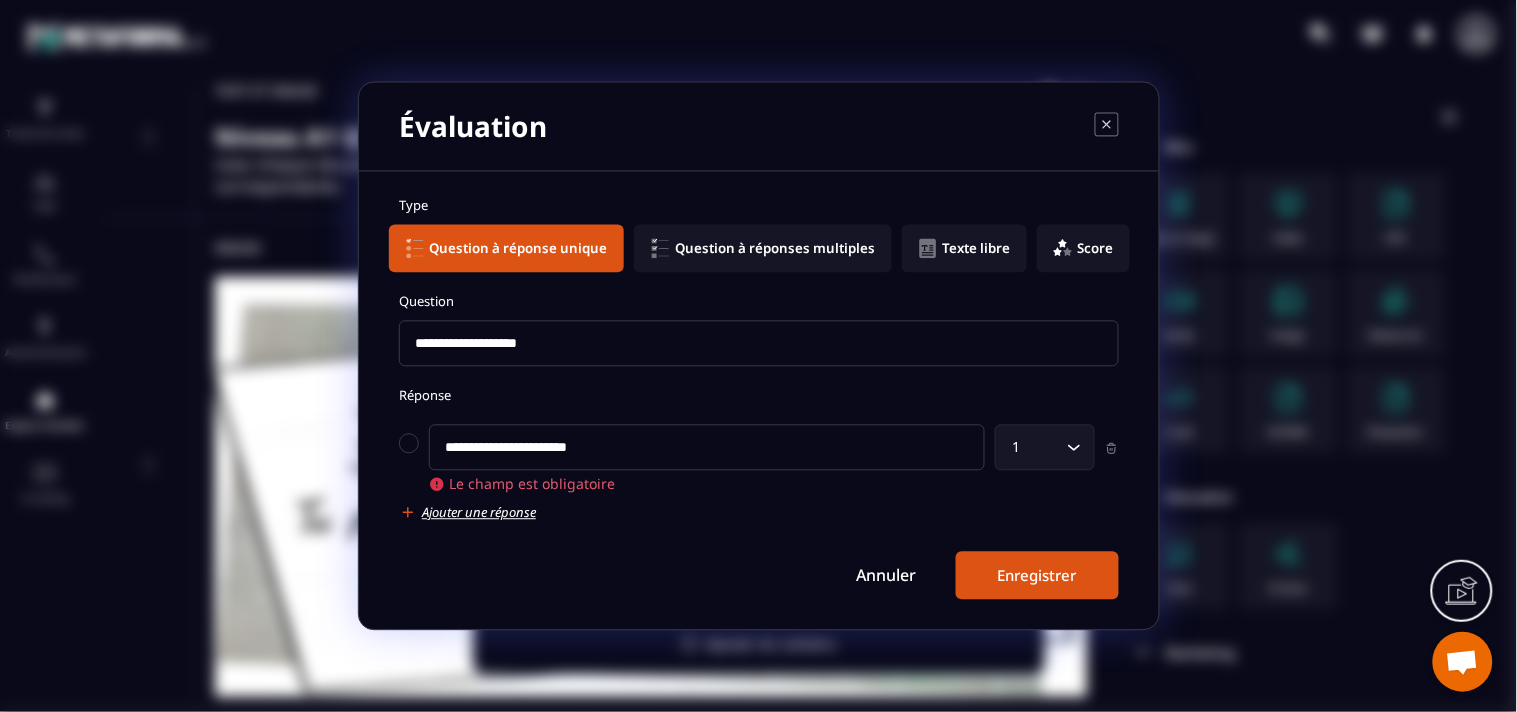 type on "**********" 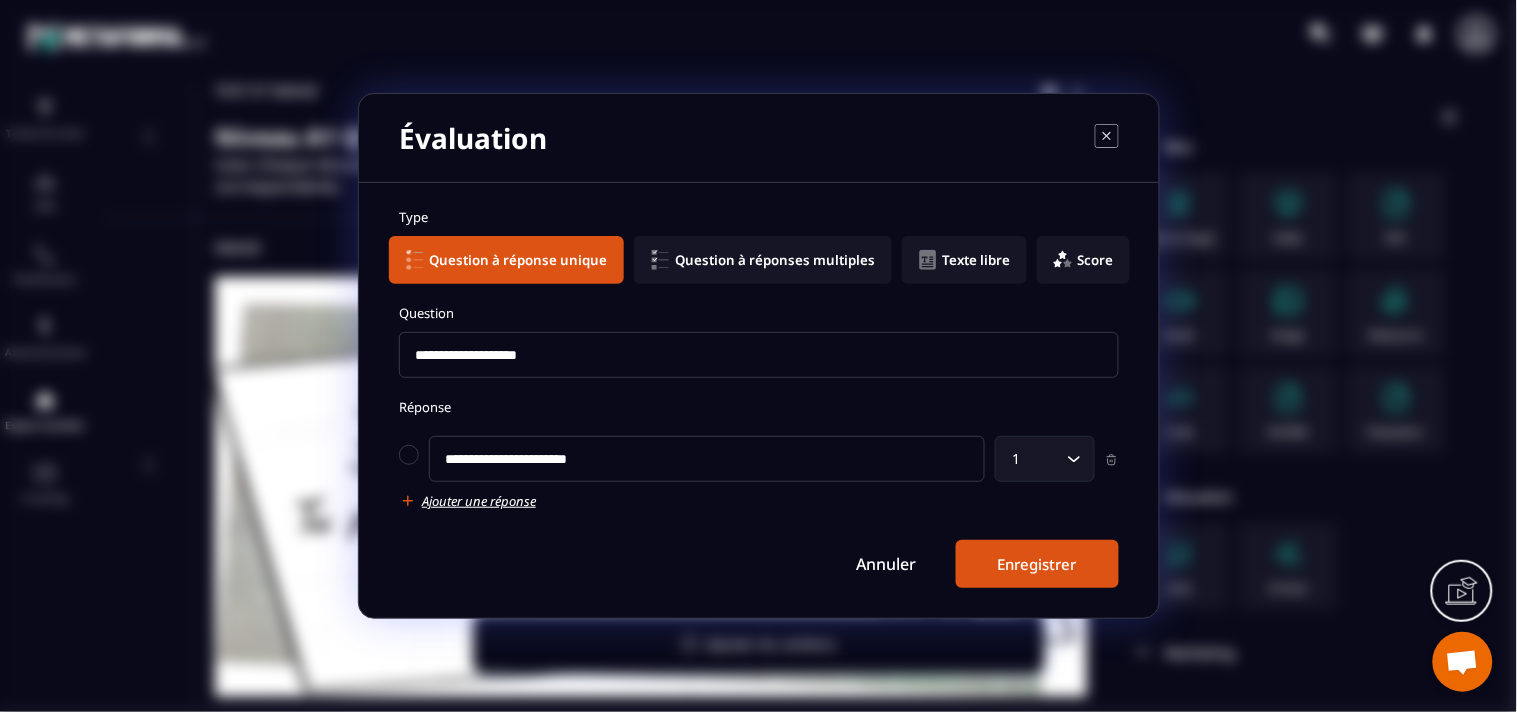 click on "**********" at bounding box center [759, 398] 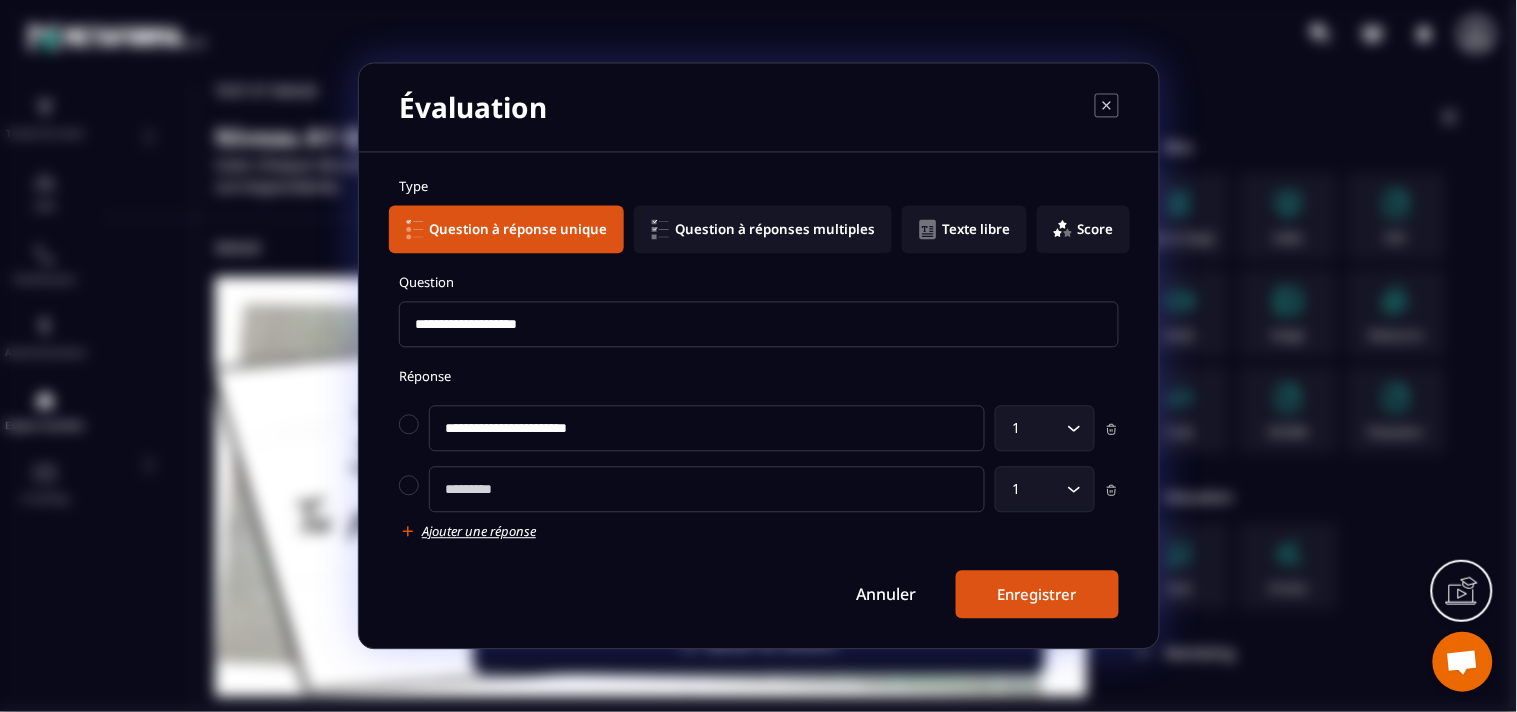click at bounding box center (707, 490) 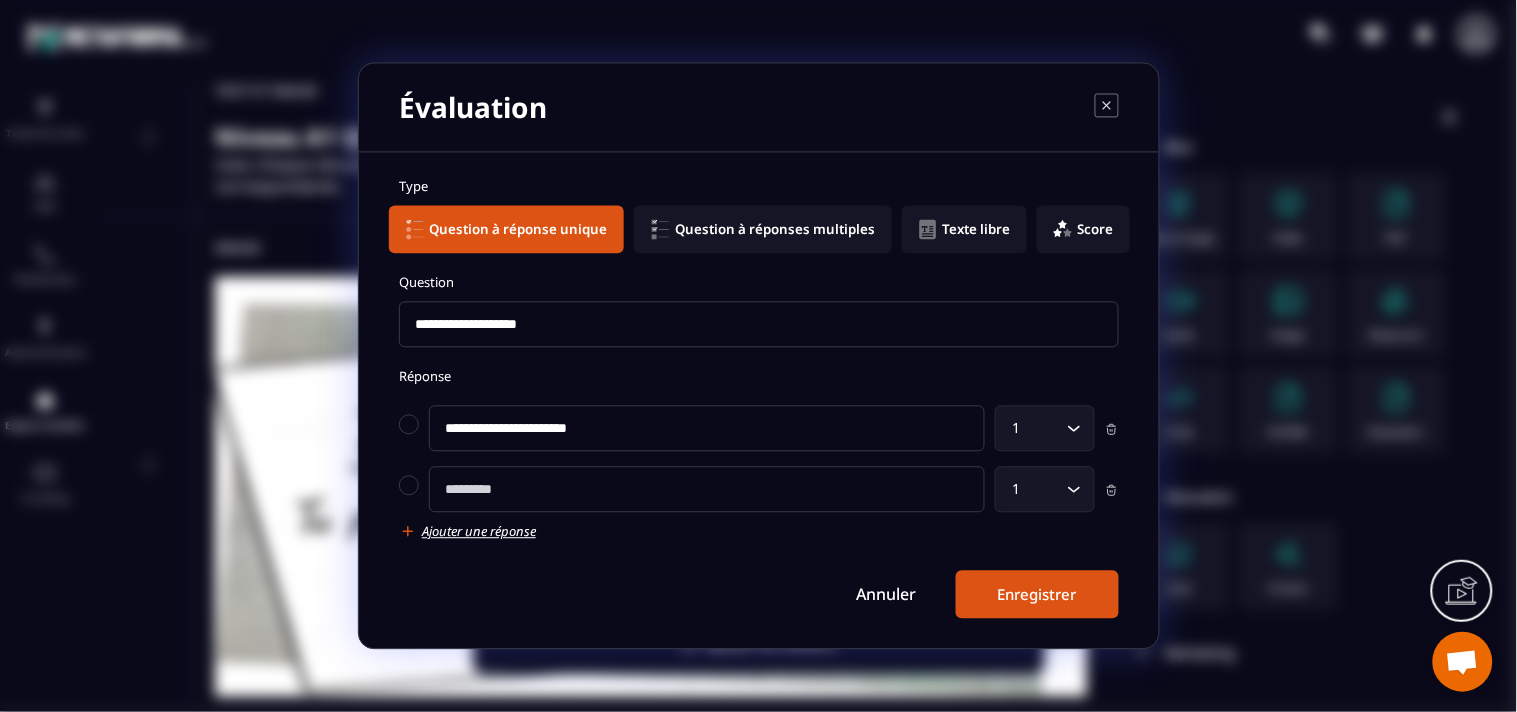 paste on "**********" 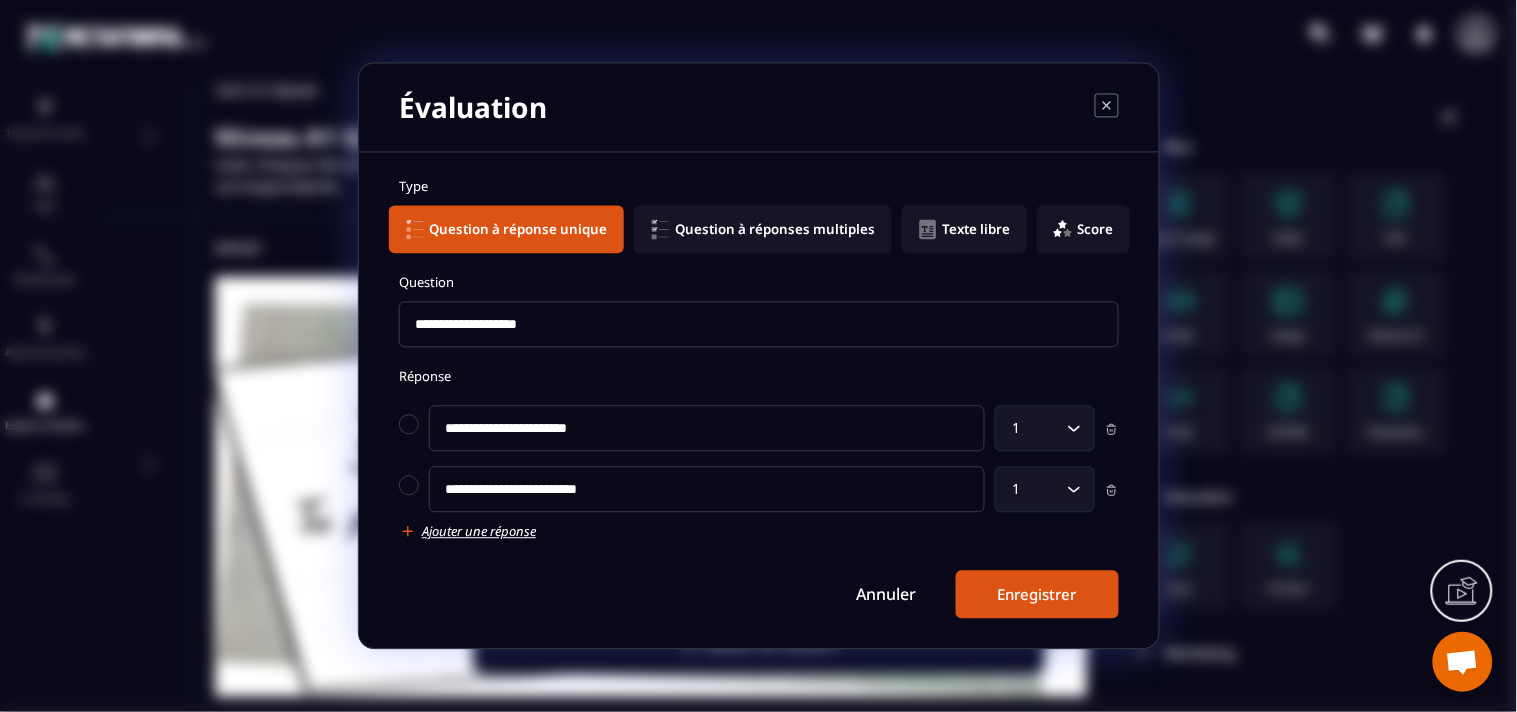 type on "**********" 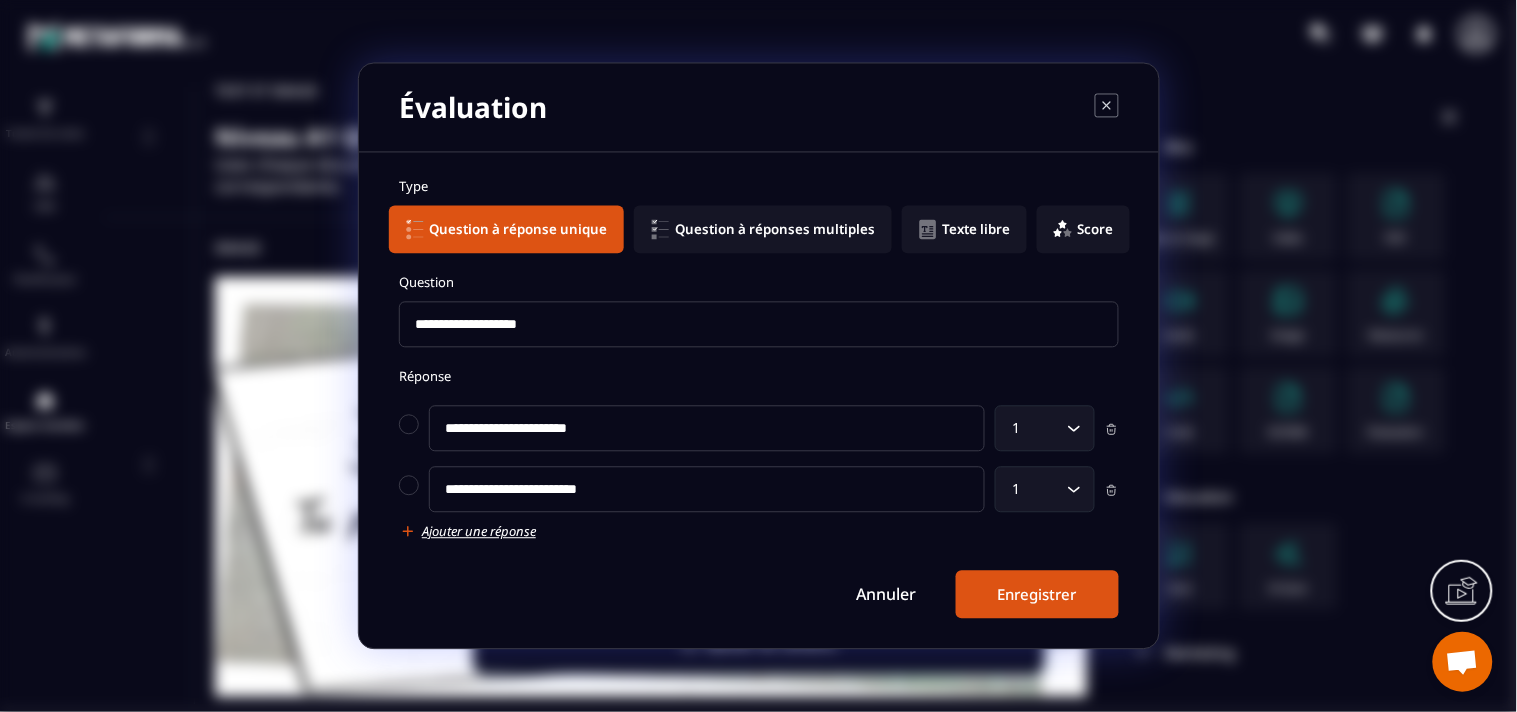 click on "Ajouter une réponse" at bounding box center [479, 532] 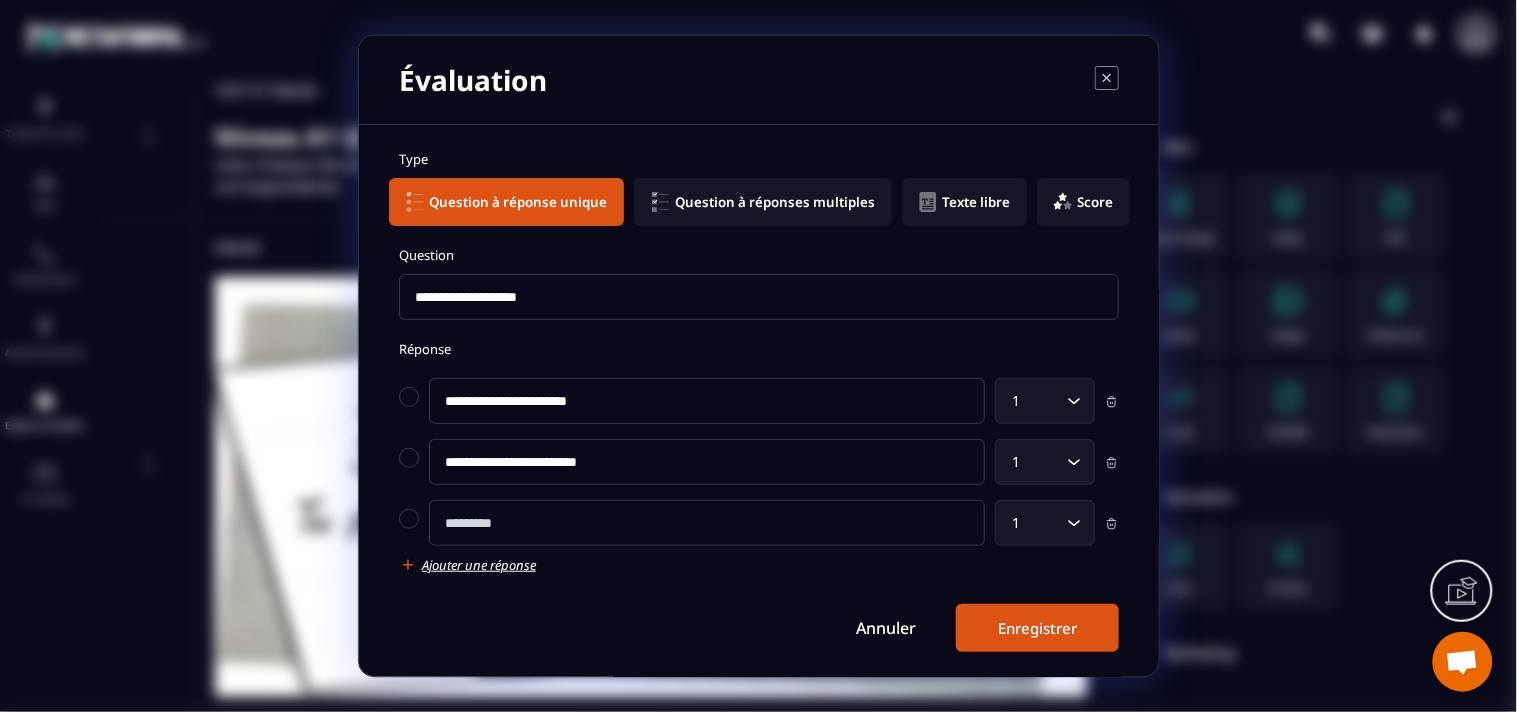 click at bounding box center (707, 523) 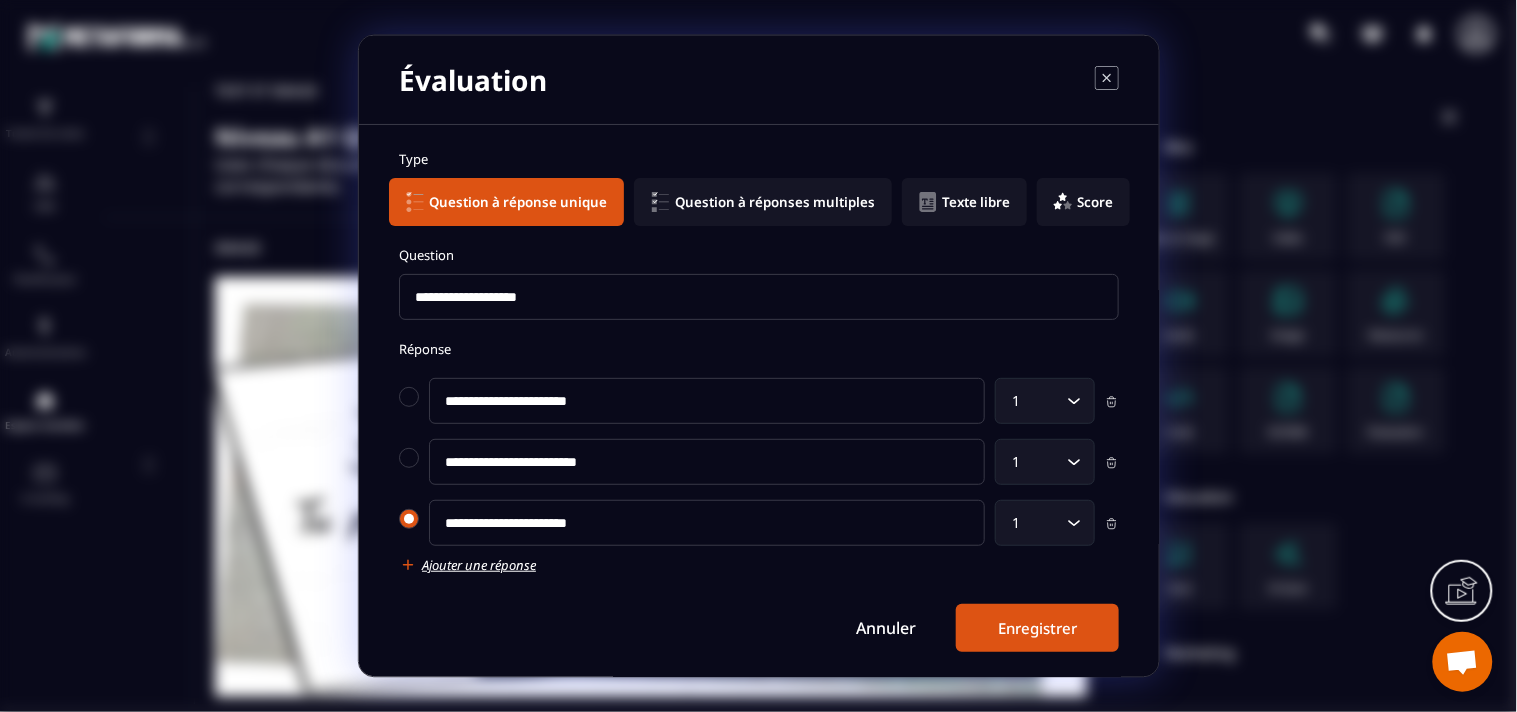 type on "**********" 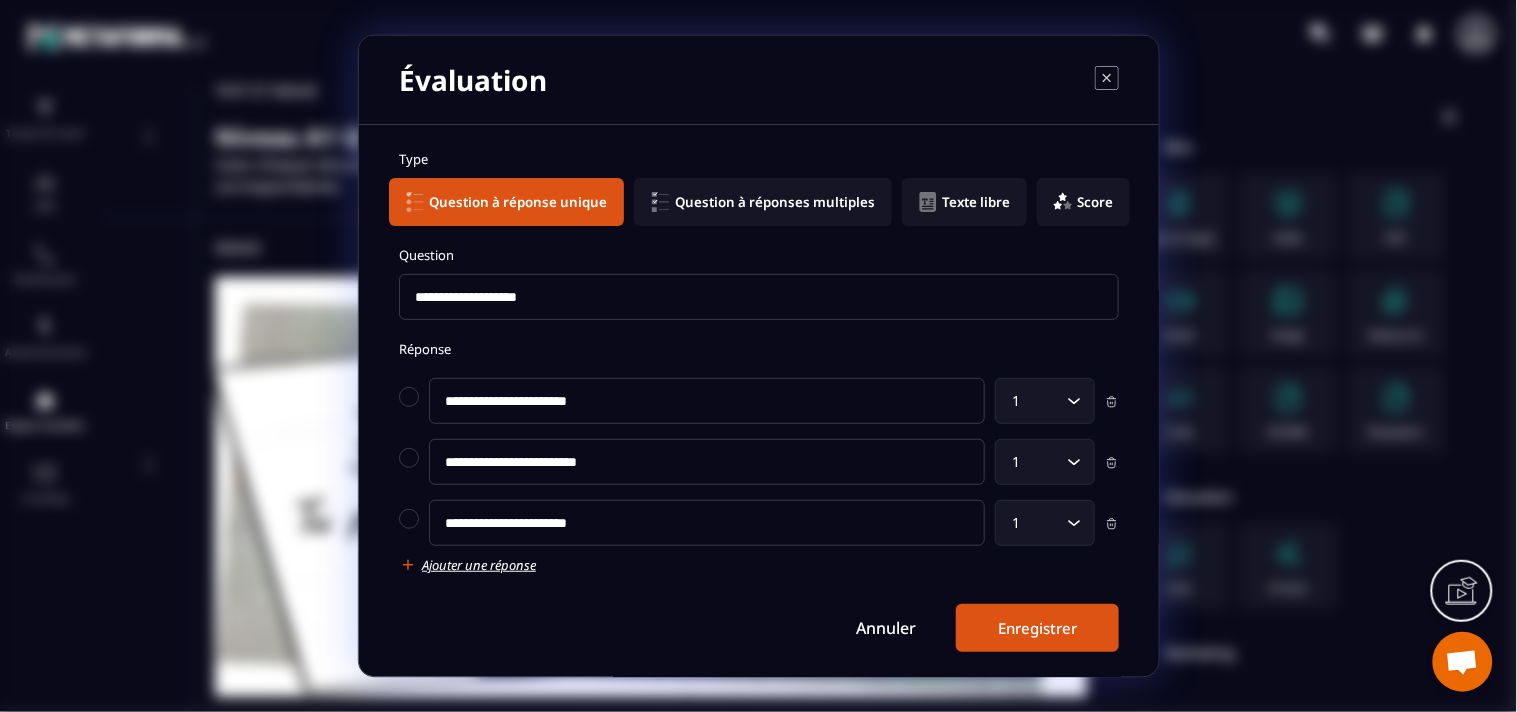 click on "Ajouter une réponse" at bounding box center (479, 565) 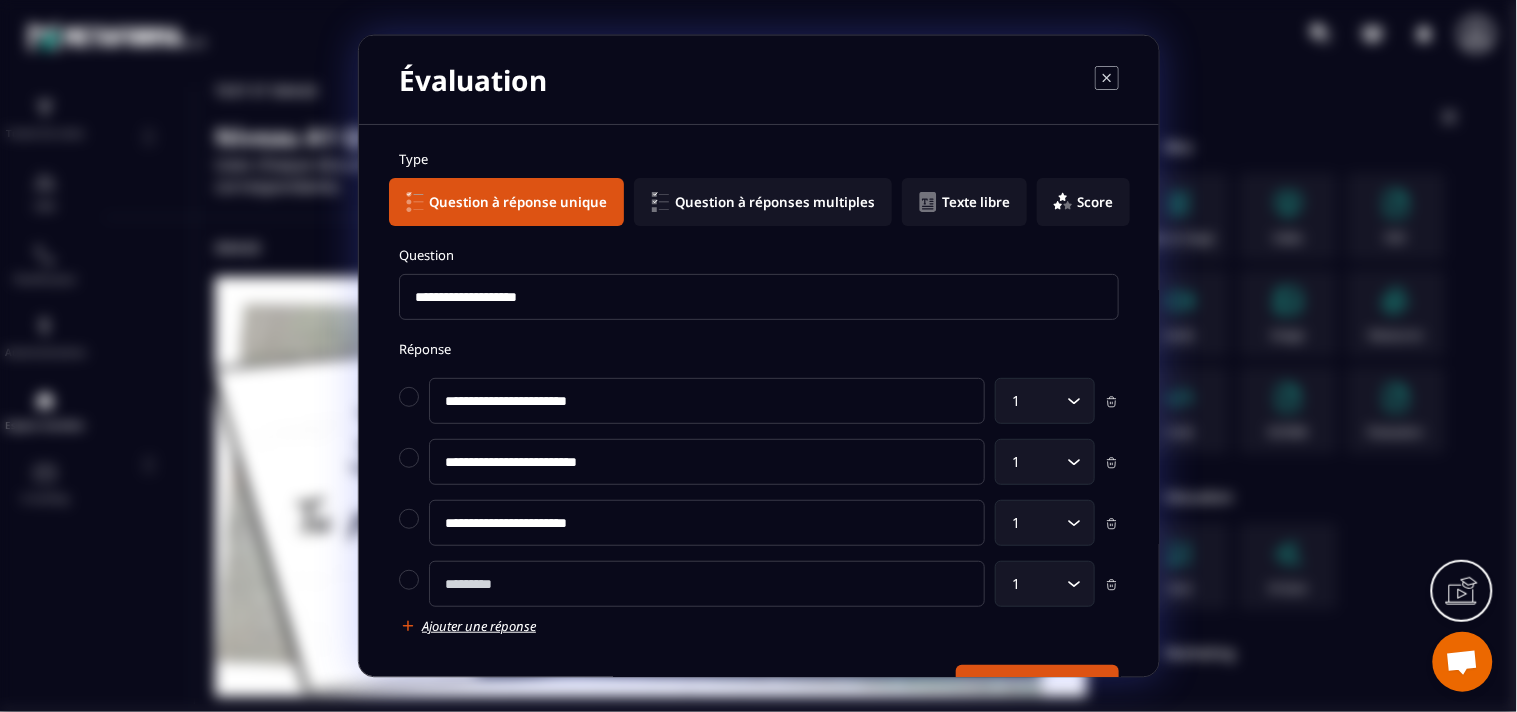 click at bounding box center [707, 584] 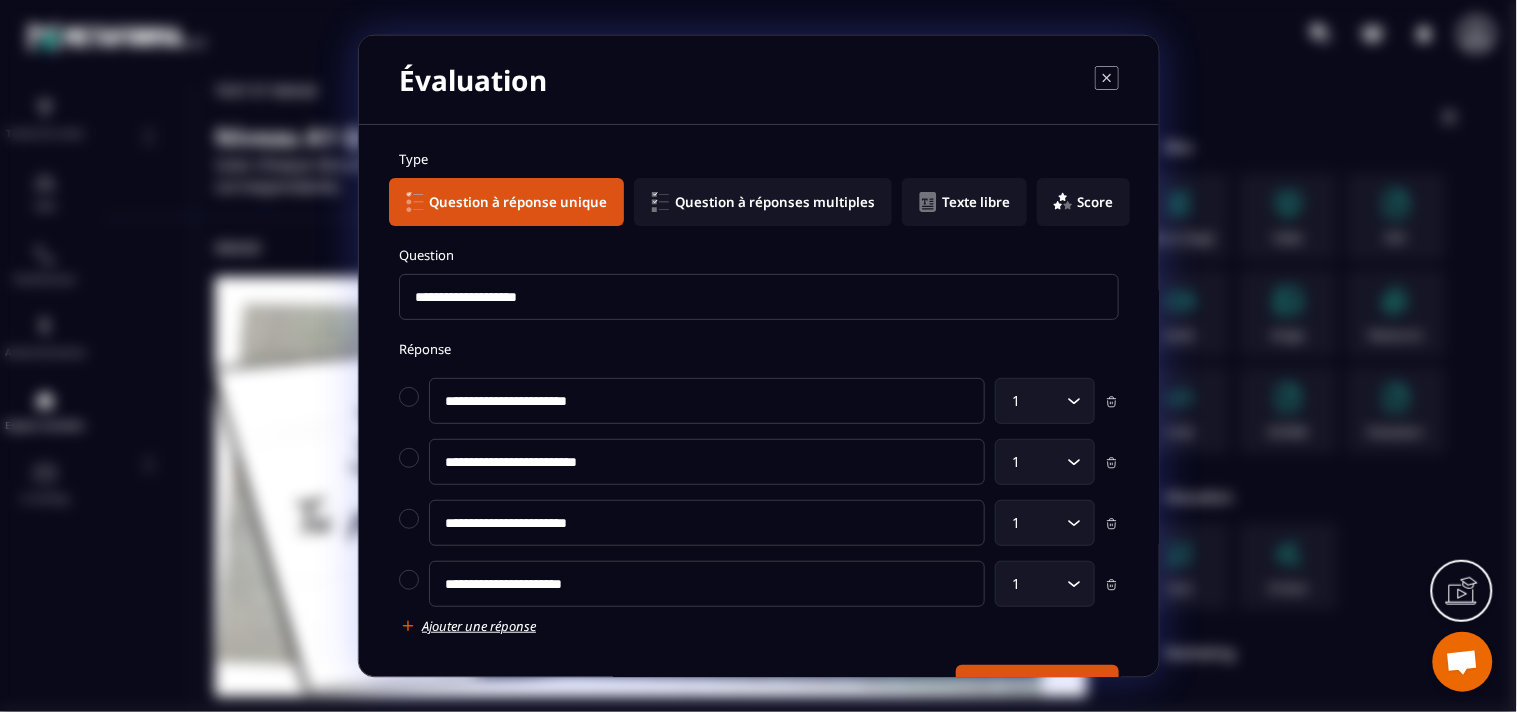 scroll, scrollTop: 66, scrollLeft: 0, axis: vertical 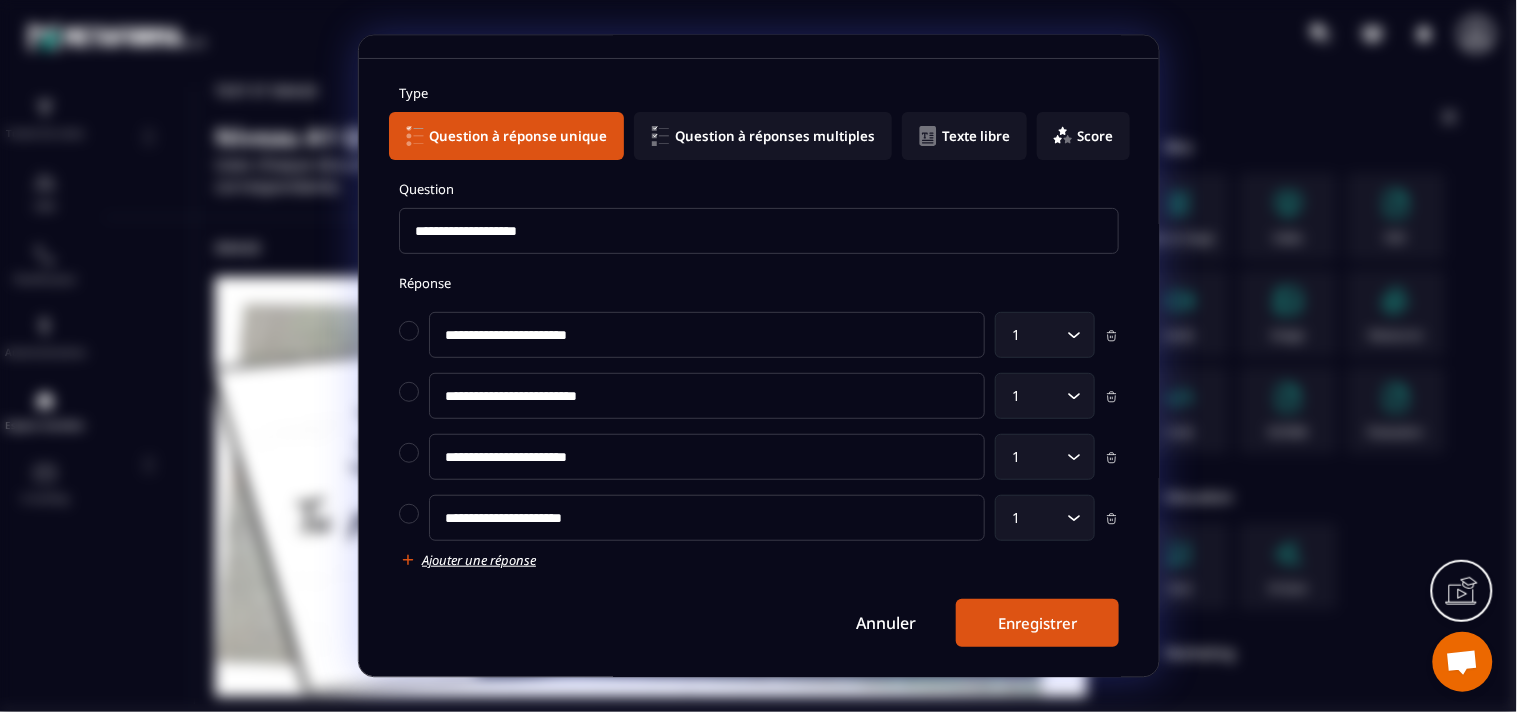 type on "**********" 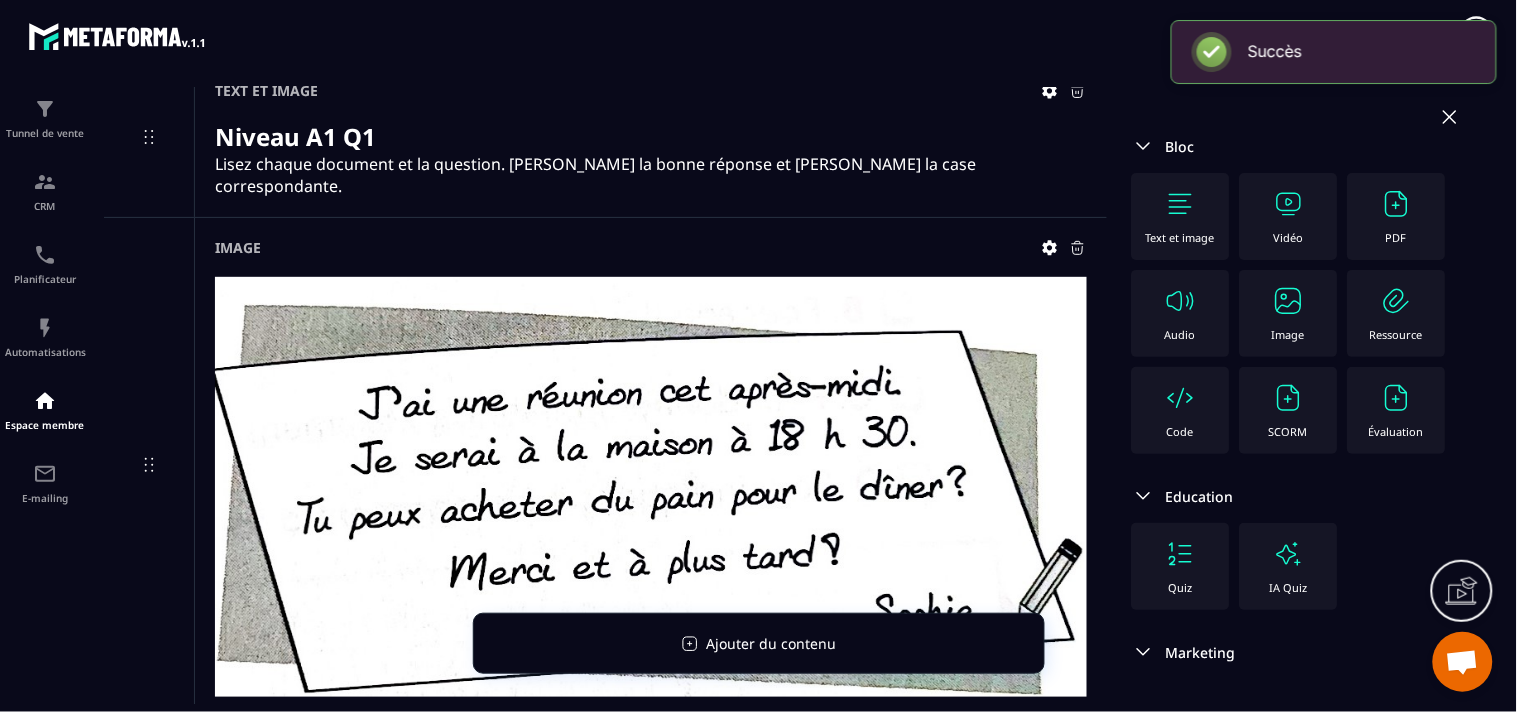 scroll, scrollTop: 66, scrollLeft: 0, axis: vertical 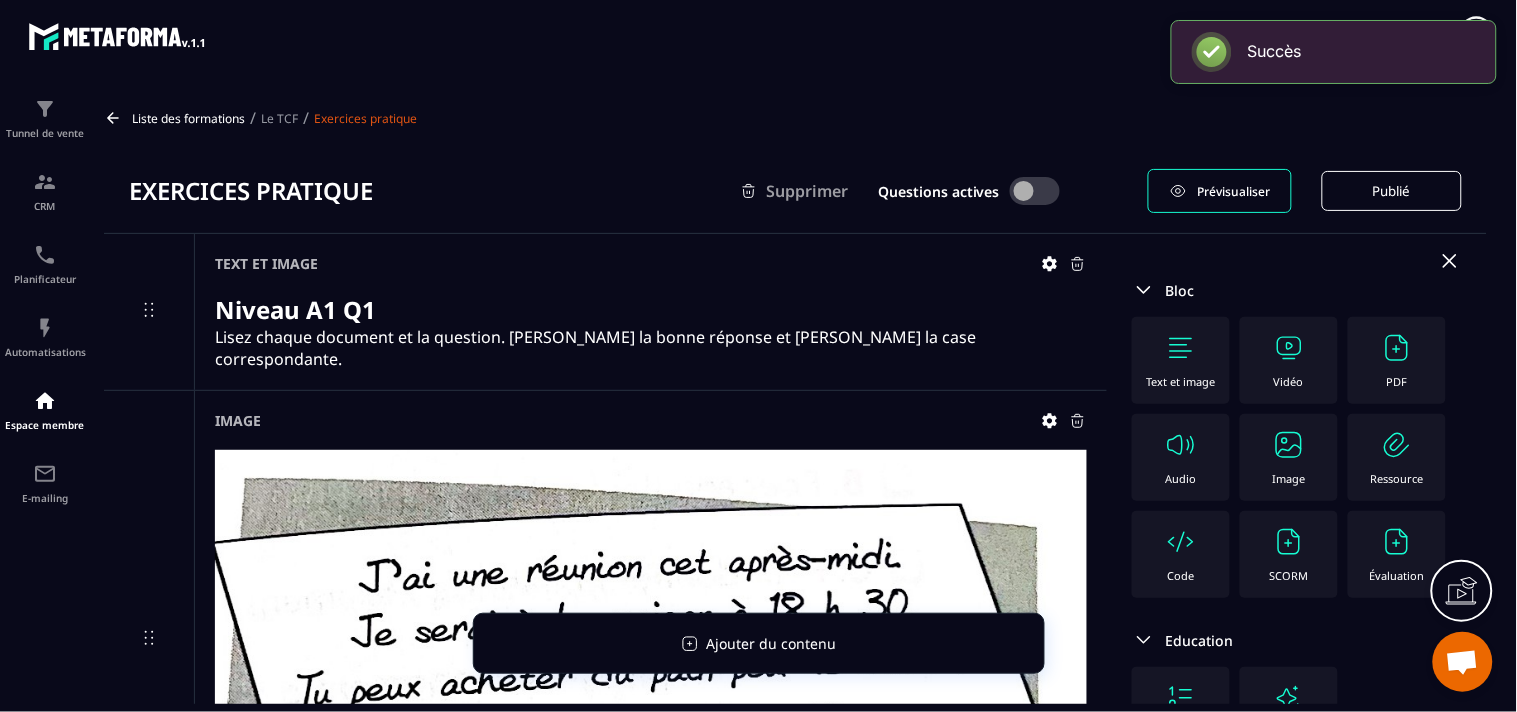 click 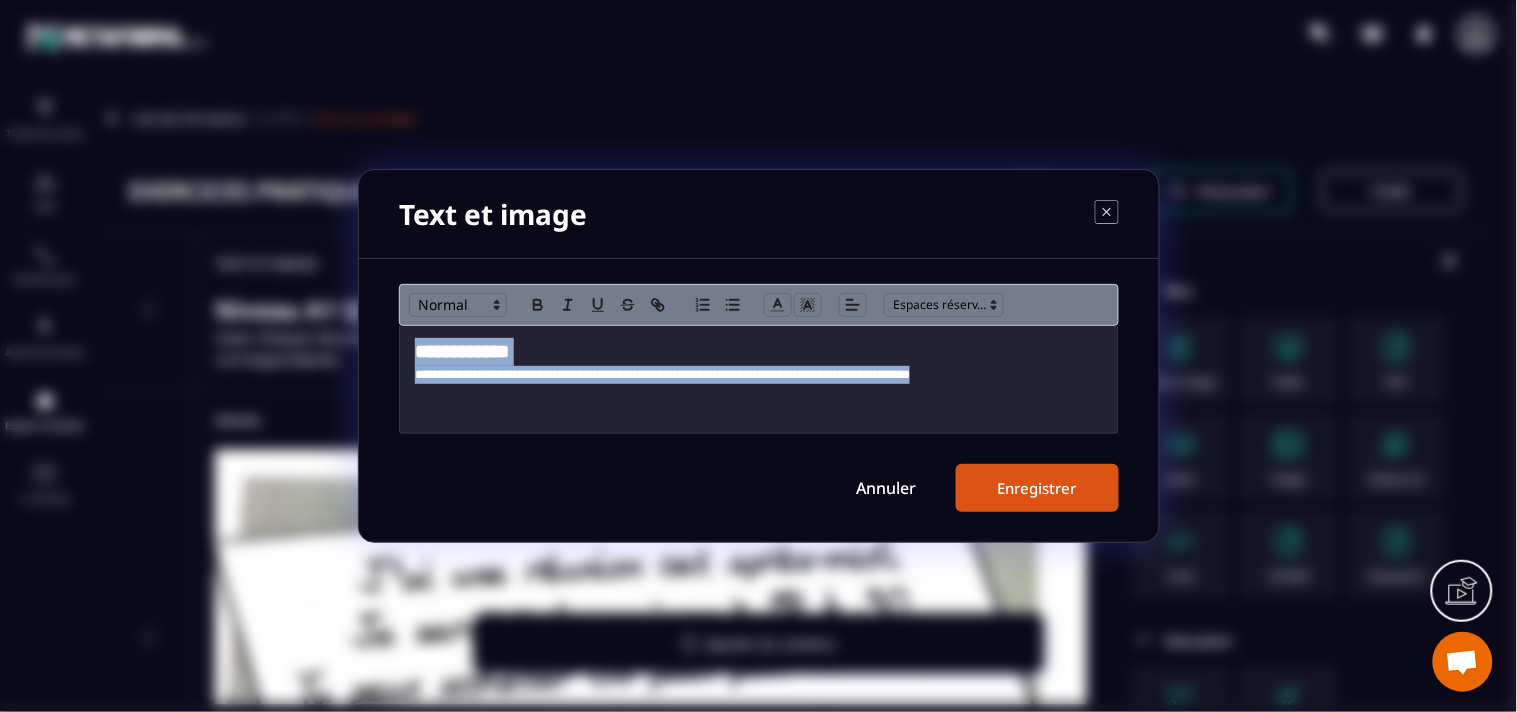 drag, startPoint x: 408, startPoint y: 356, endPoint x: 1071, endPoint y: 414, distance: 665.5321 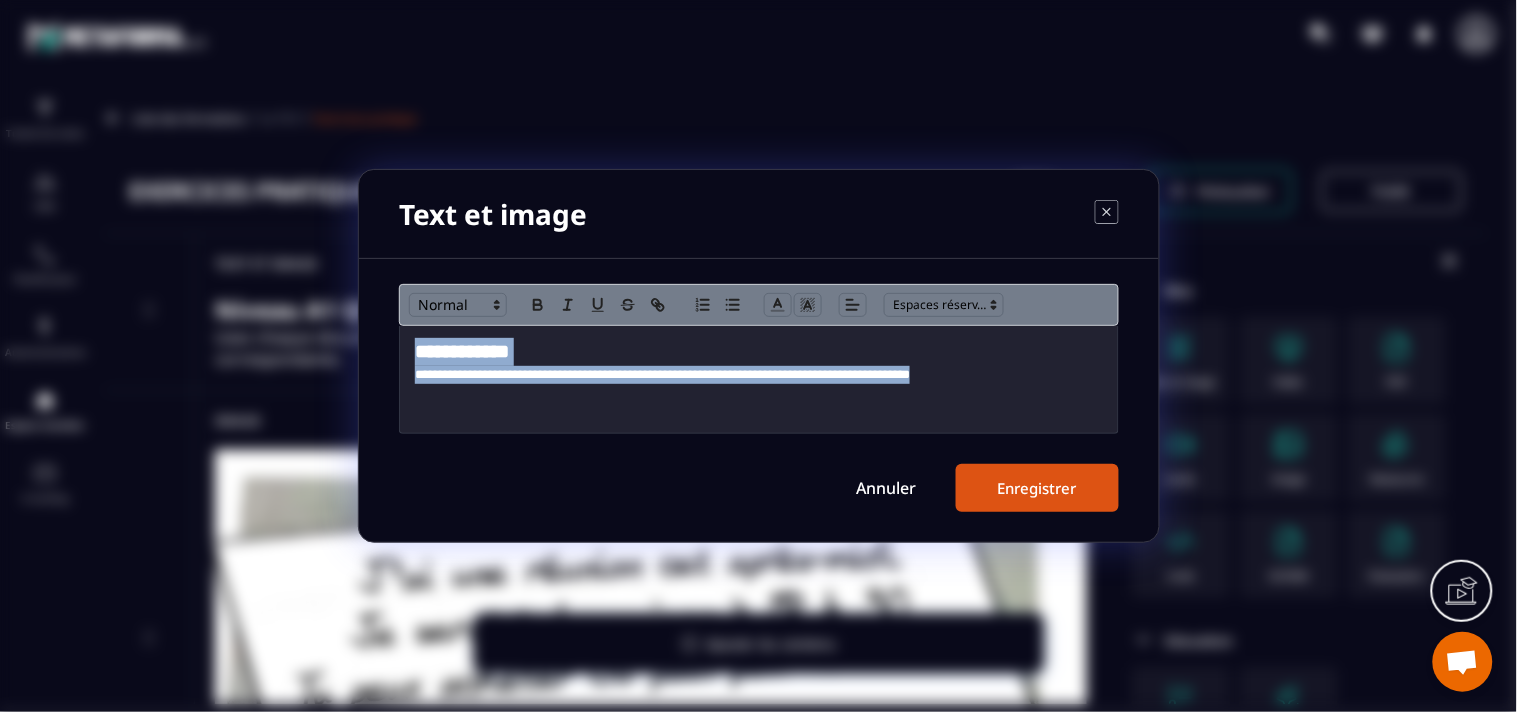 copy on "**********" 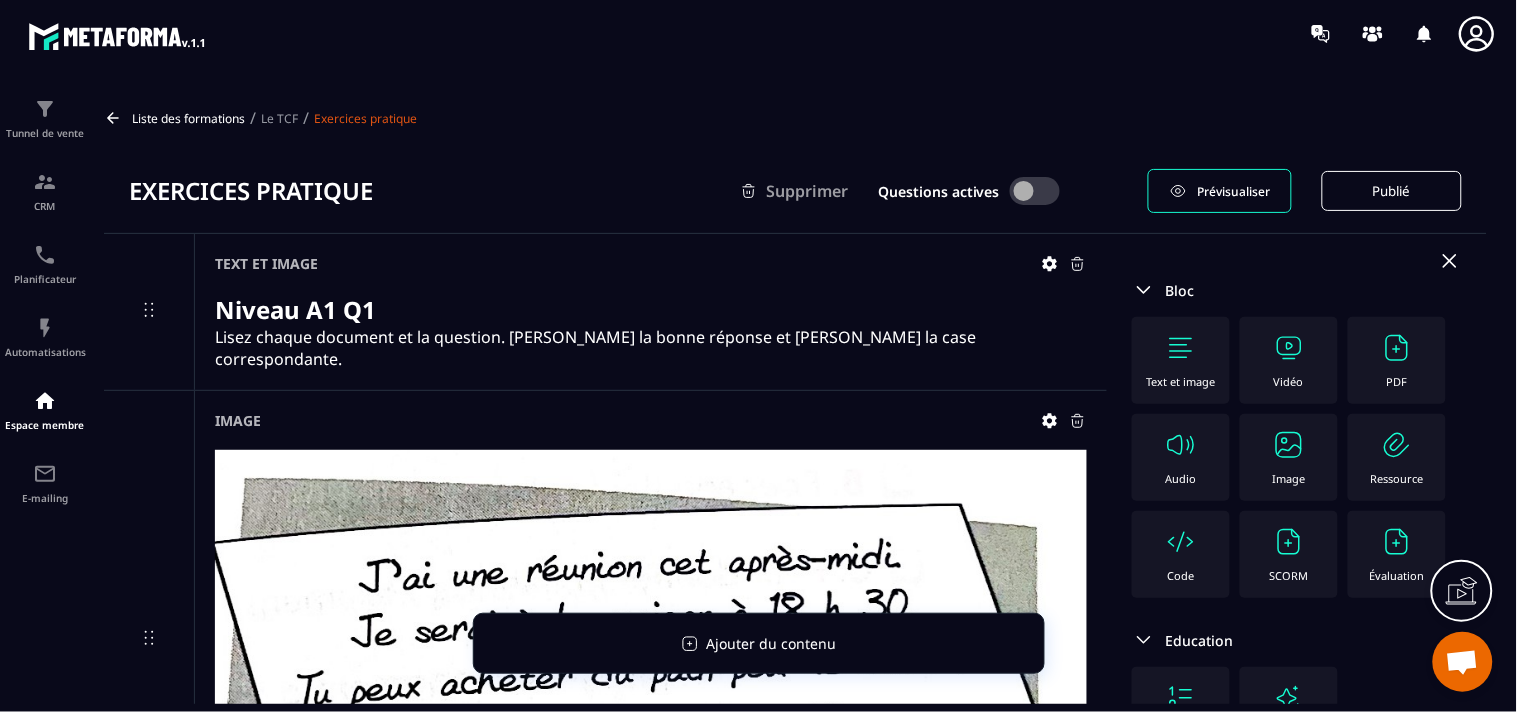 click on "Text et image" at bounding box center (1181, 360) 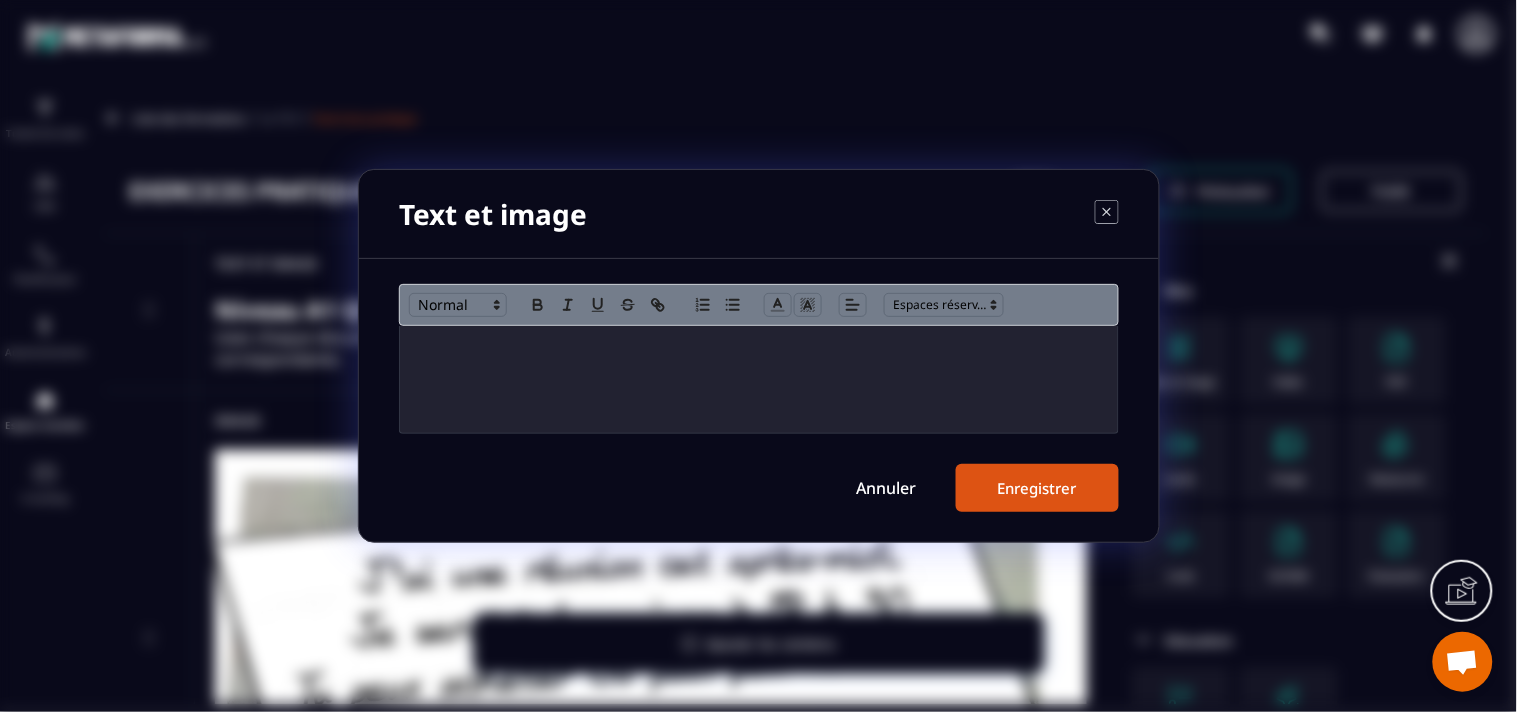 click at bounding box center [759, 379] 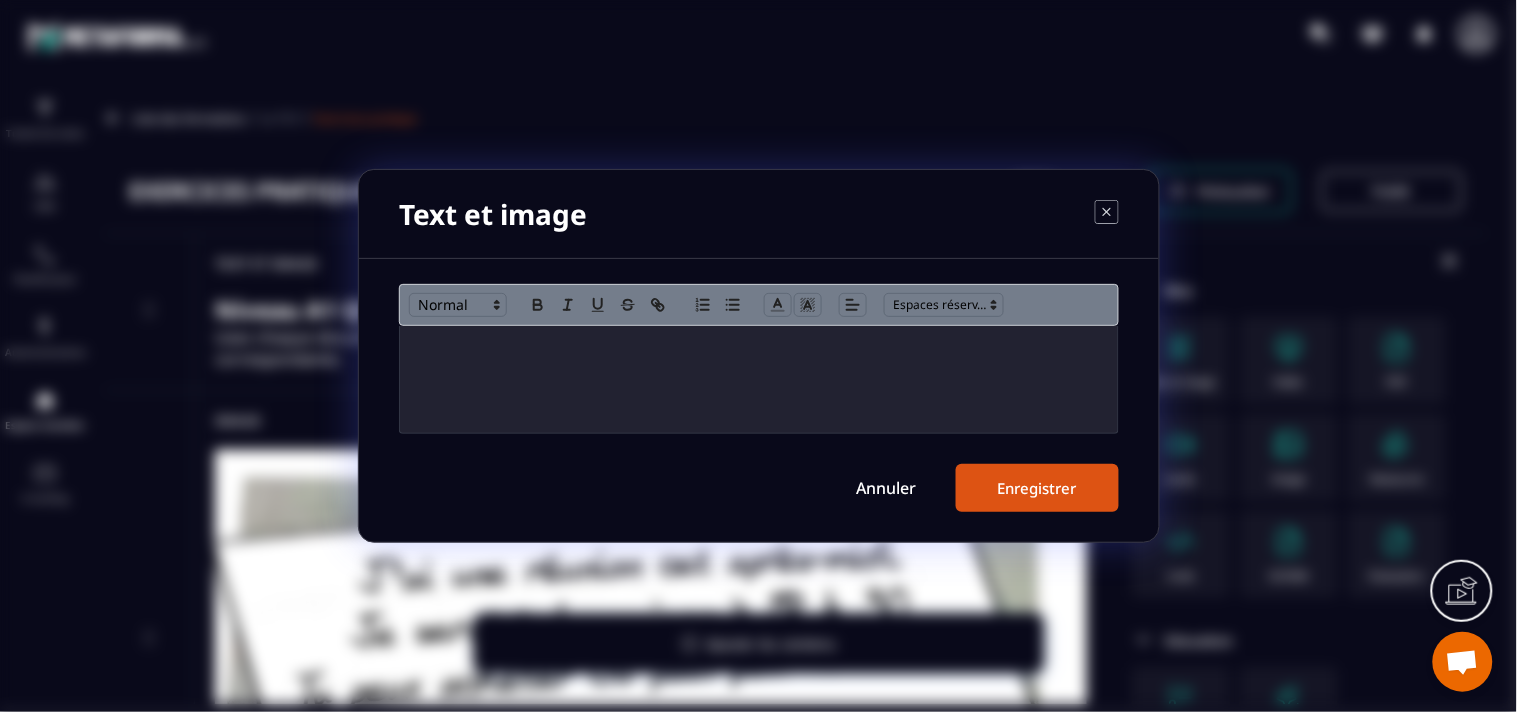 scroll, scrollTop: 0, scrollLeft: 0, axis: both 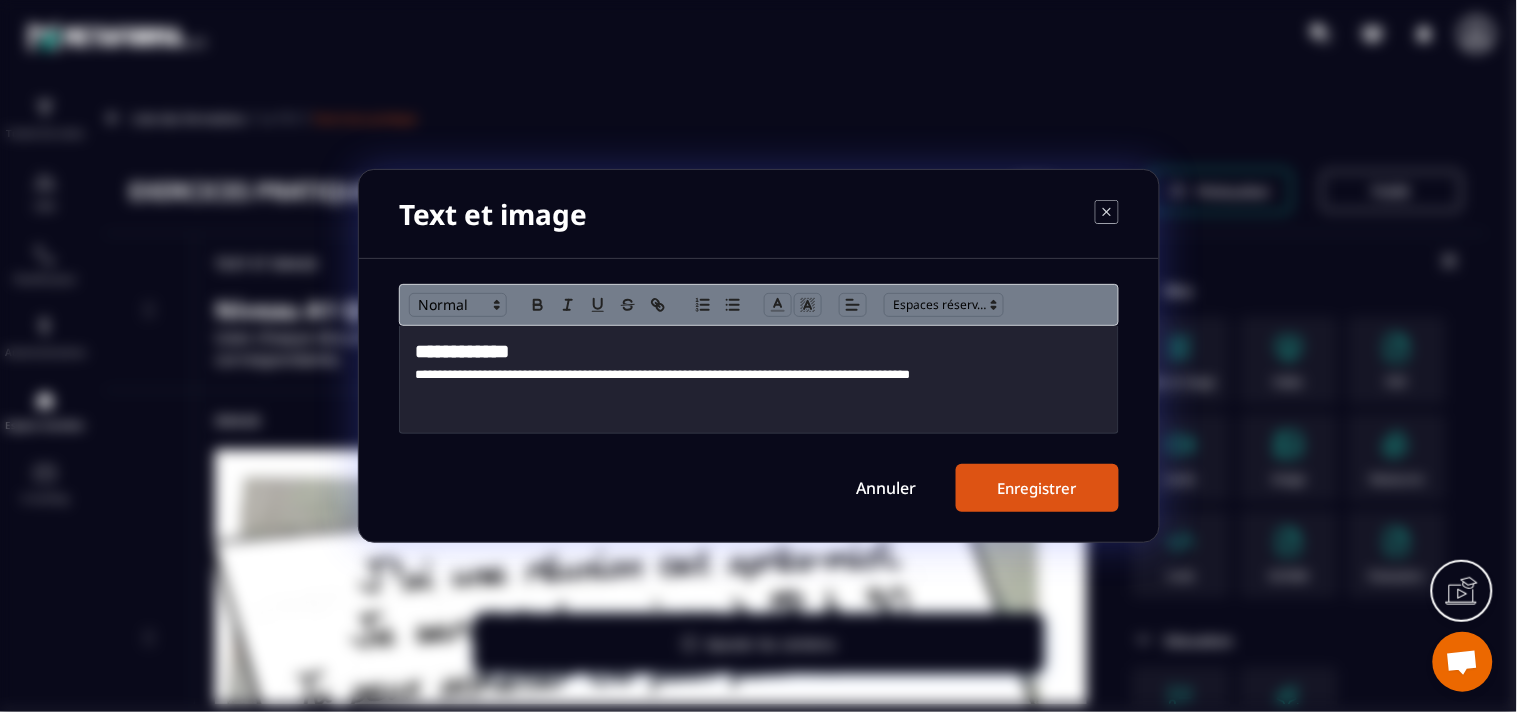 click on "**********" at bounding box center (462, 351) 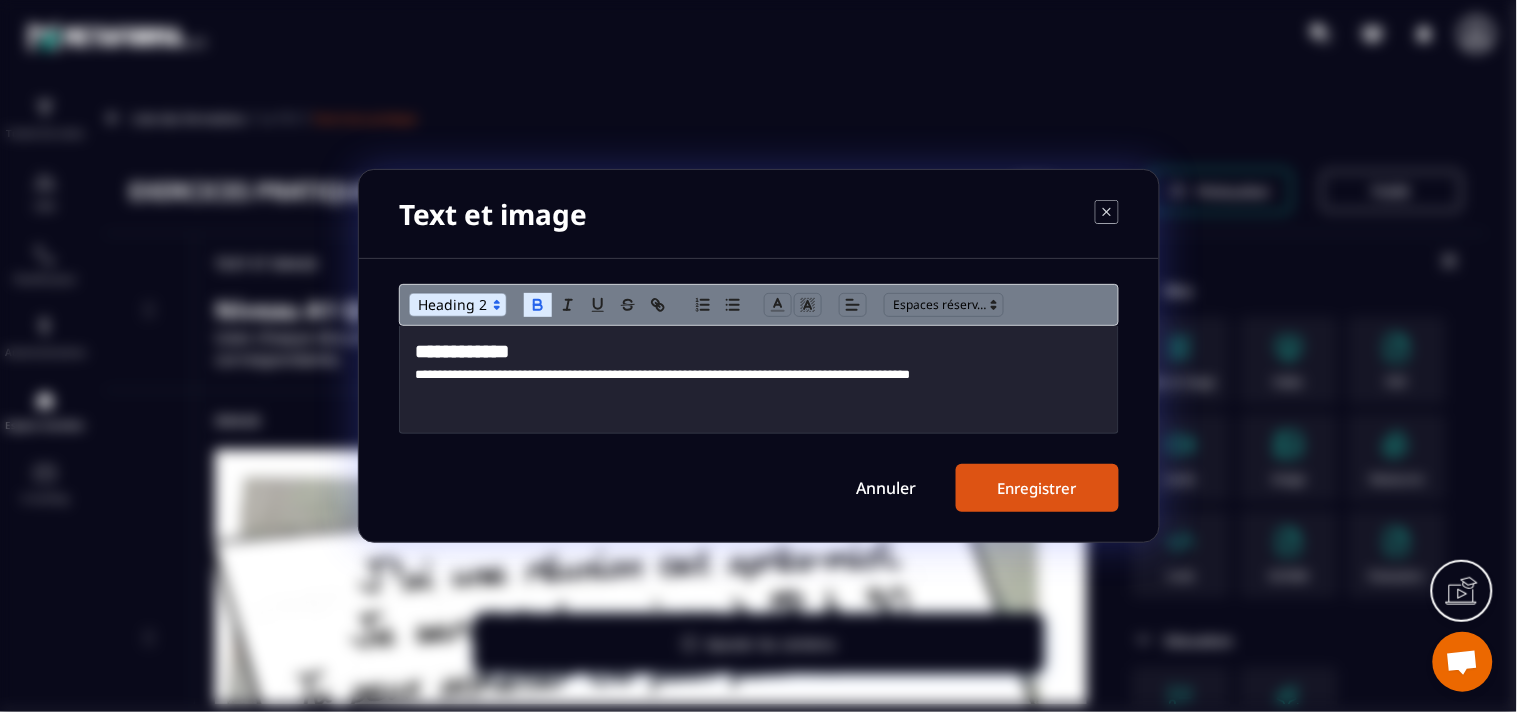type 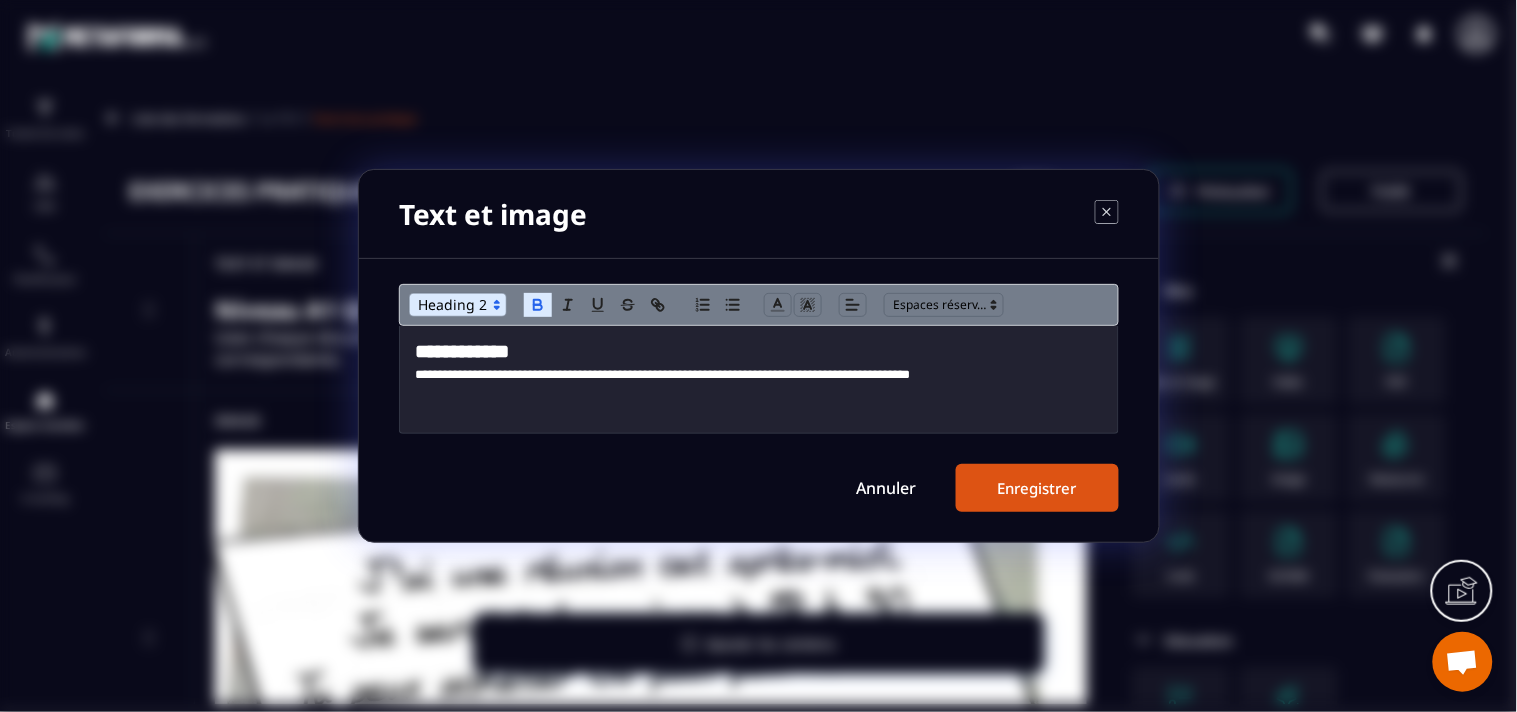 click on "Enregistrer" at bounding box center (1037, 488) 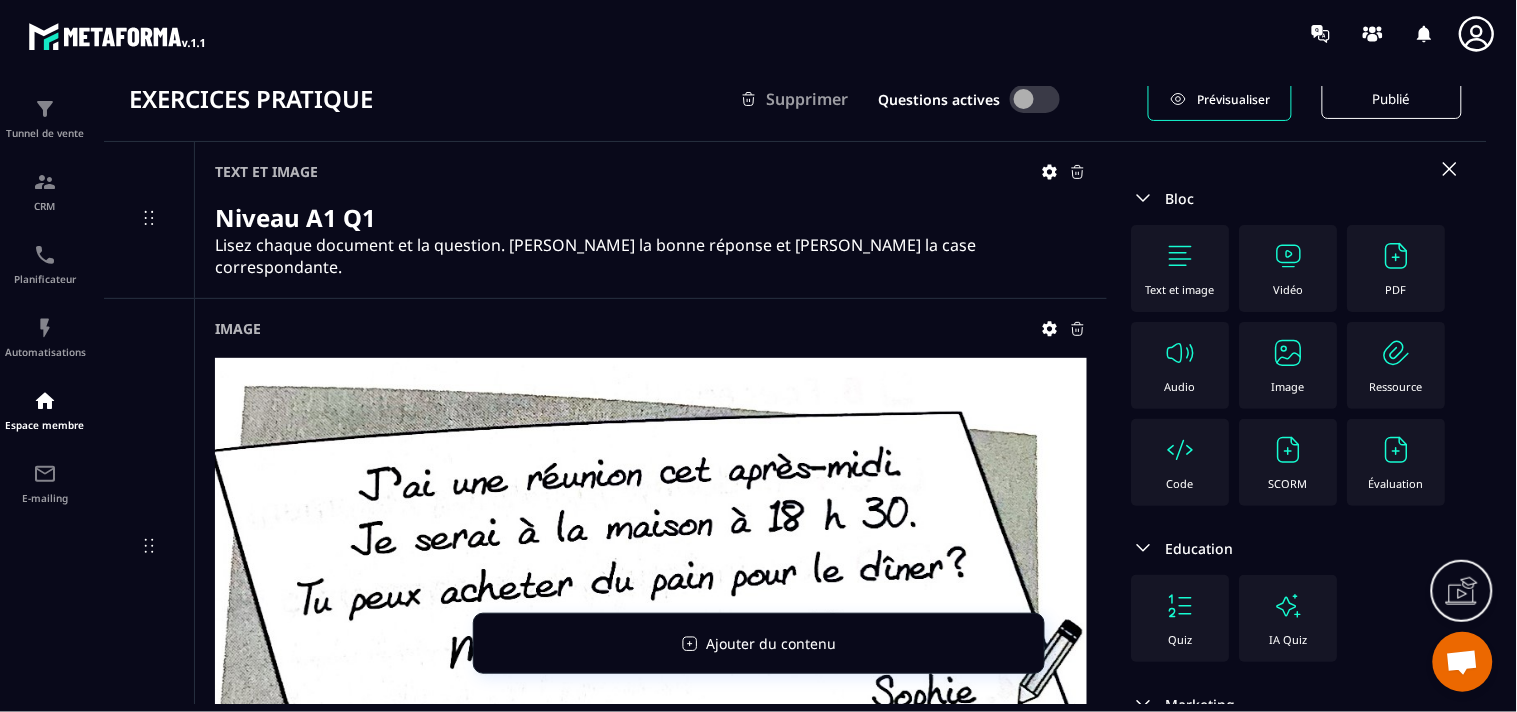 scroll, scrollTop: 111, scrollLeft: 0, axis: vertical 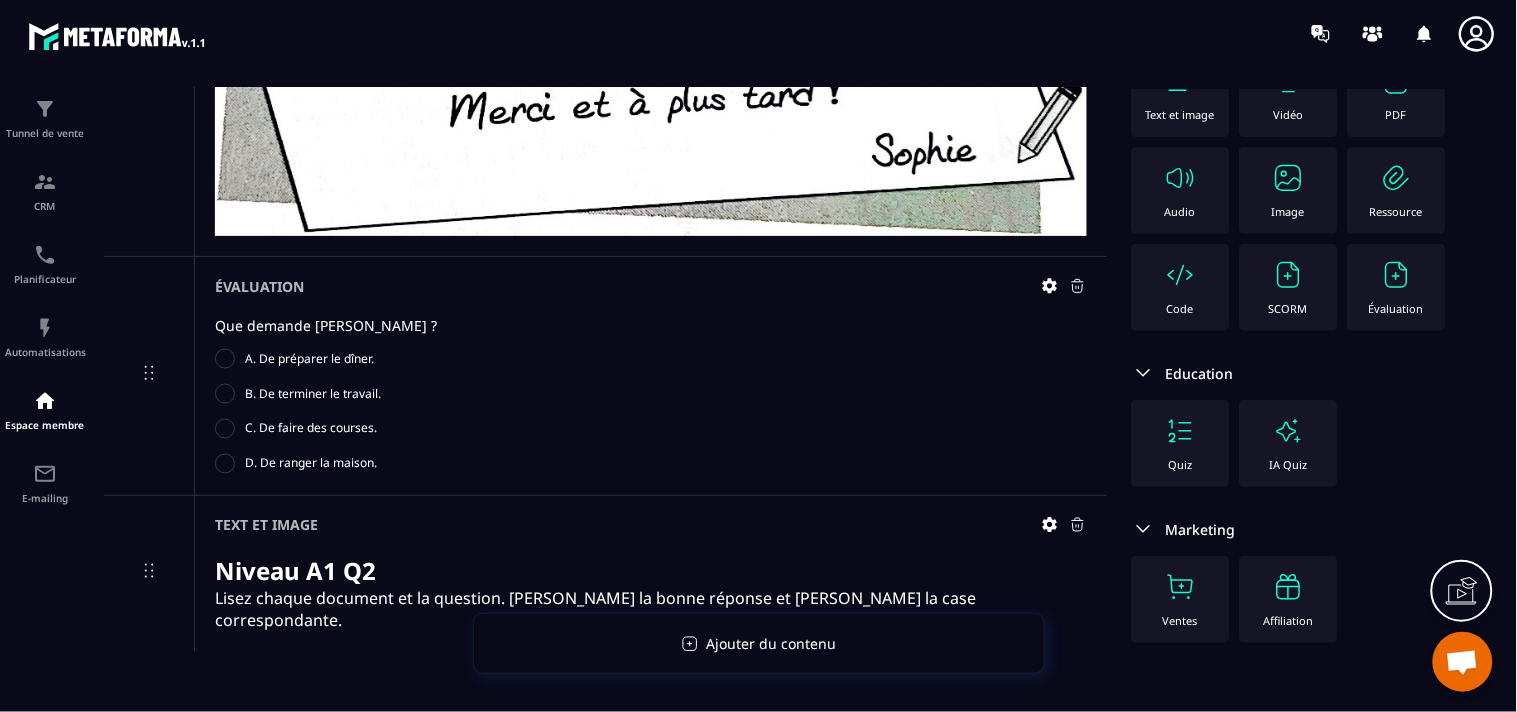 click at bounding box center [1289, 178] 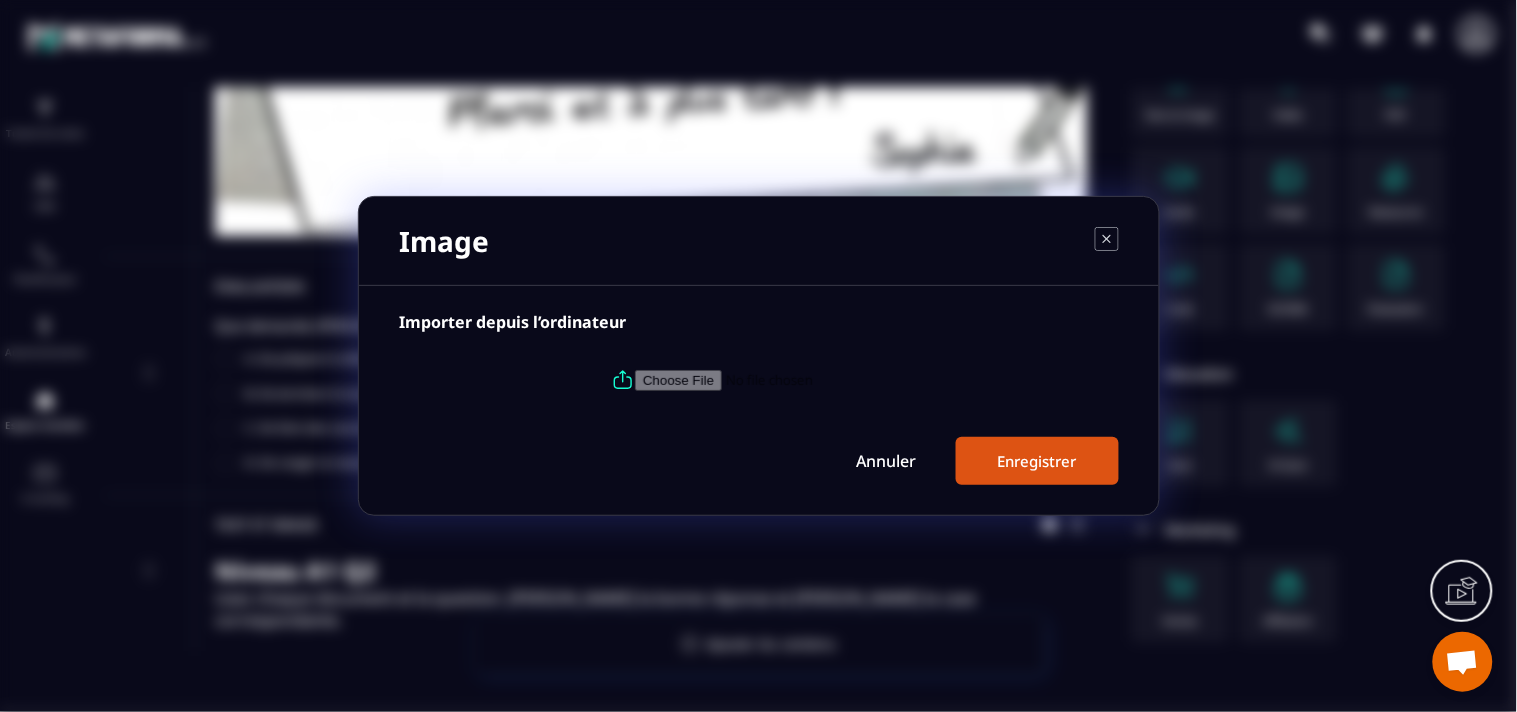 click at bounding box center (771, 380) 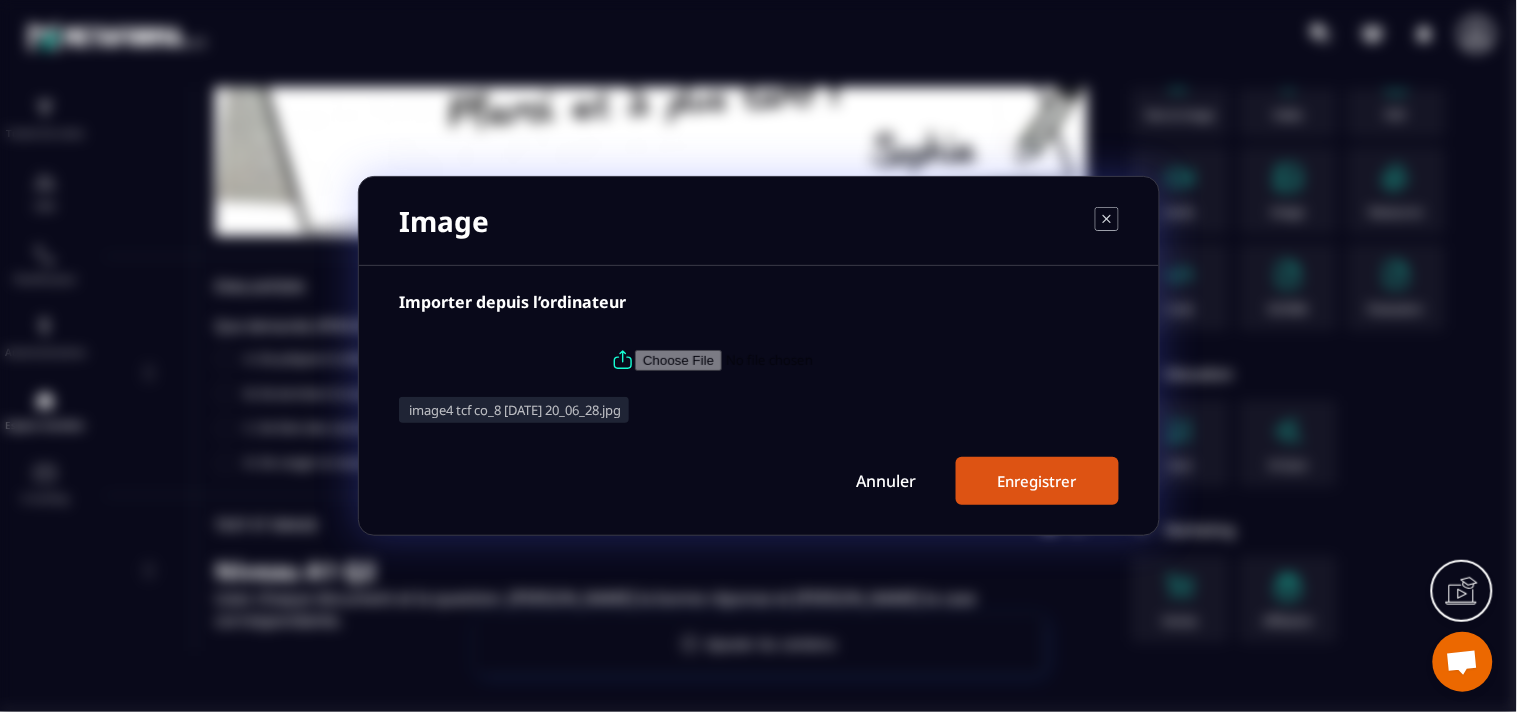 drag, startPoint x: 1054, startPoint y: 462, endPoint x: 1064, endPoint y: 465, distance: 10.440307 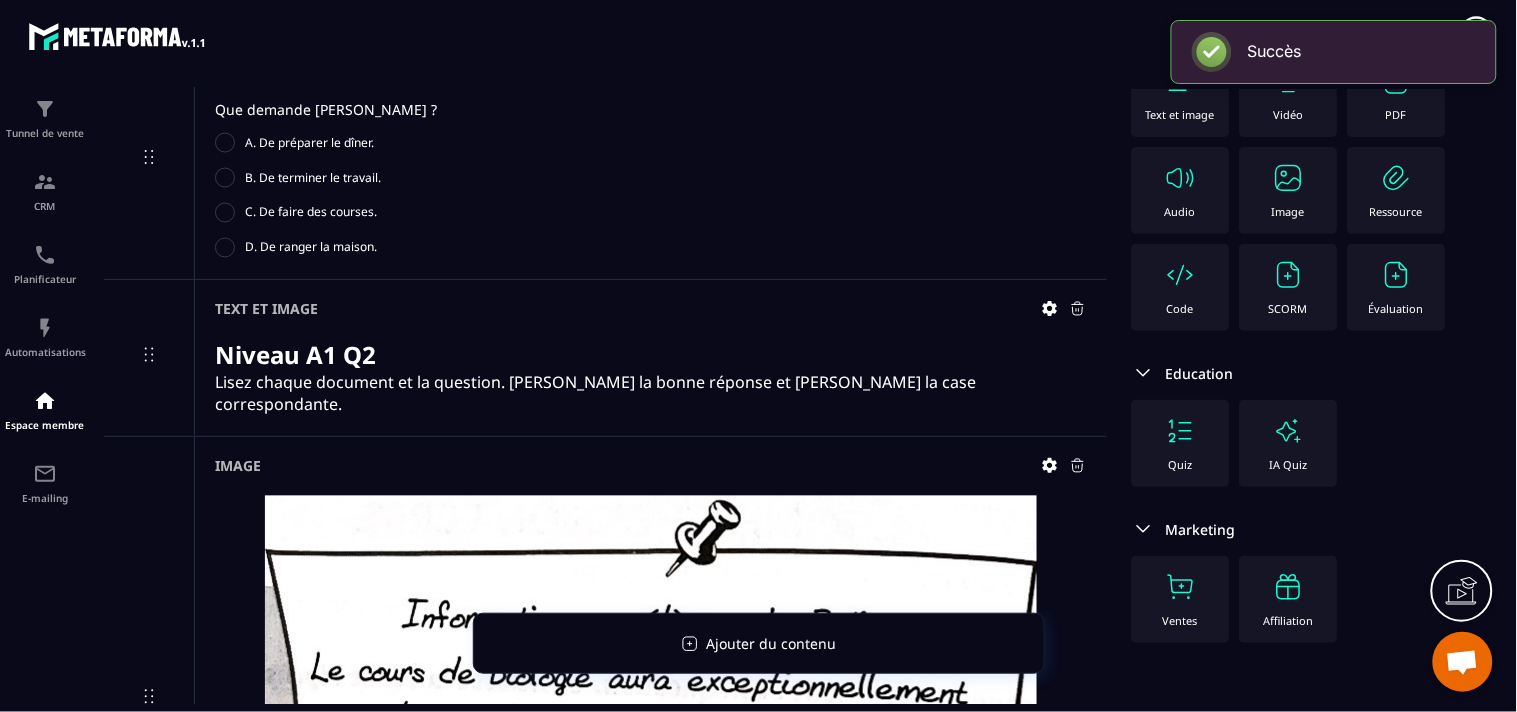 scroll, scrollTop: 1161, scrollLeft: 0, axis: vertical 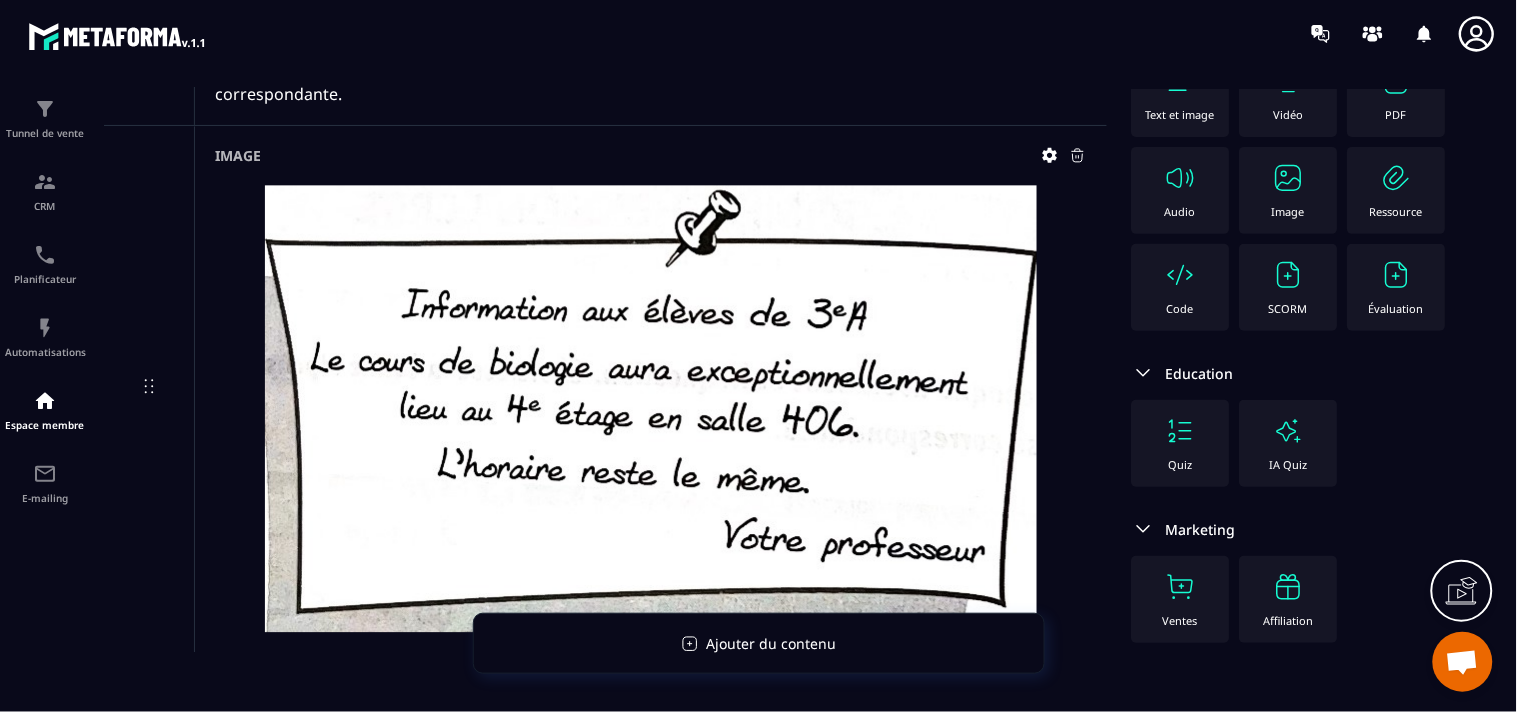 click on "Évaluation" at bounding box center (1397, 287) 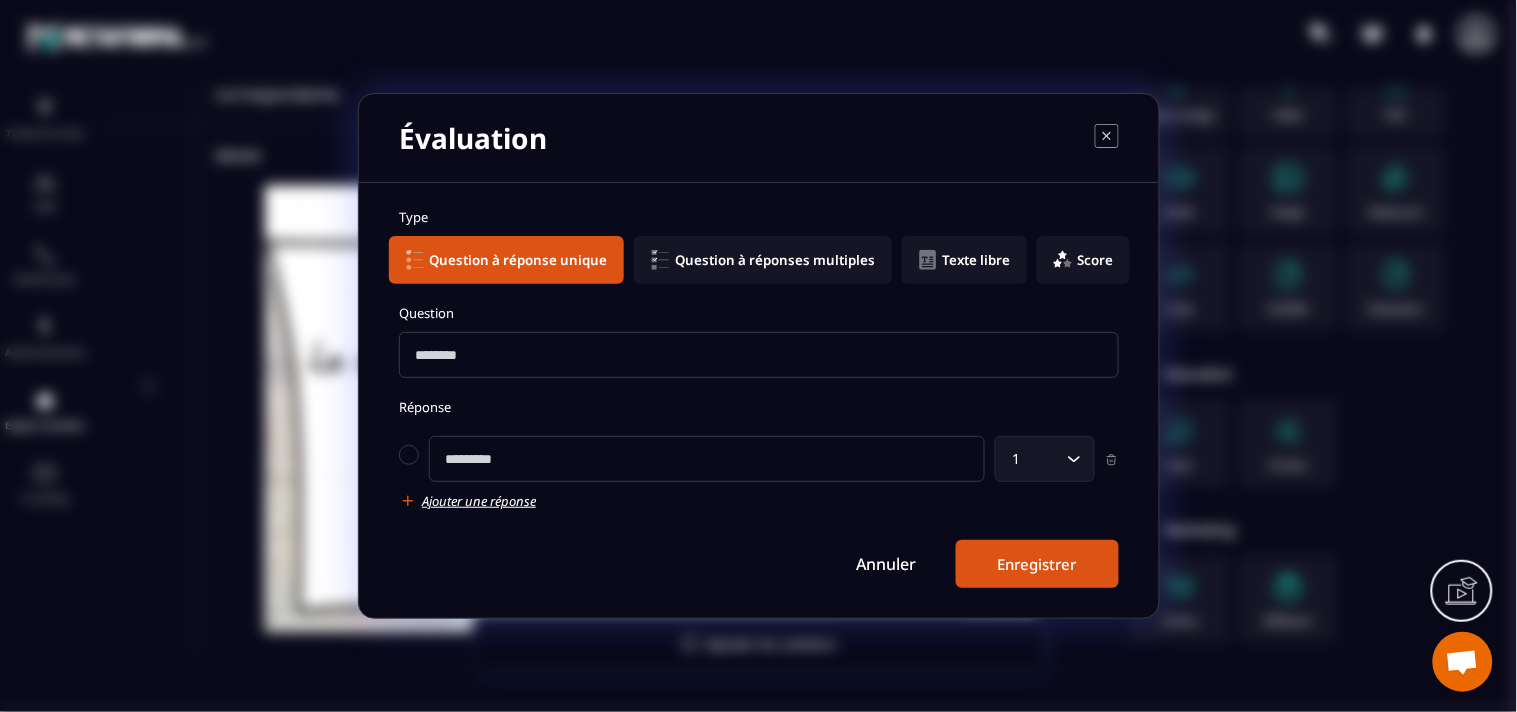 click at bounding box center [759, 355] 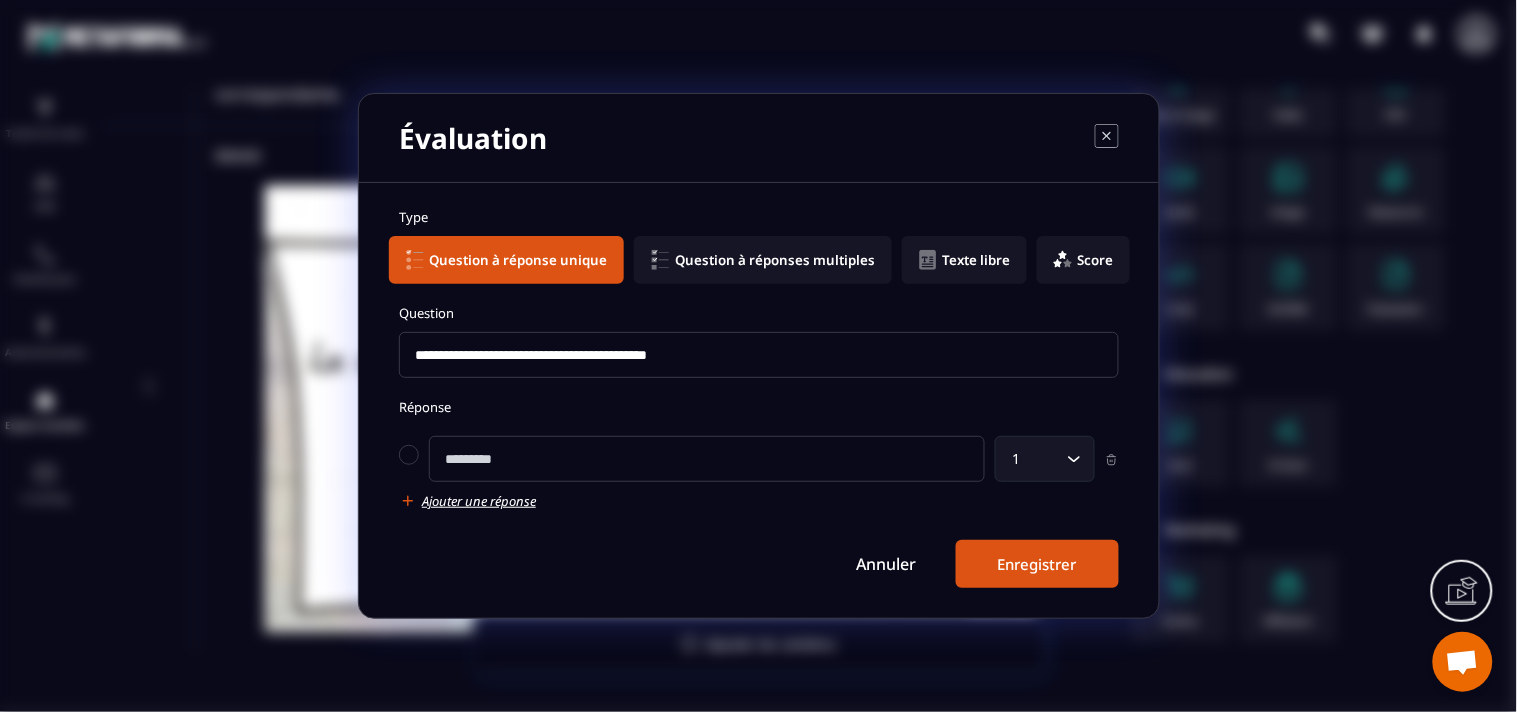 type on "**********" 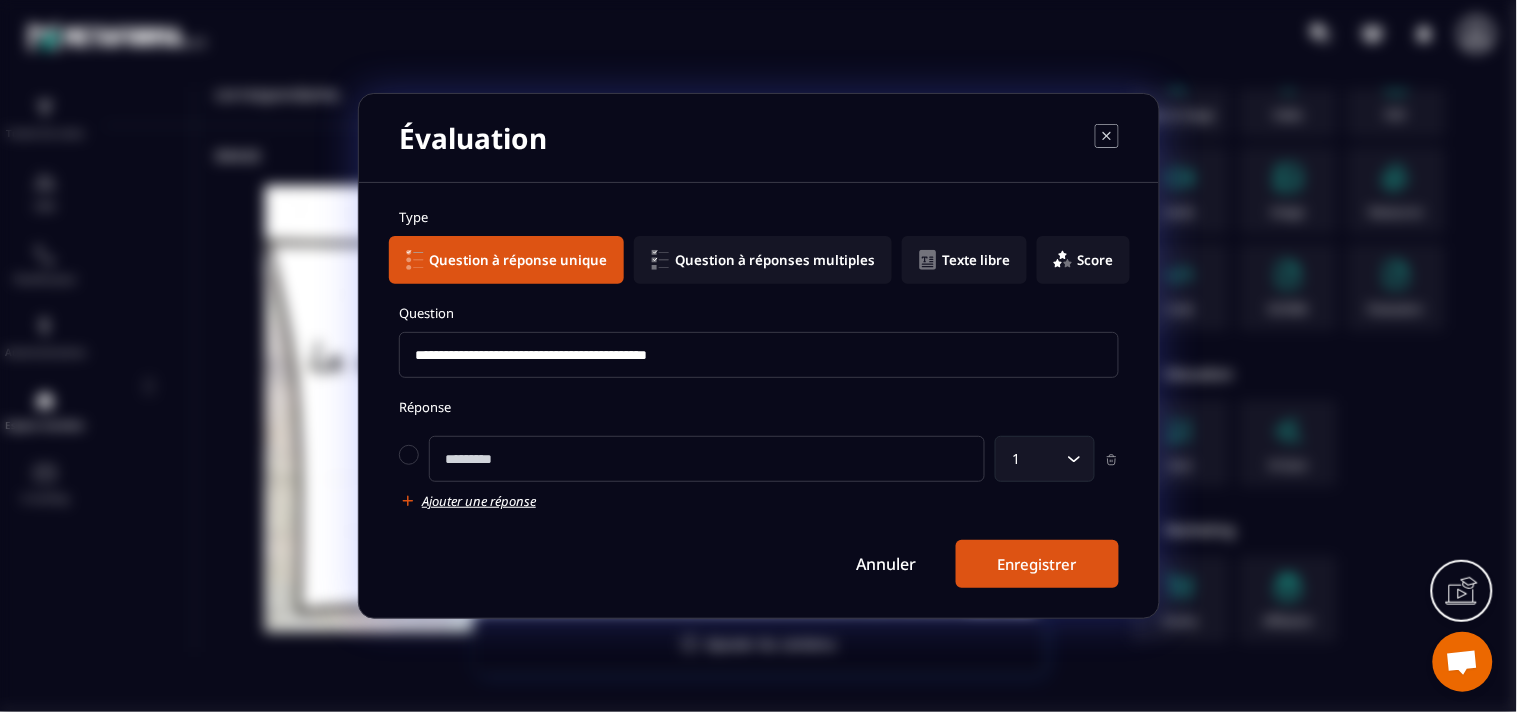 click at bounding box center (707, 459) 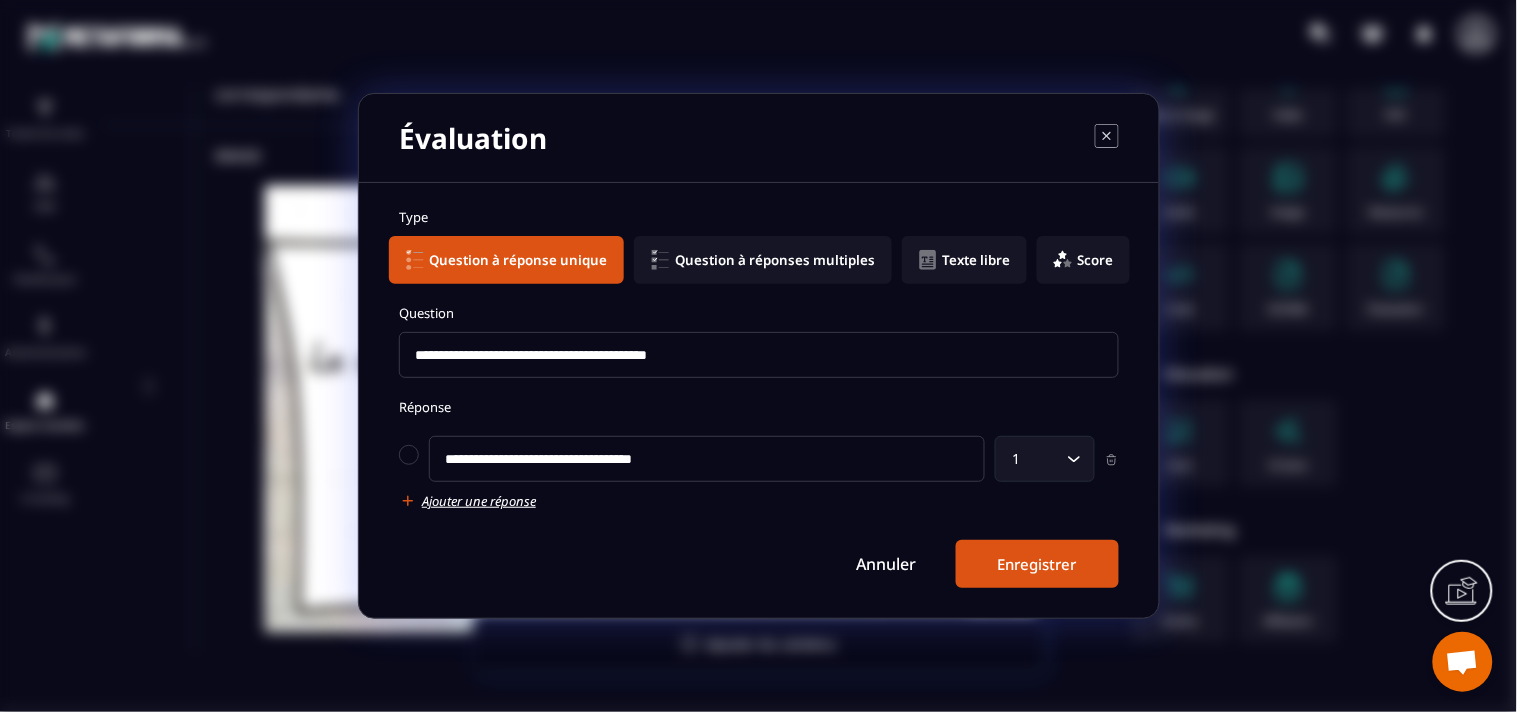 type on "**********" 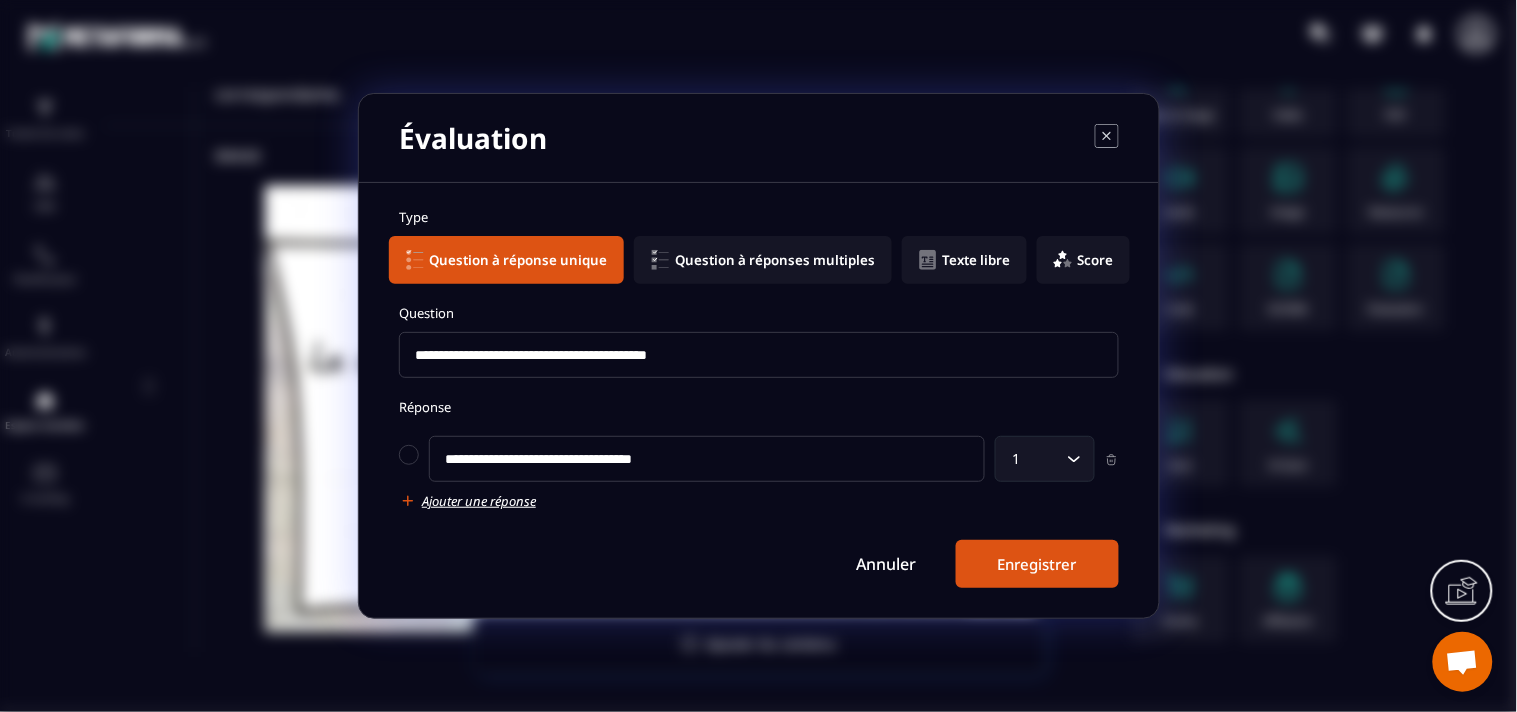 click on "Ajouter une réponse" at bounding box center (479, 501) 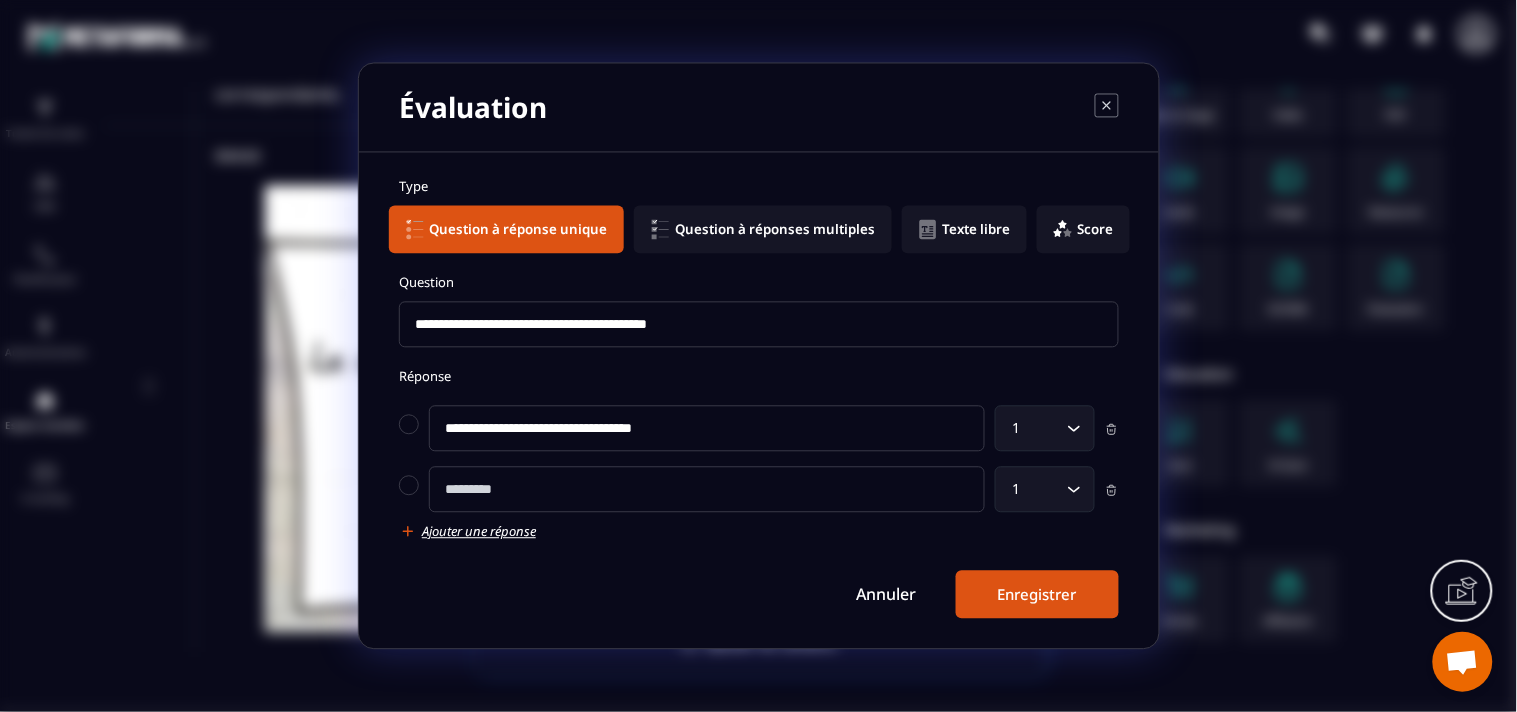 click at bounding box center (707, 490) 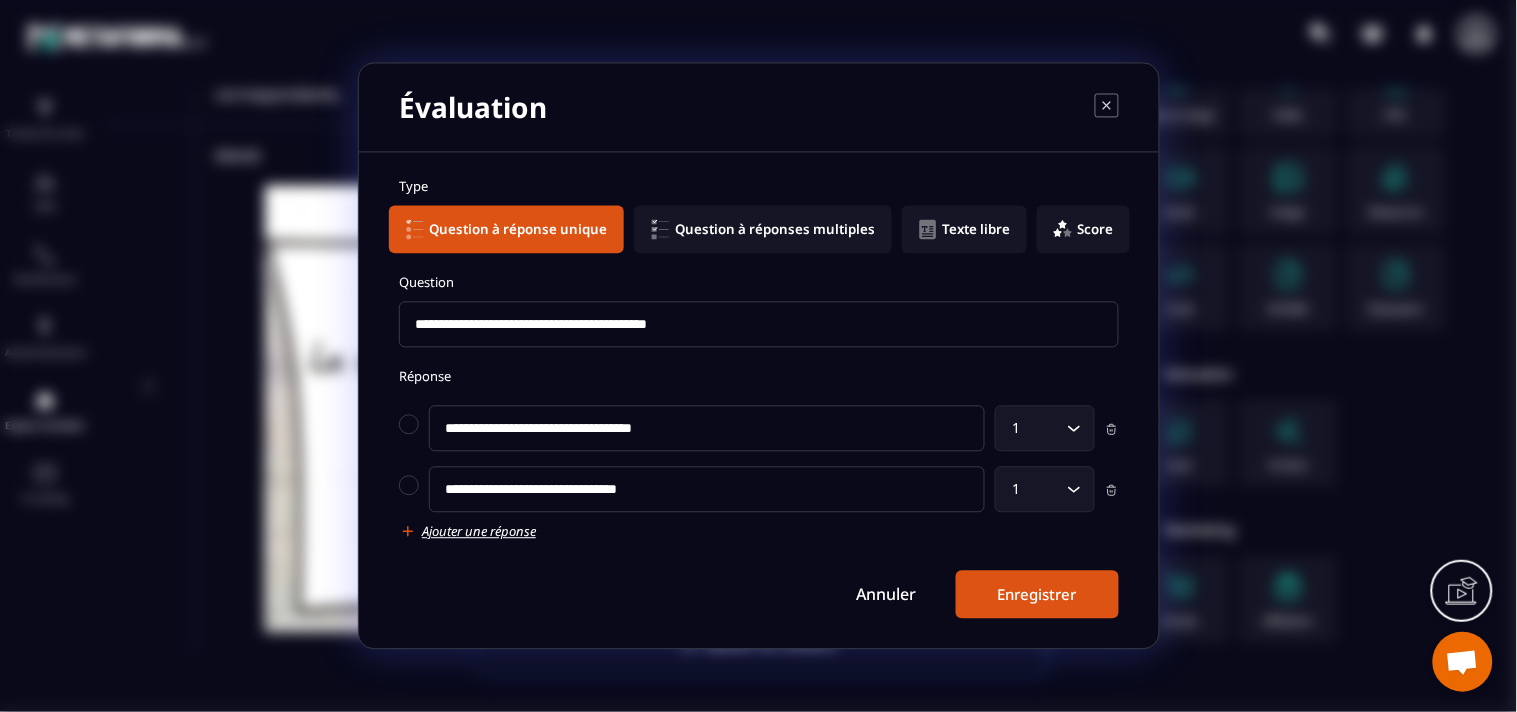 type on "**********" 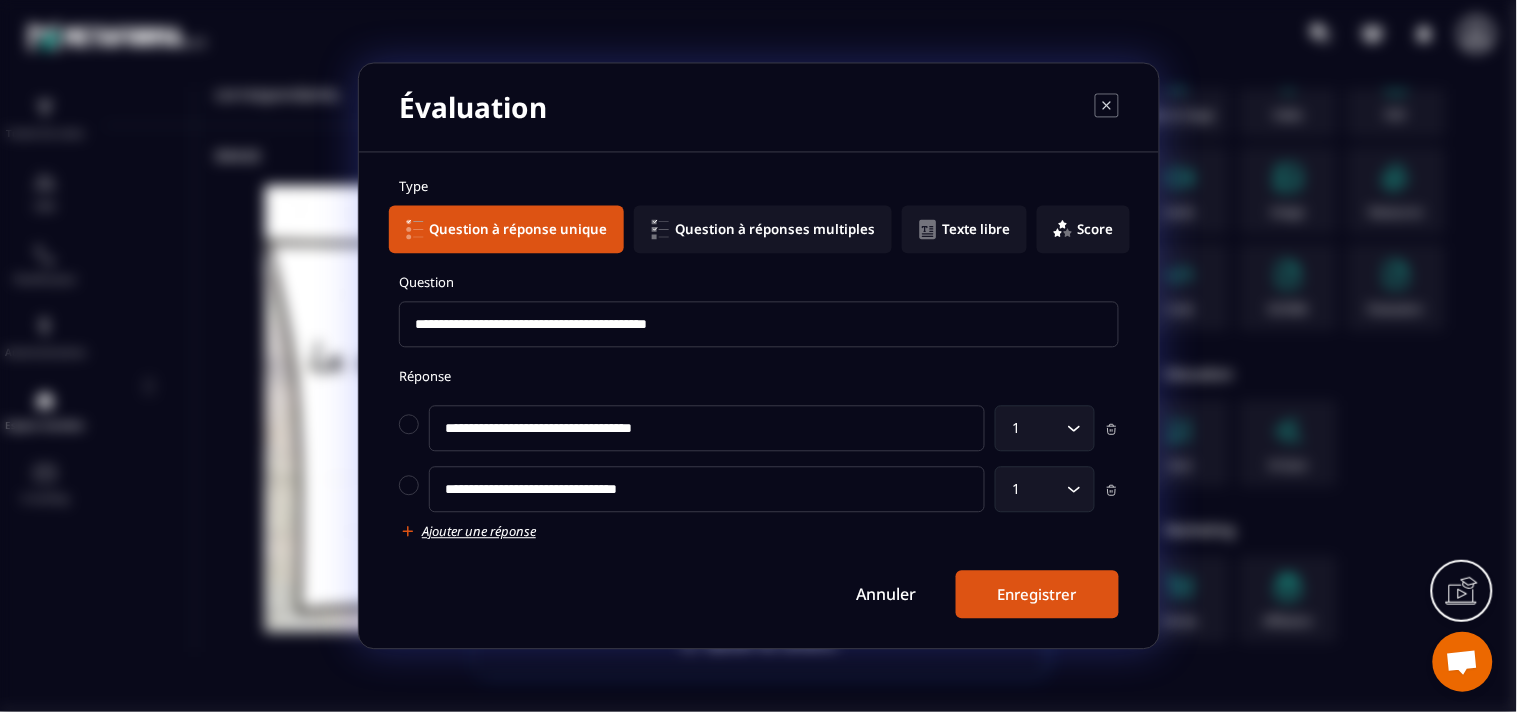 click on "Ajouter une réponse" at bounding box center (479, 532) 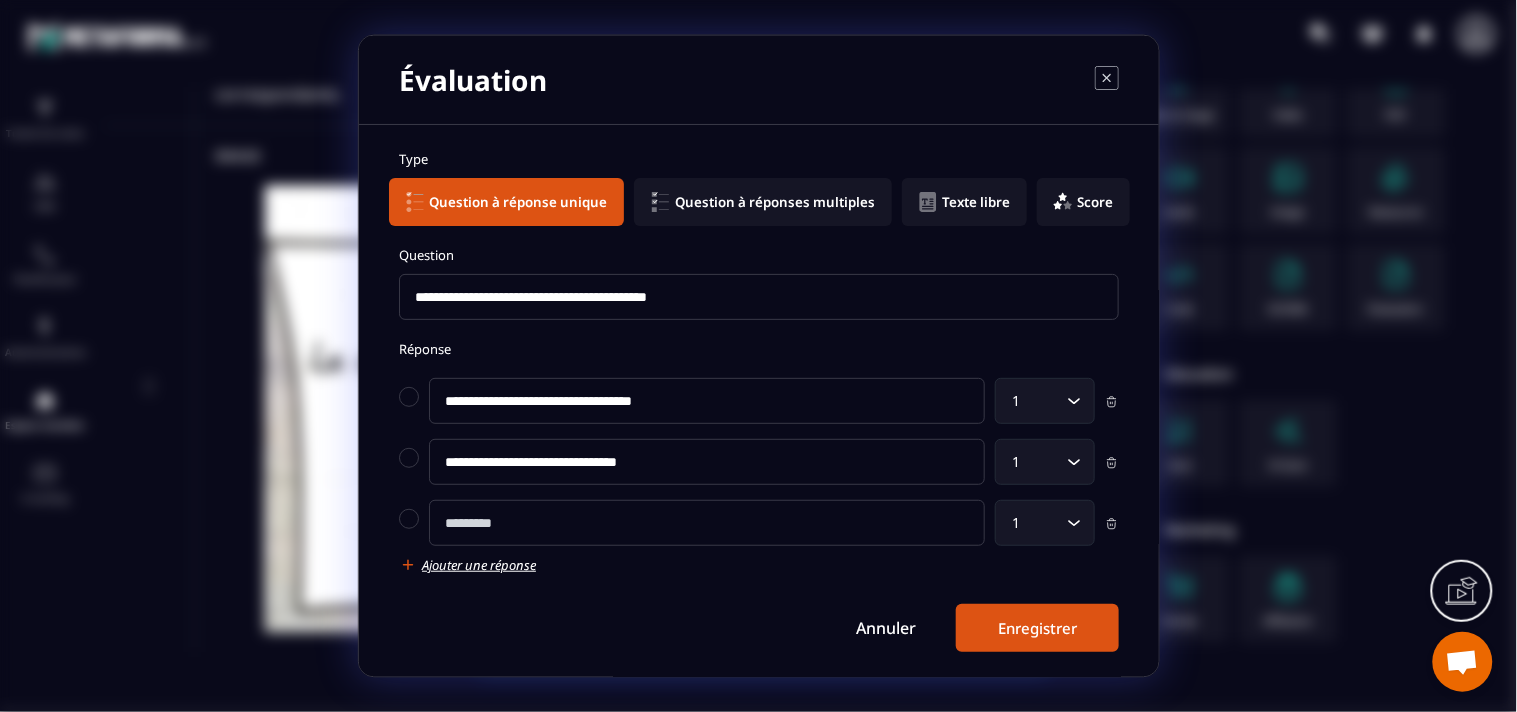 click at bounding box center (707, 523) 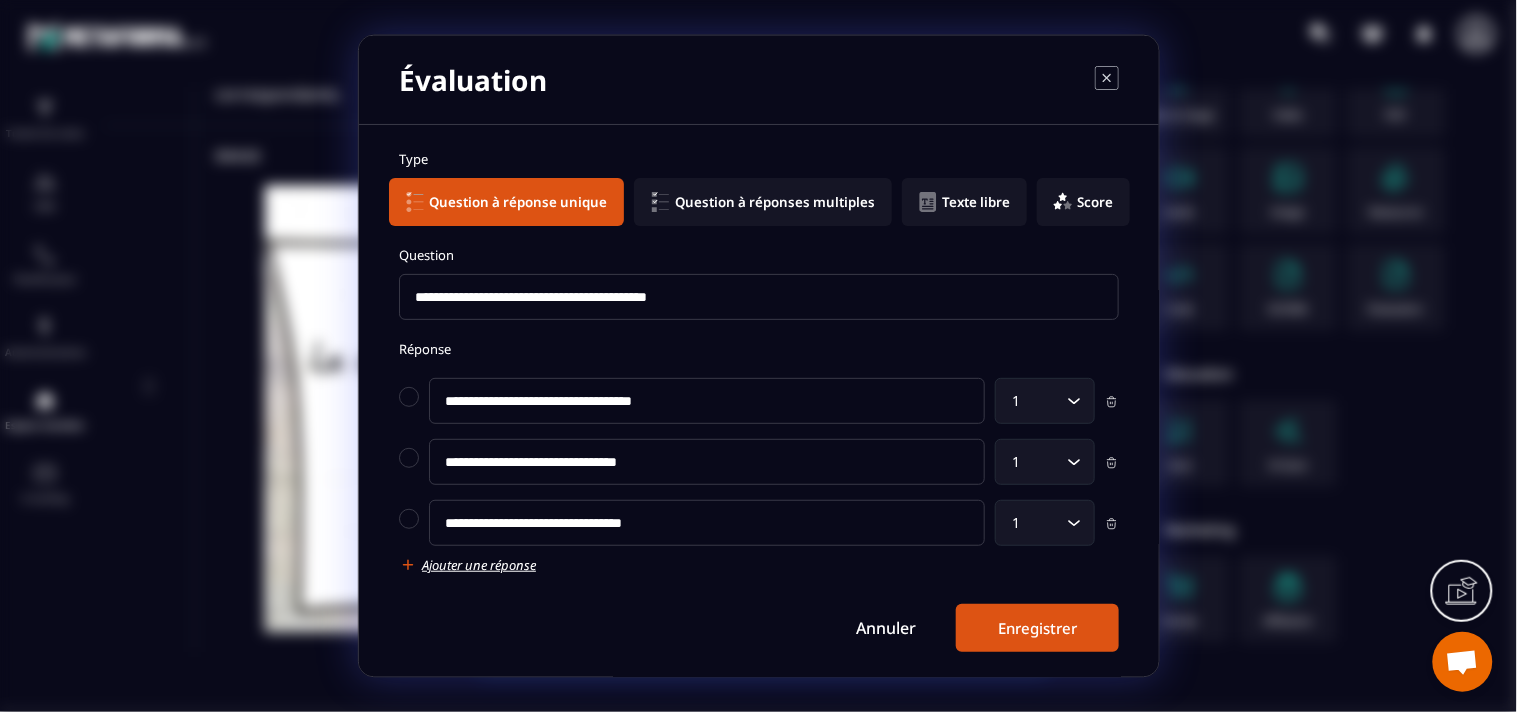 type on "**********" 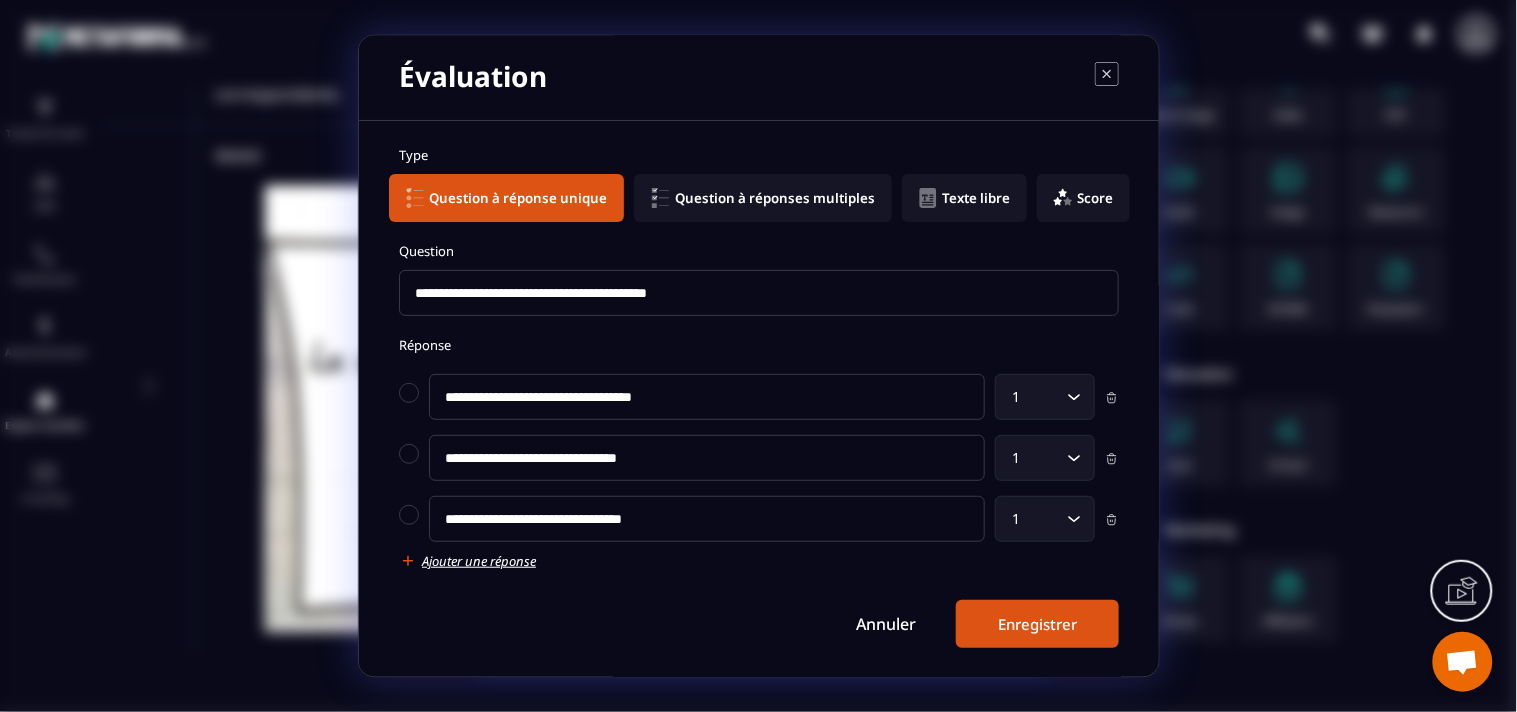 click on "Ajouter une réponse" at bounding box center (479, 561) 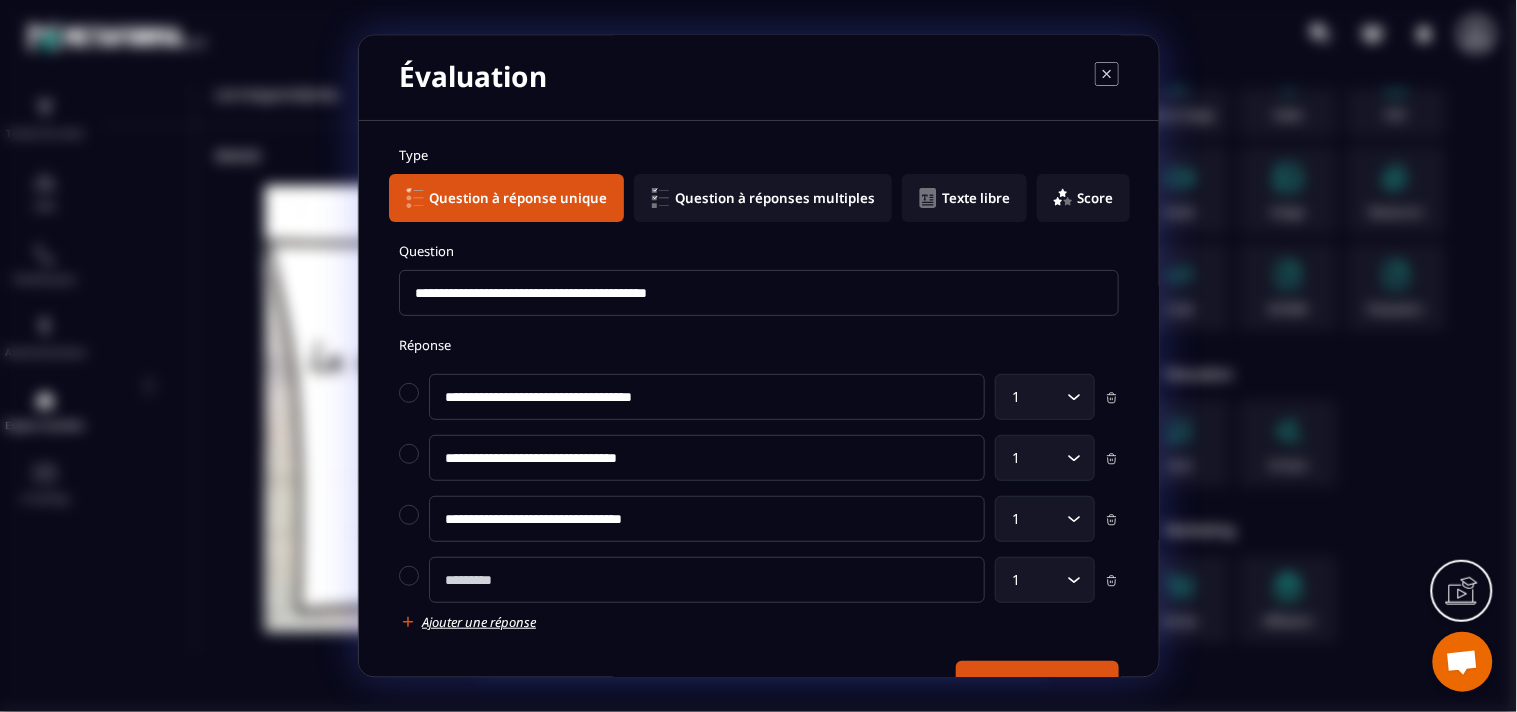 click at bounding box center [707, 580] 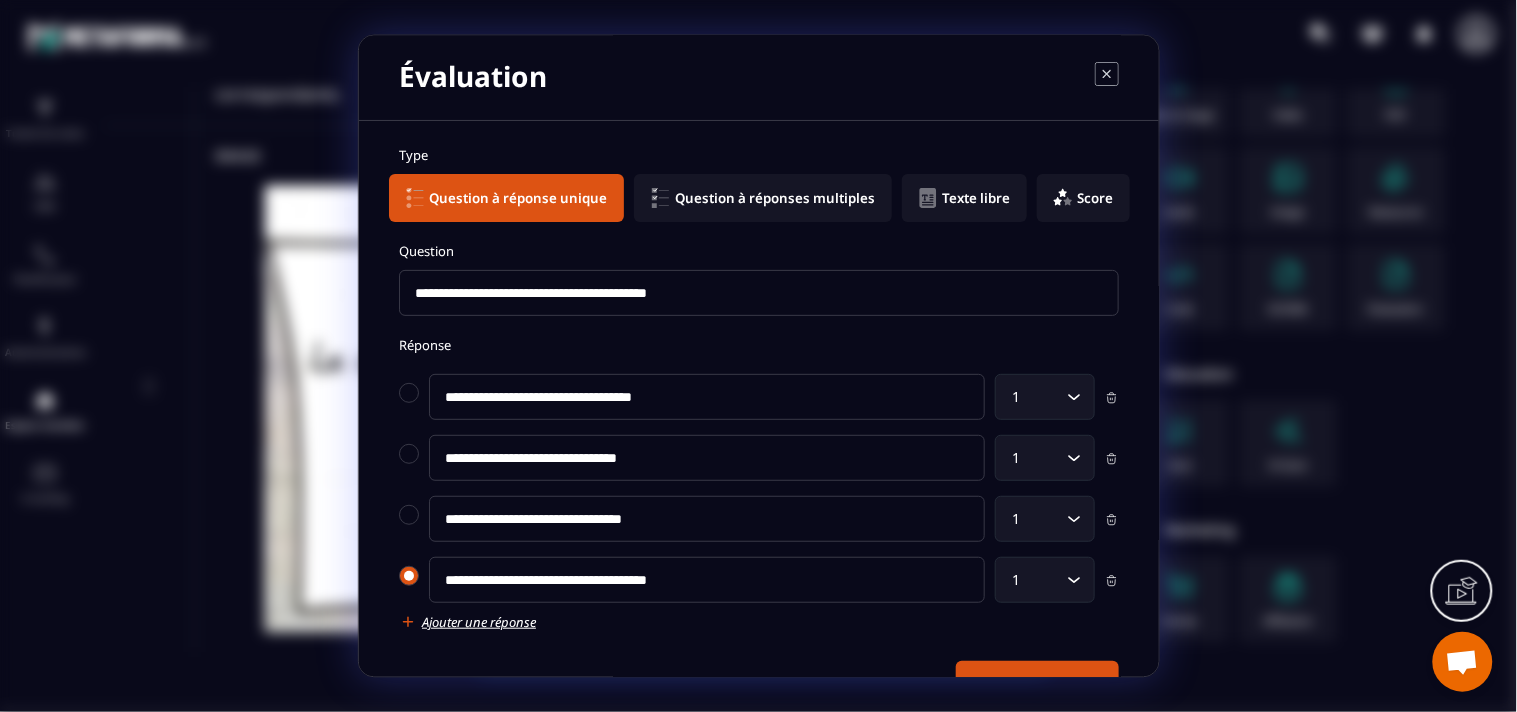 type on "**********" 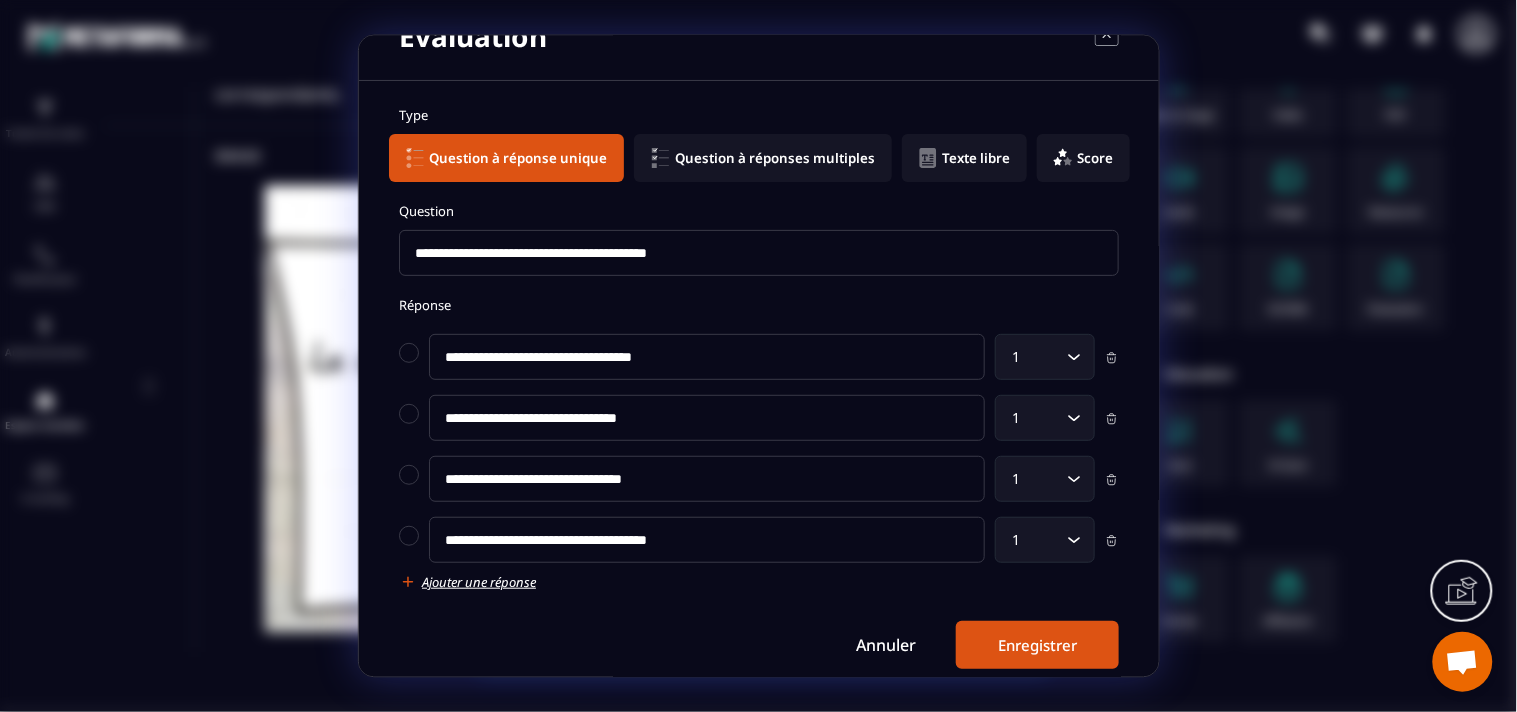 scroll, scrollTop: 66, scrollLeft: 0, axis: vertical 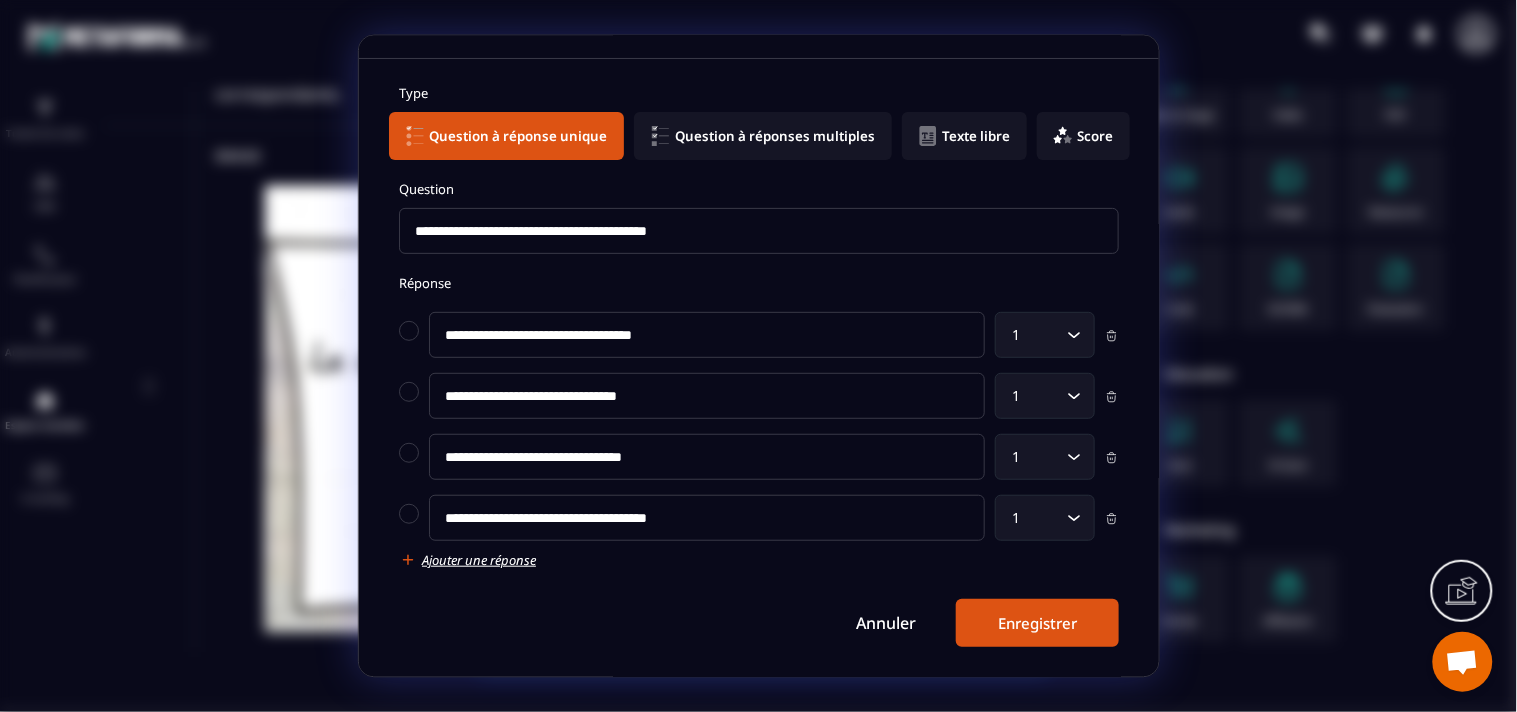 click on "Enregistrer" at bounding box center (1037, 623) 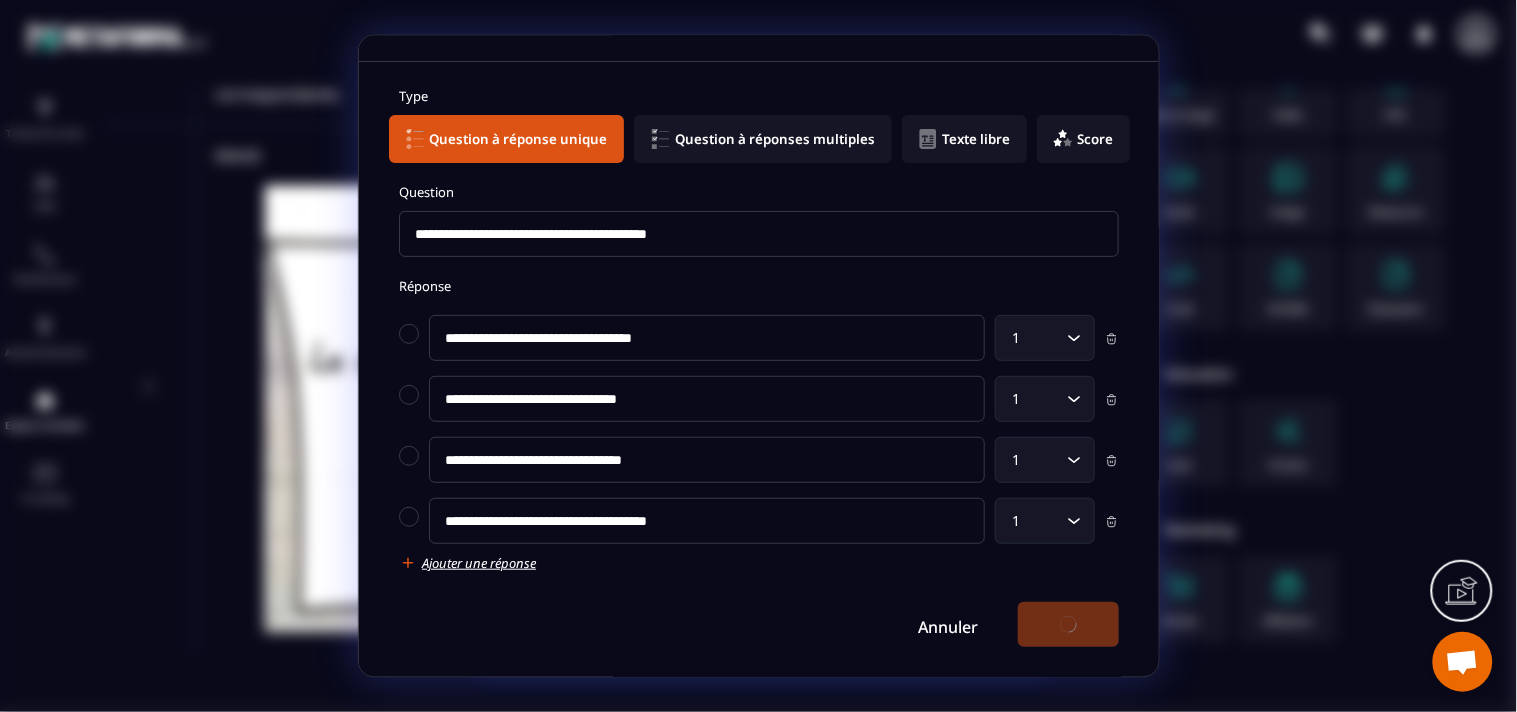 scroll, scrollTop: 66, scrollLeft: 0, axis: vertical 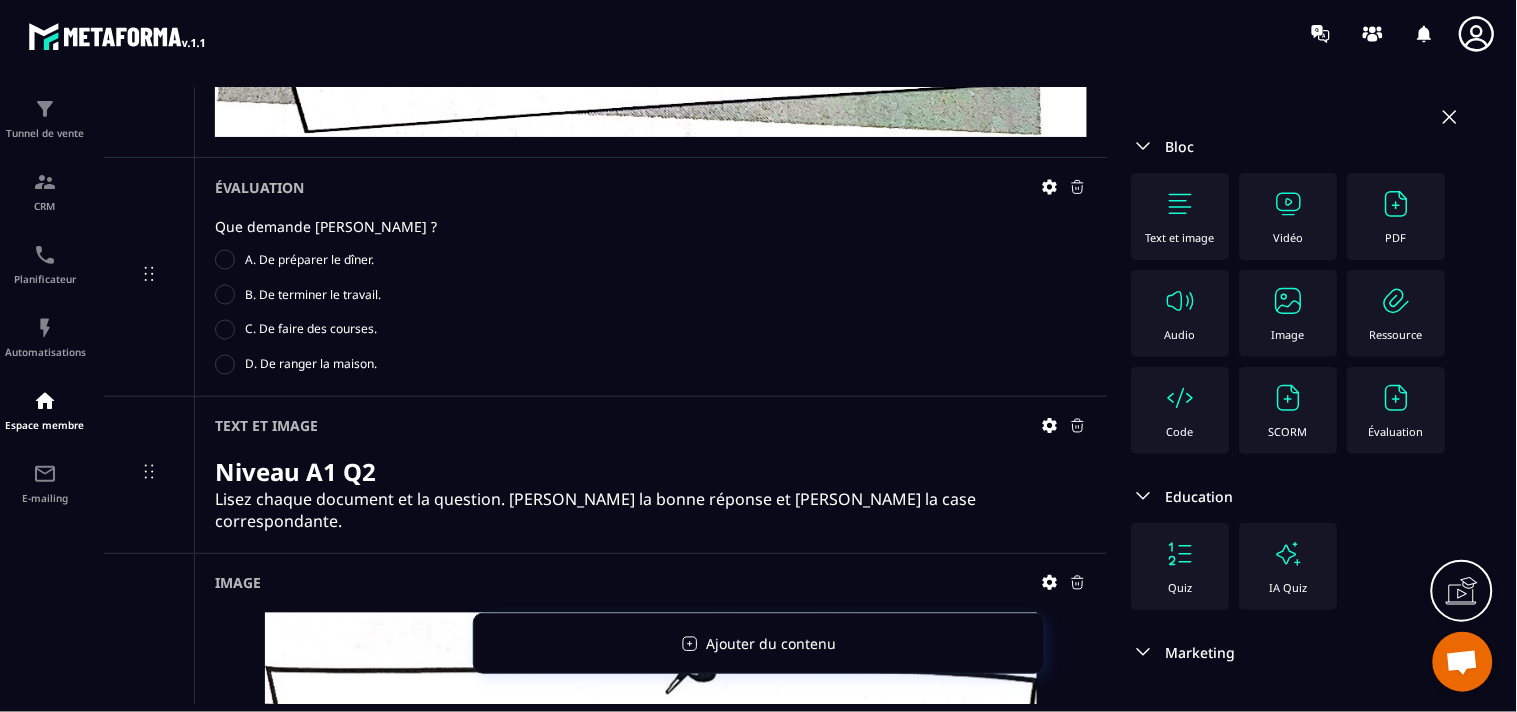 click at bounding box center (1181, 204) 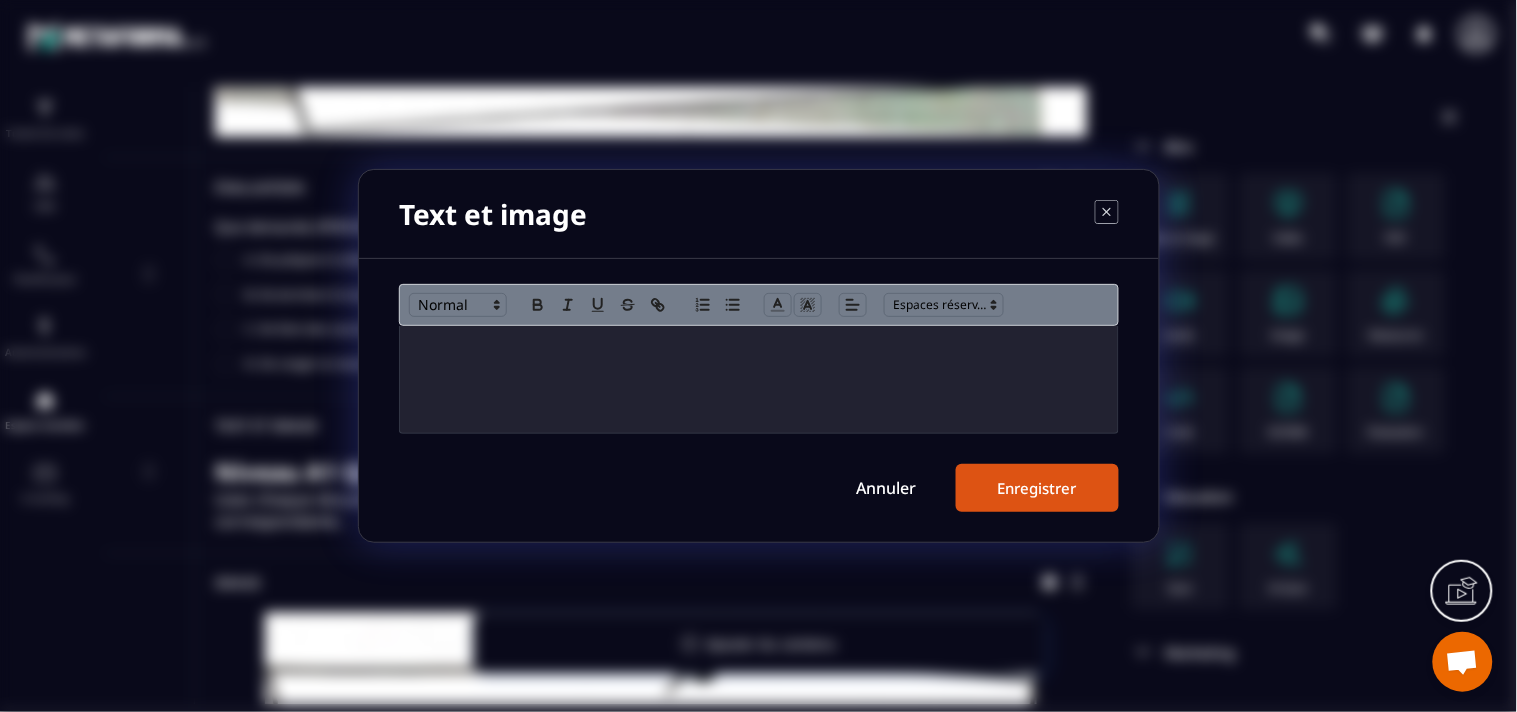 click at bounding box center [759, 379] 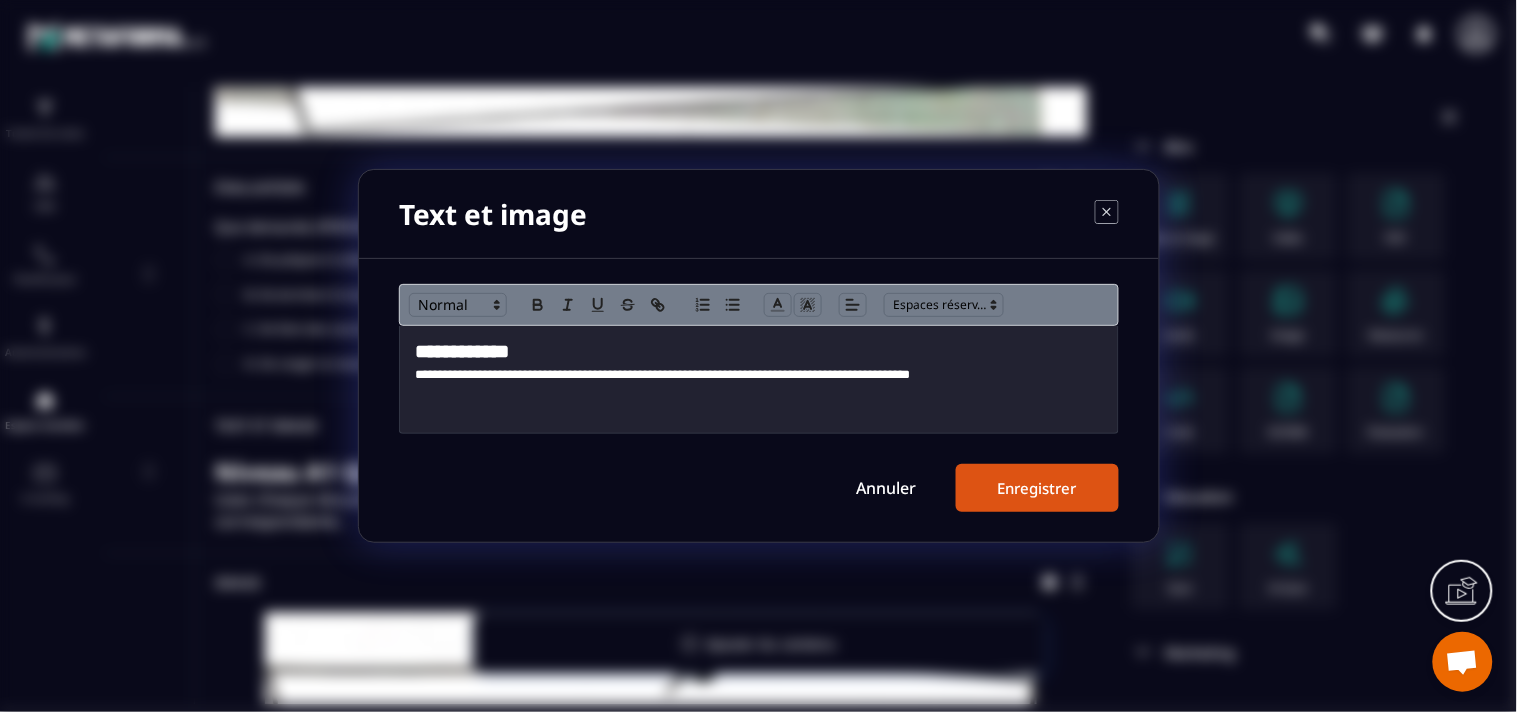 click on "**********" at bounding box center [759, 352] 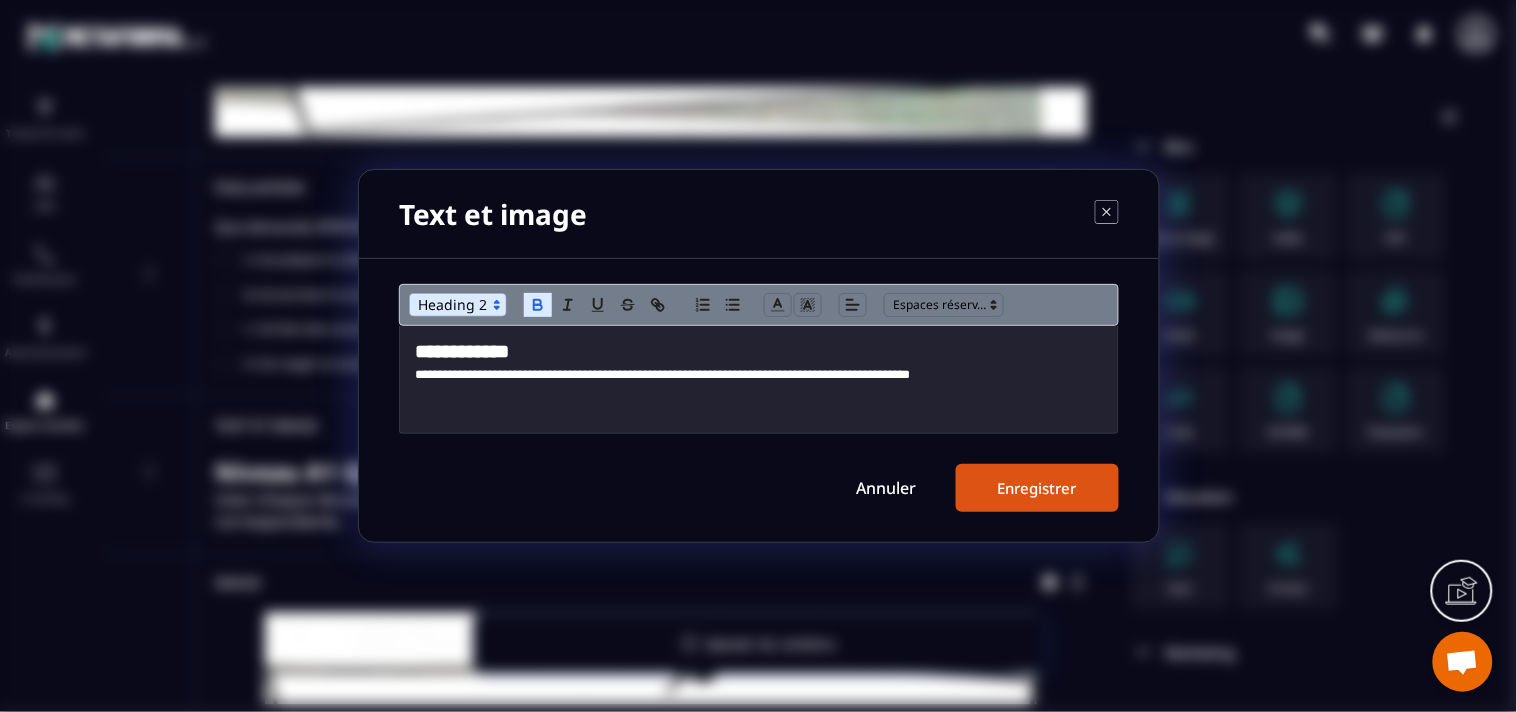 type 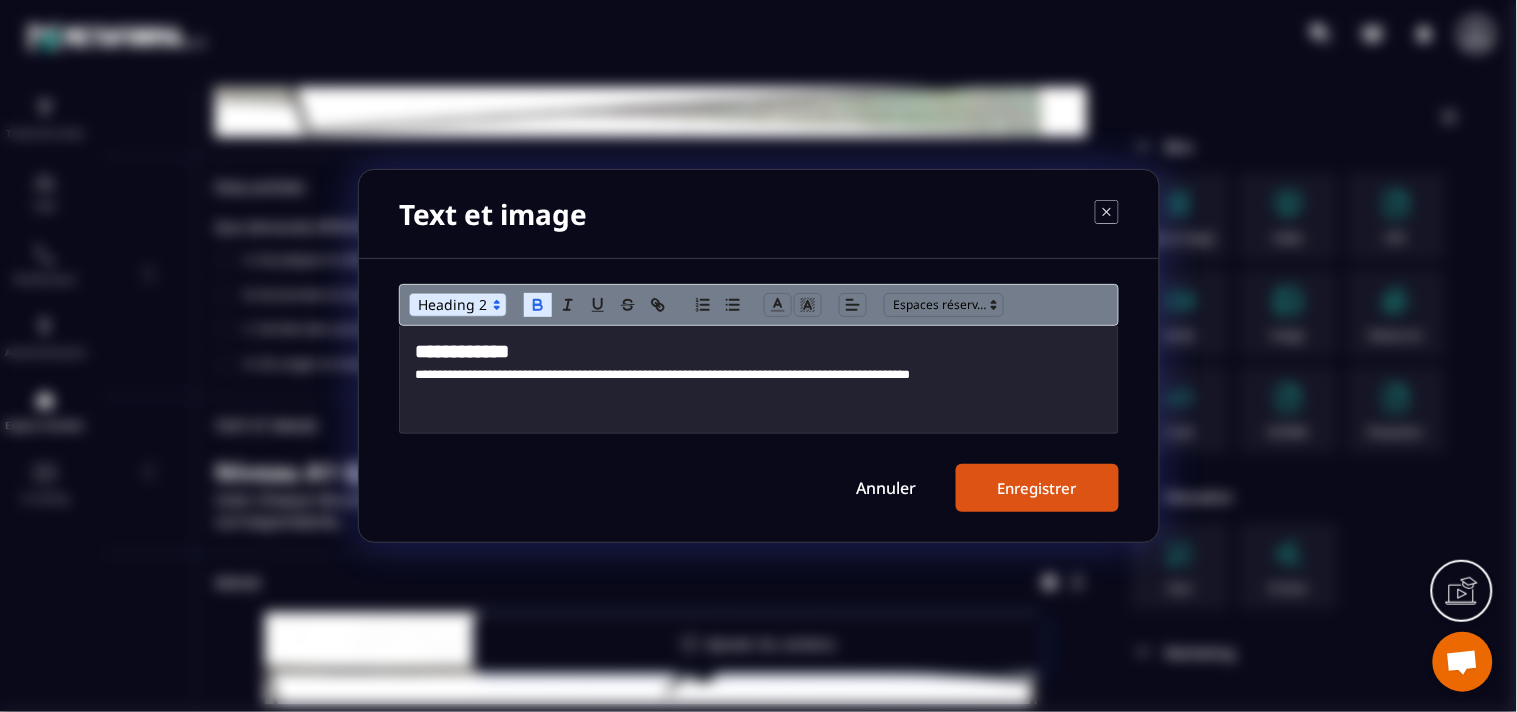 click on "Enregistrer" at bounding box center (1037, 488) 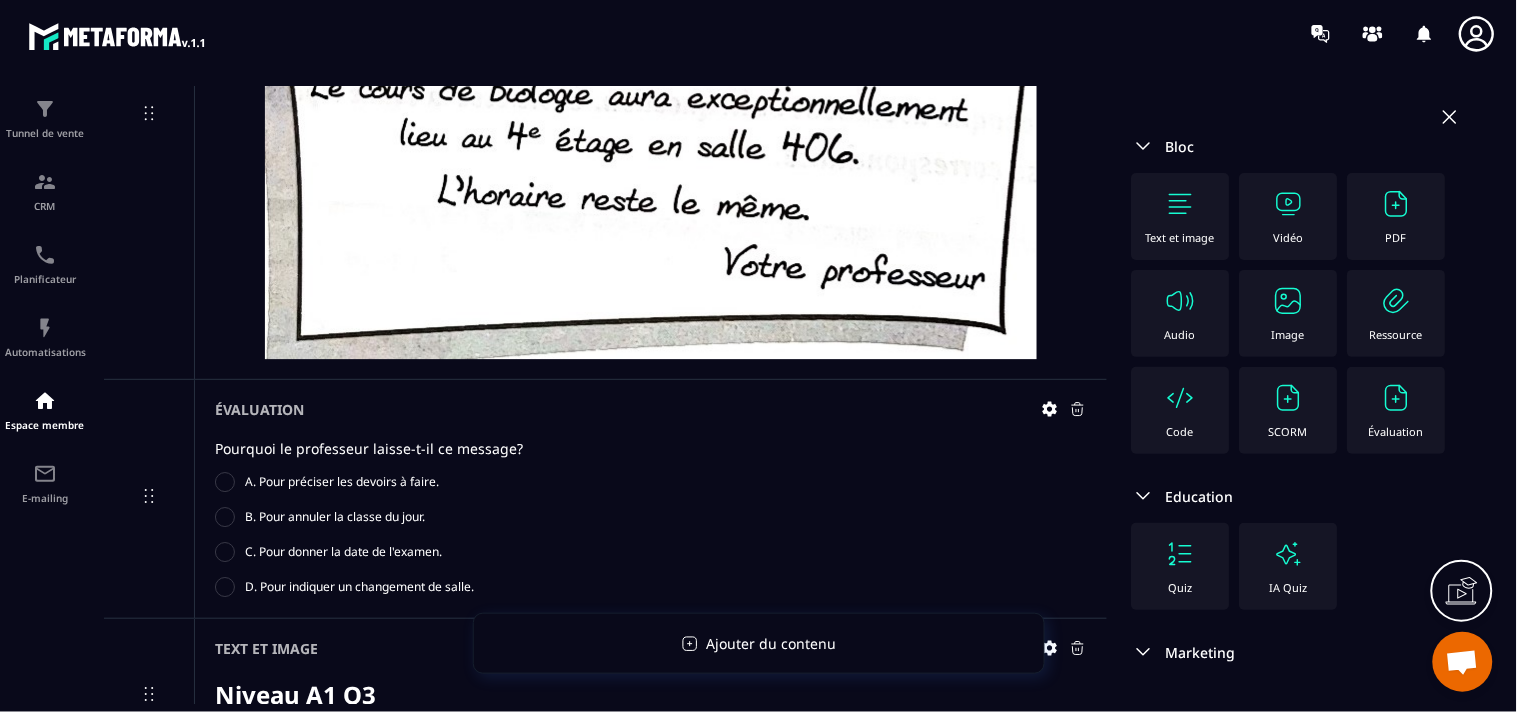 scroll, scrollTop: 1533, scrollLeft: 0, axis: vertical 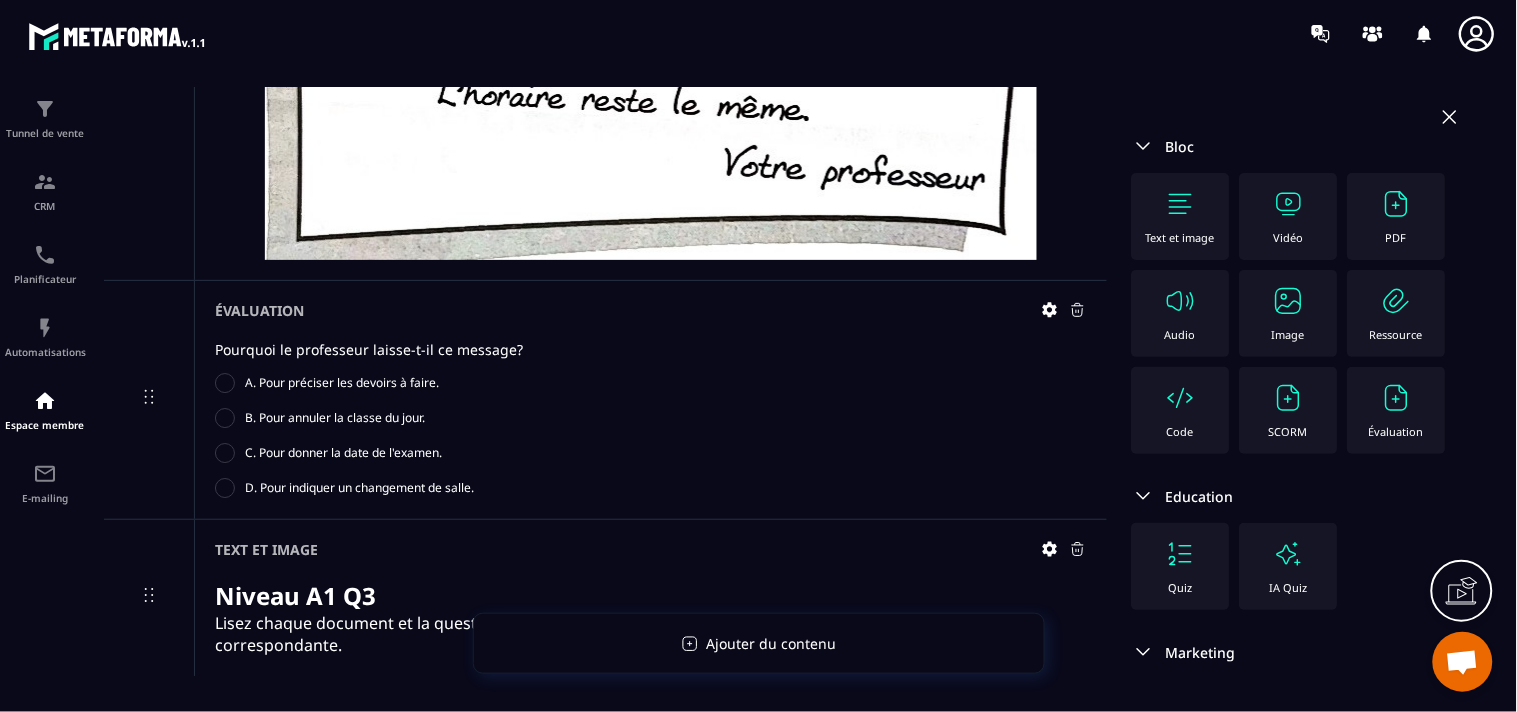 click on "Image" at bounding box center (1289, 313) 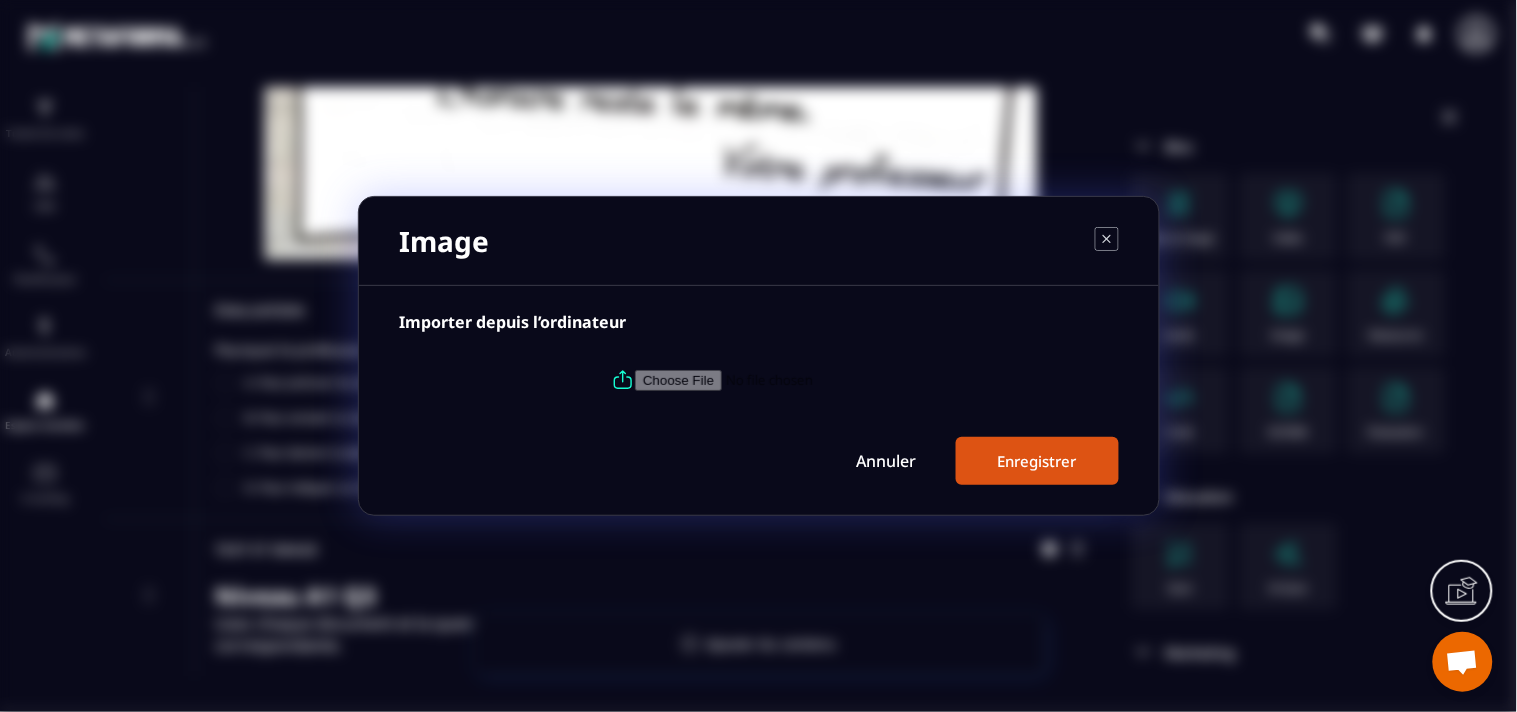 click at bounding box center (771, 380) 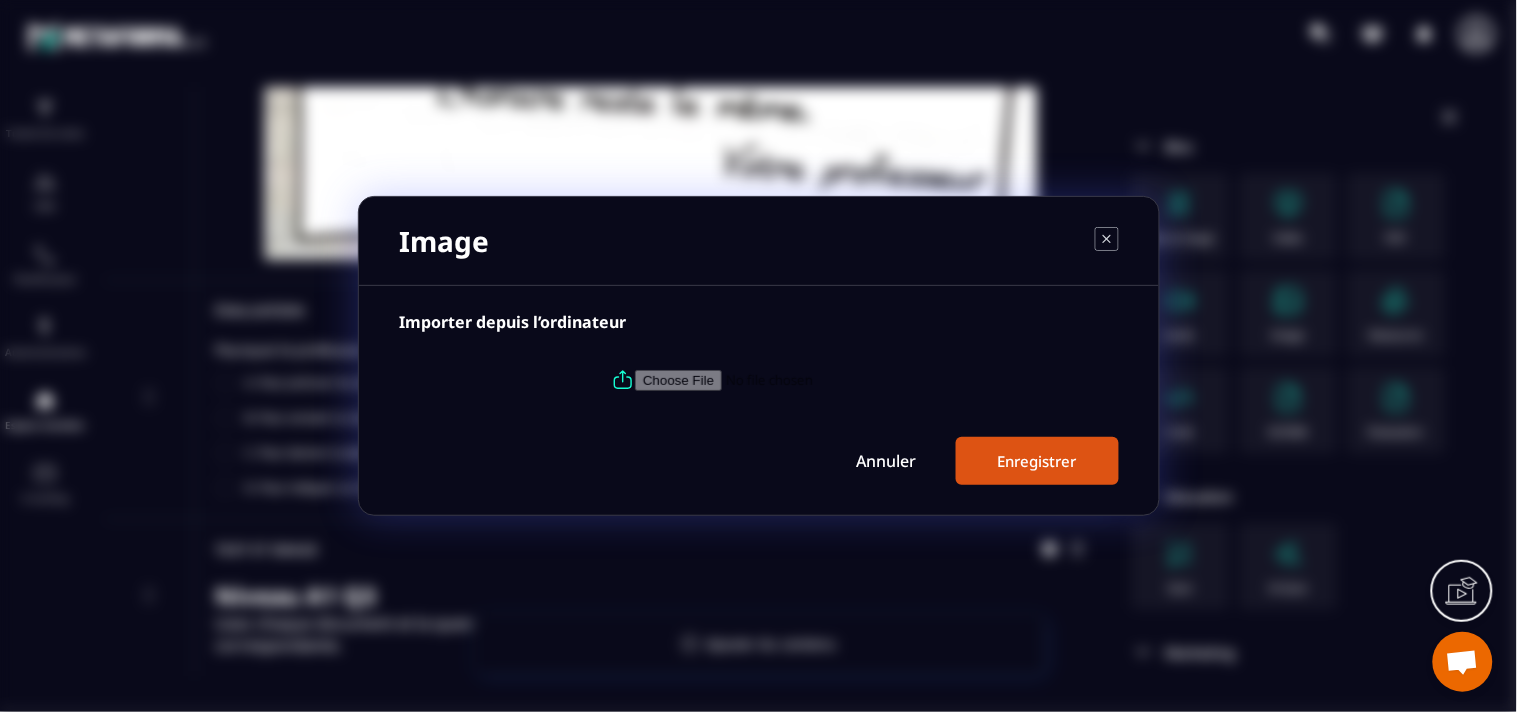 type on "**********" 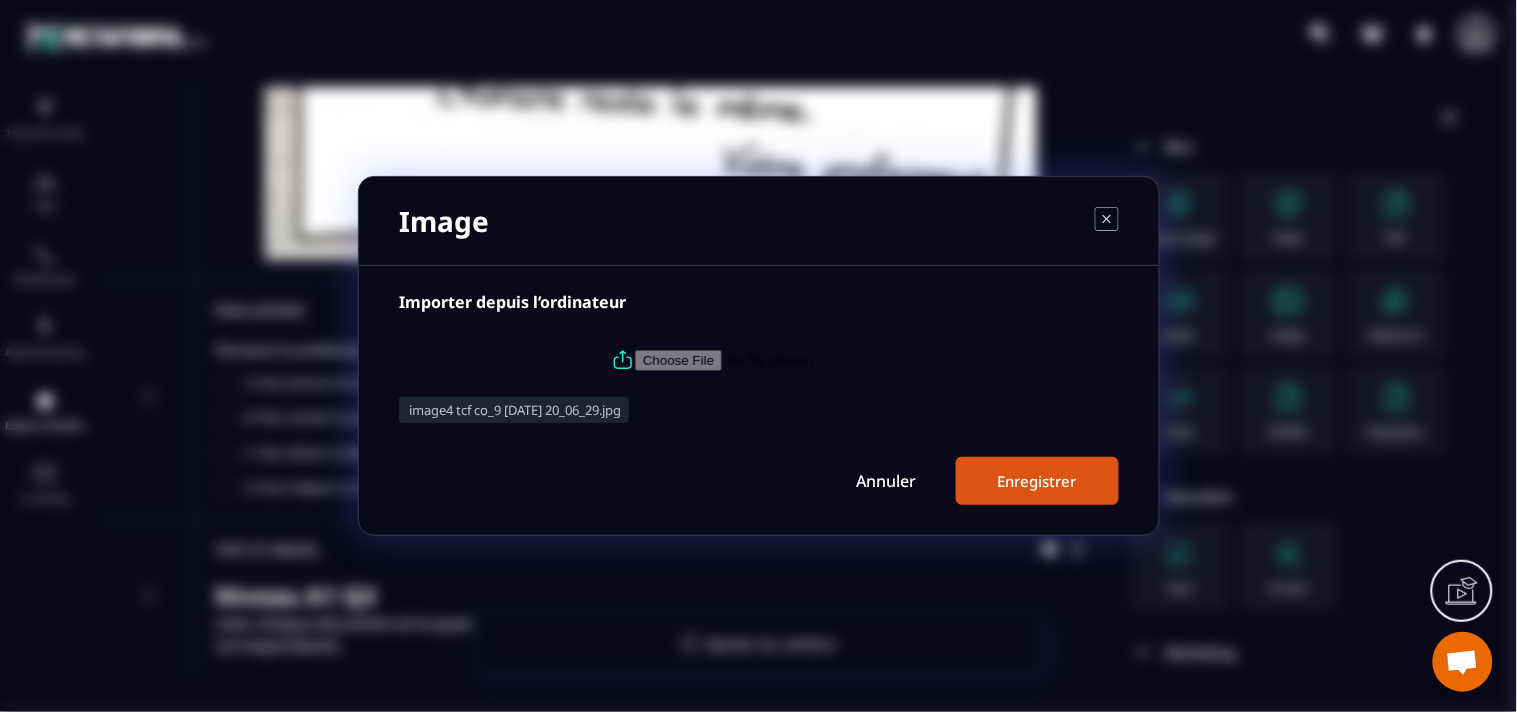 click on "Enregistrer" at bounding box center (1037, 481) 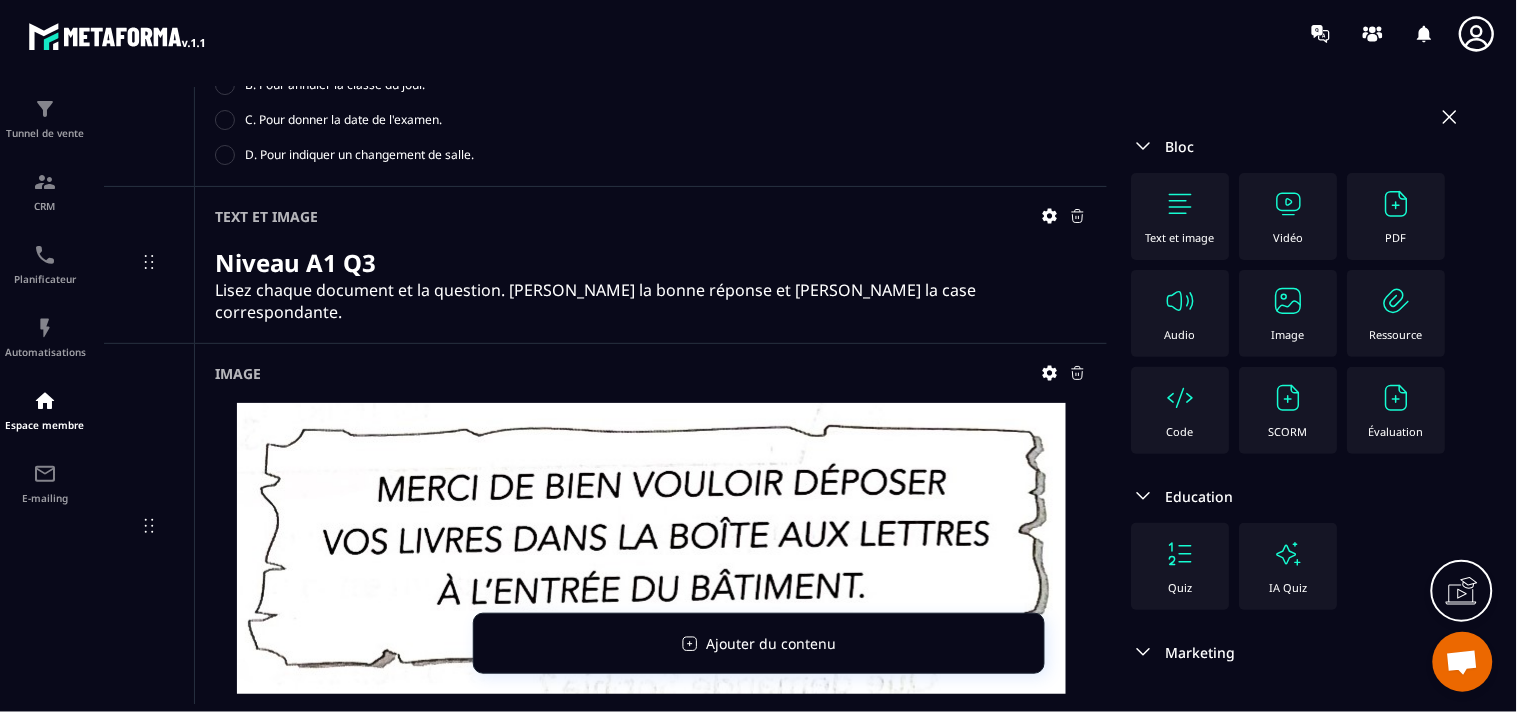 scroll, scrollTop: 1904, scrollLeft: 0, axis: vertical 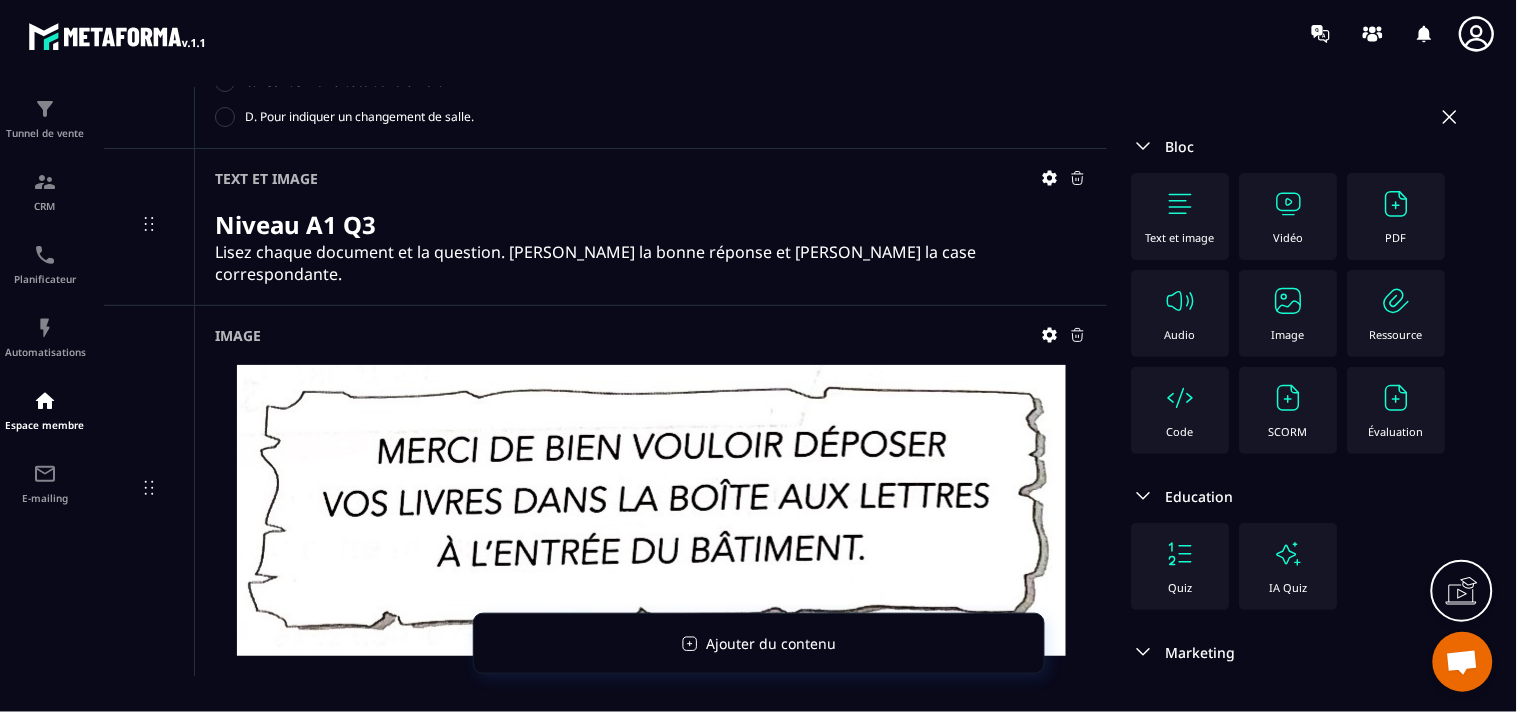 click at bounding box center (1397, 398) 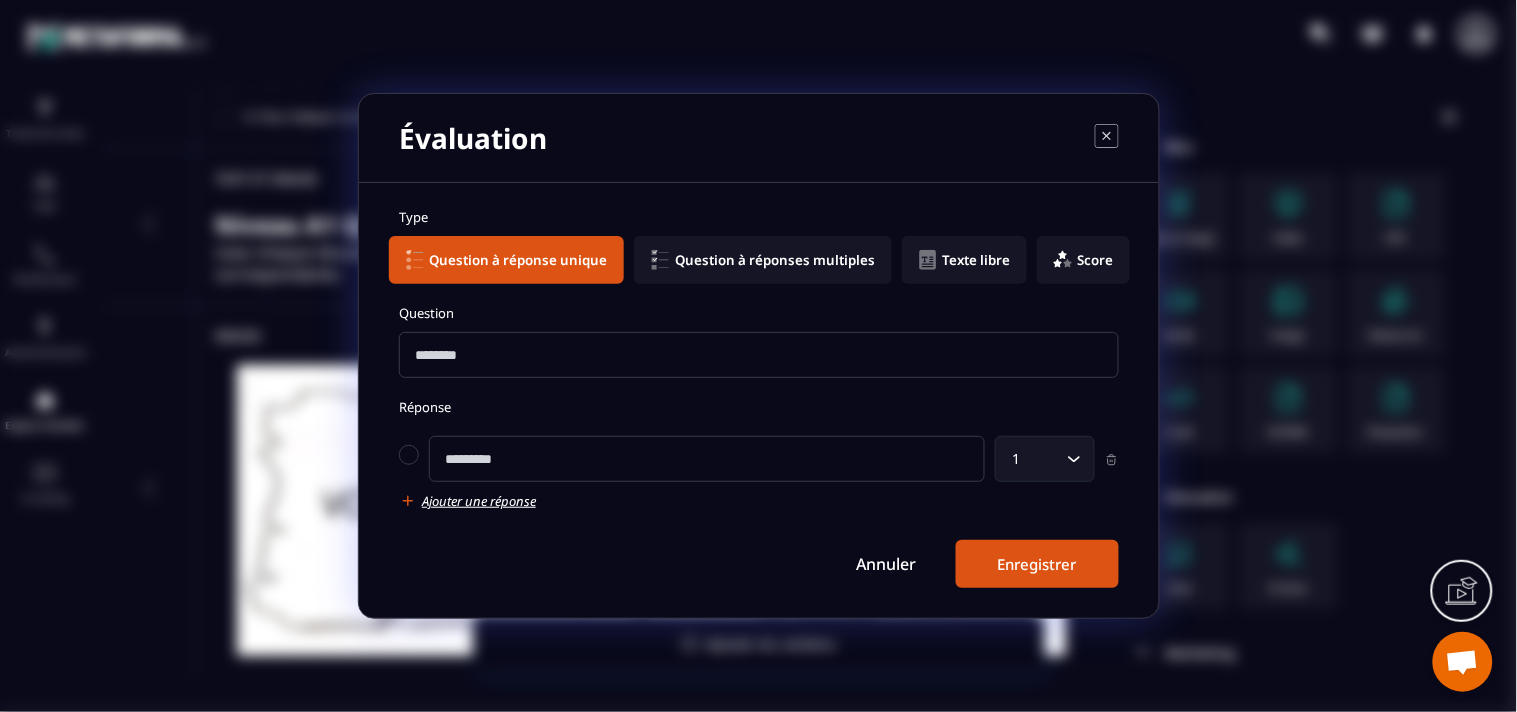 click at bounding box center [759, 355] 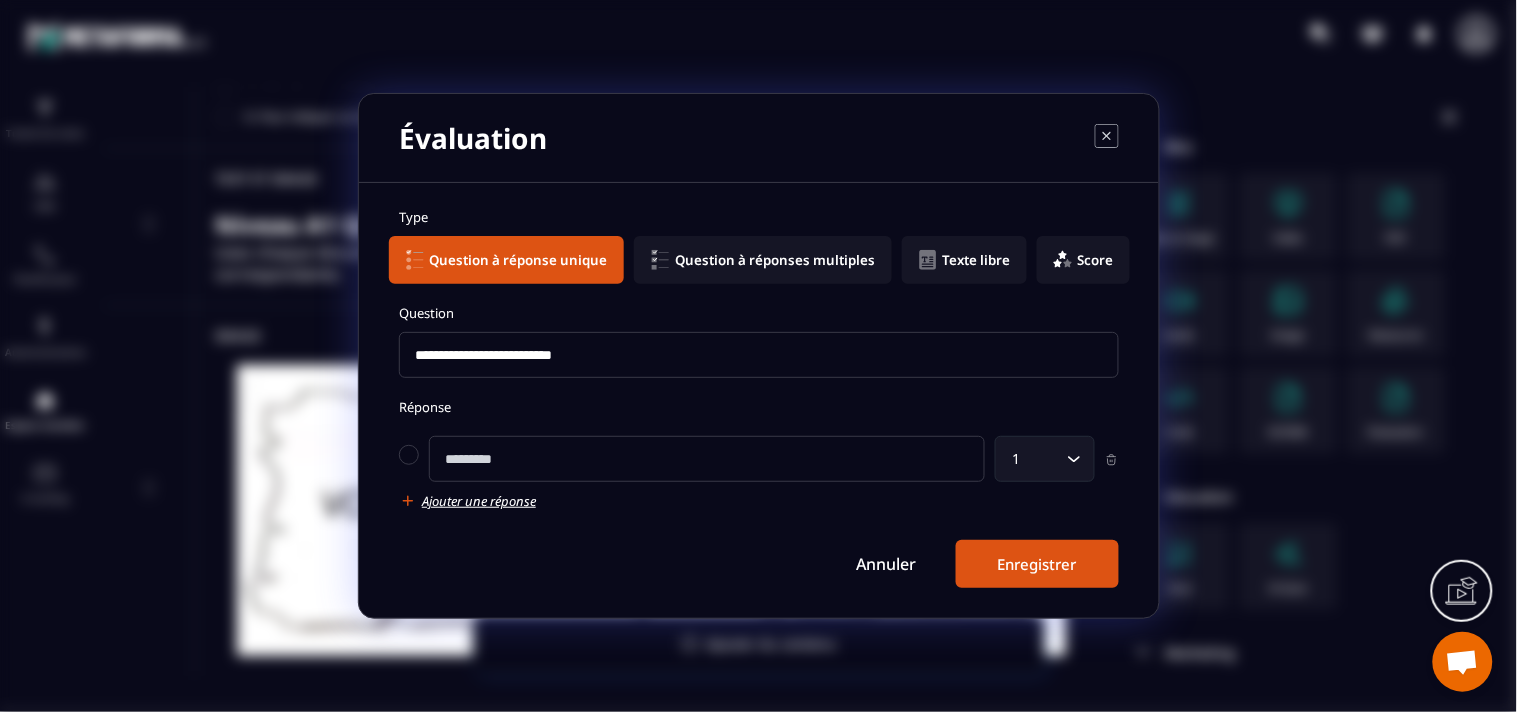 type on "**********" 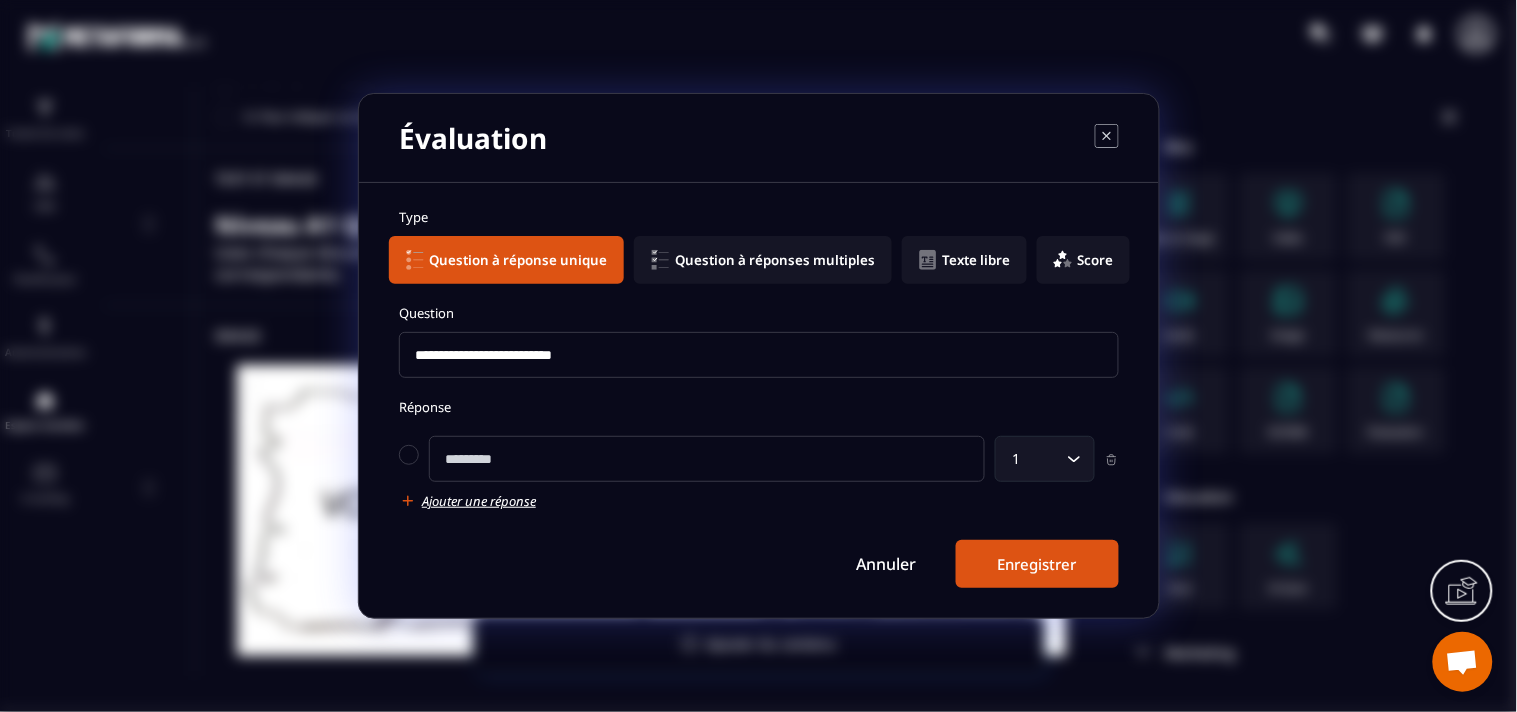 click at bounding box center [707, 459] 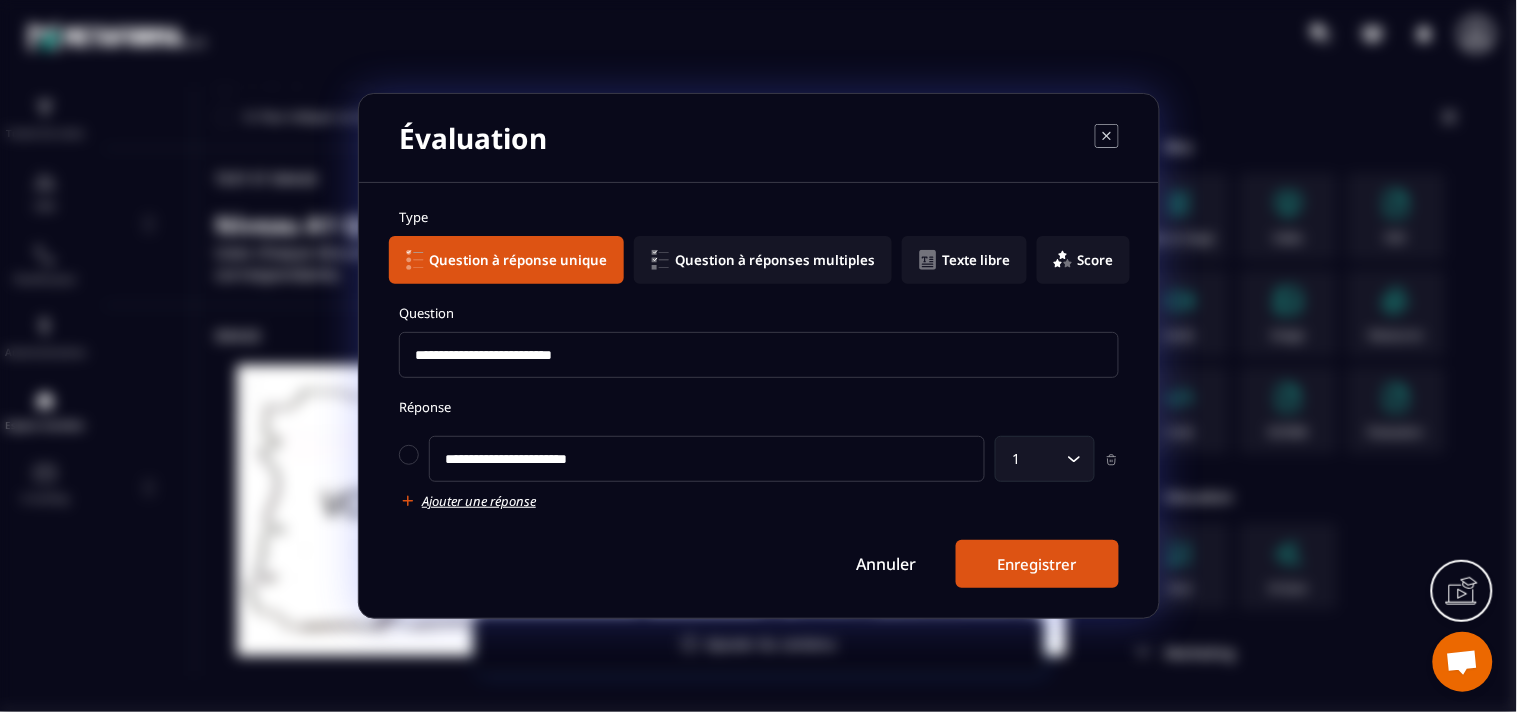 type on "**********" 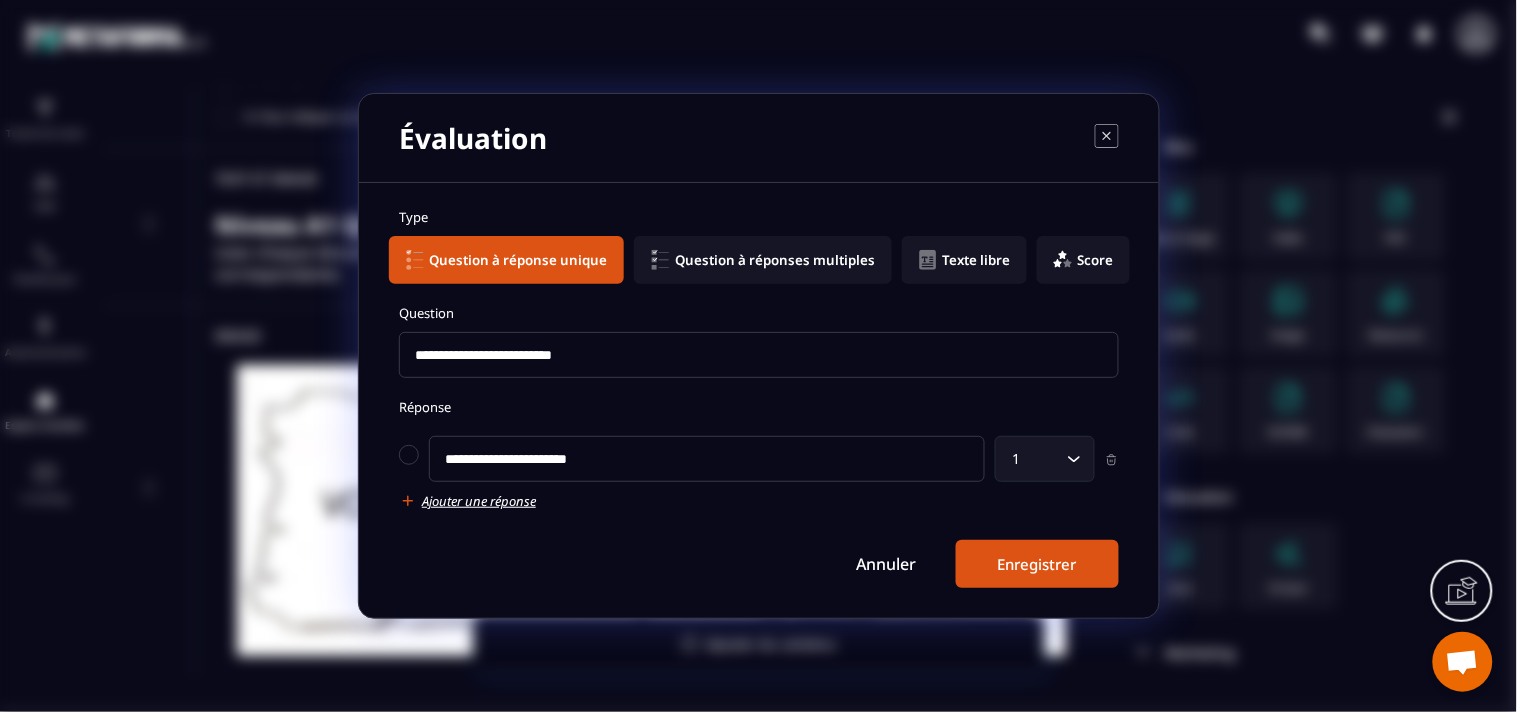 click on "Ajouter une réponse" at bounding box center [479, 501] 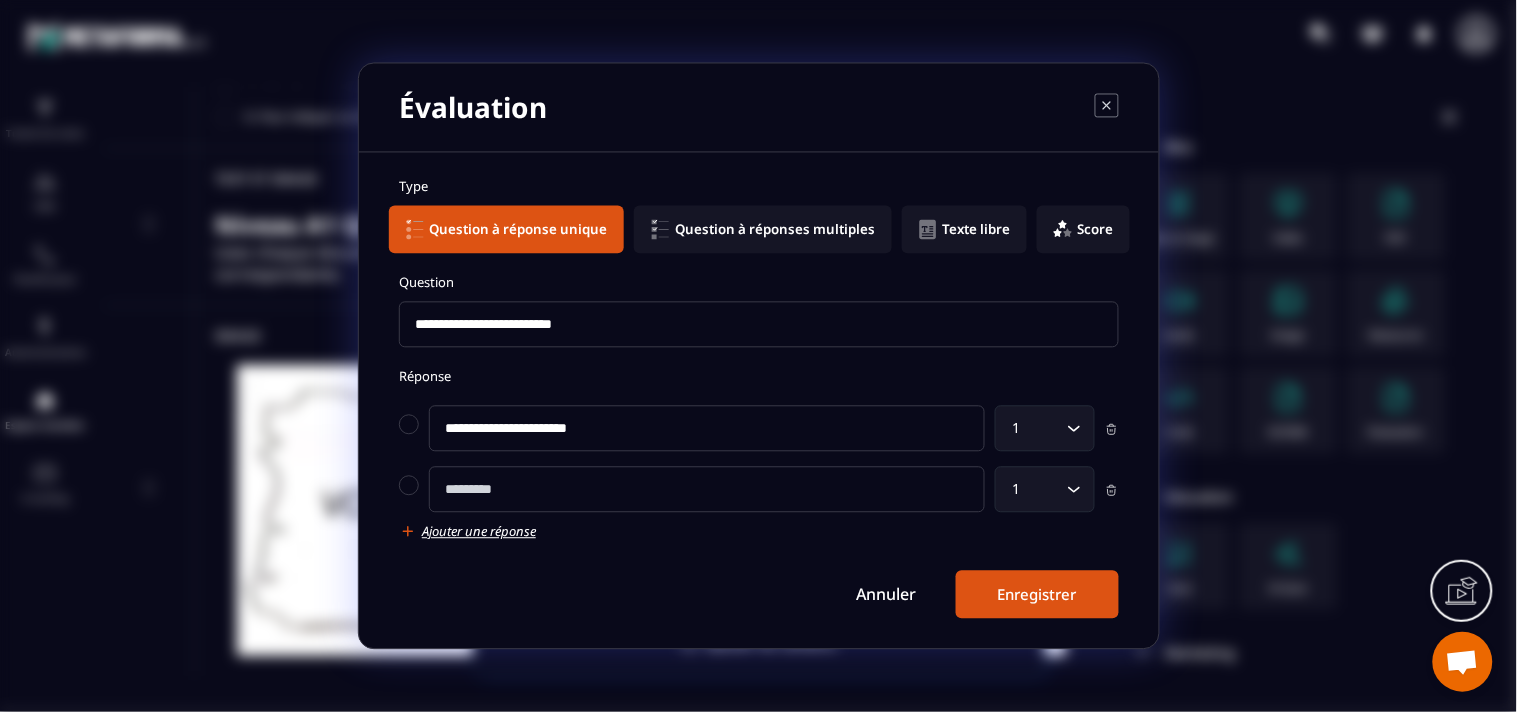 click at bounding box center (707, 490) 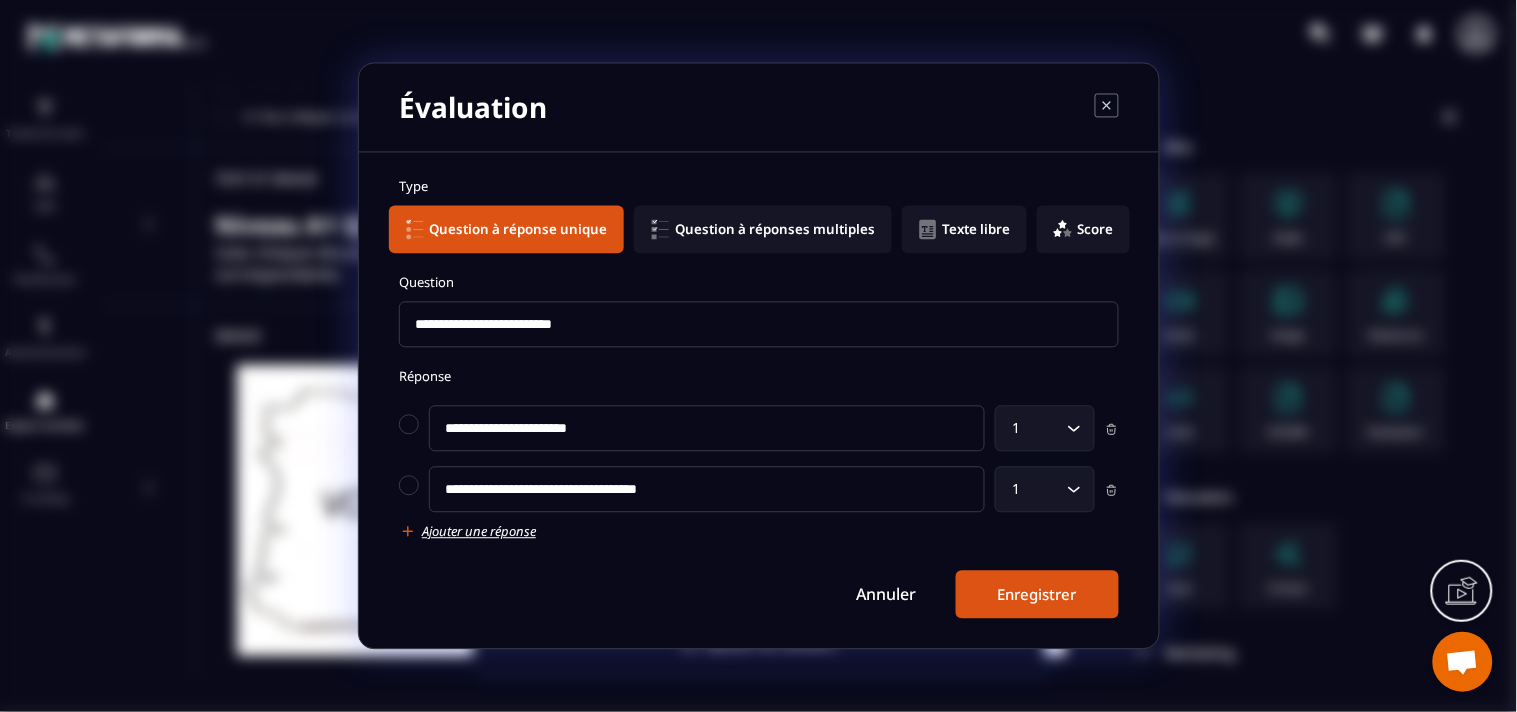 type on "**********" 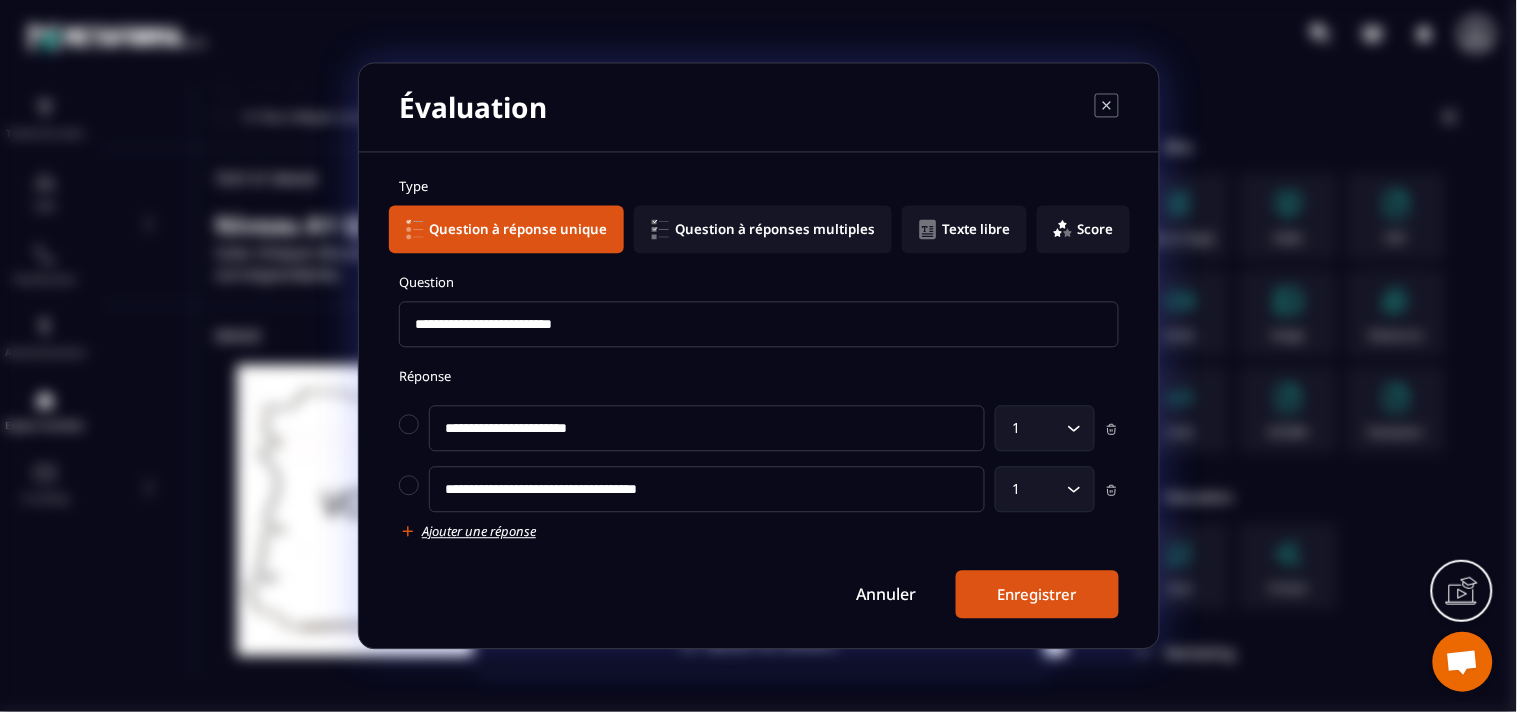 click on "Ajouter une réponse" at bounding box center [479, 532] 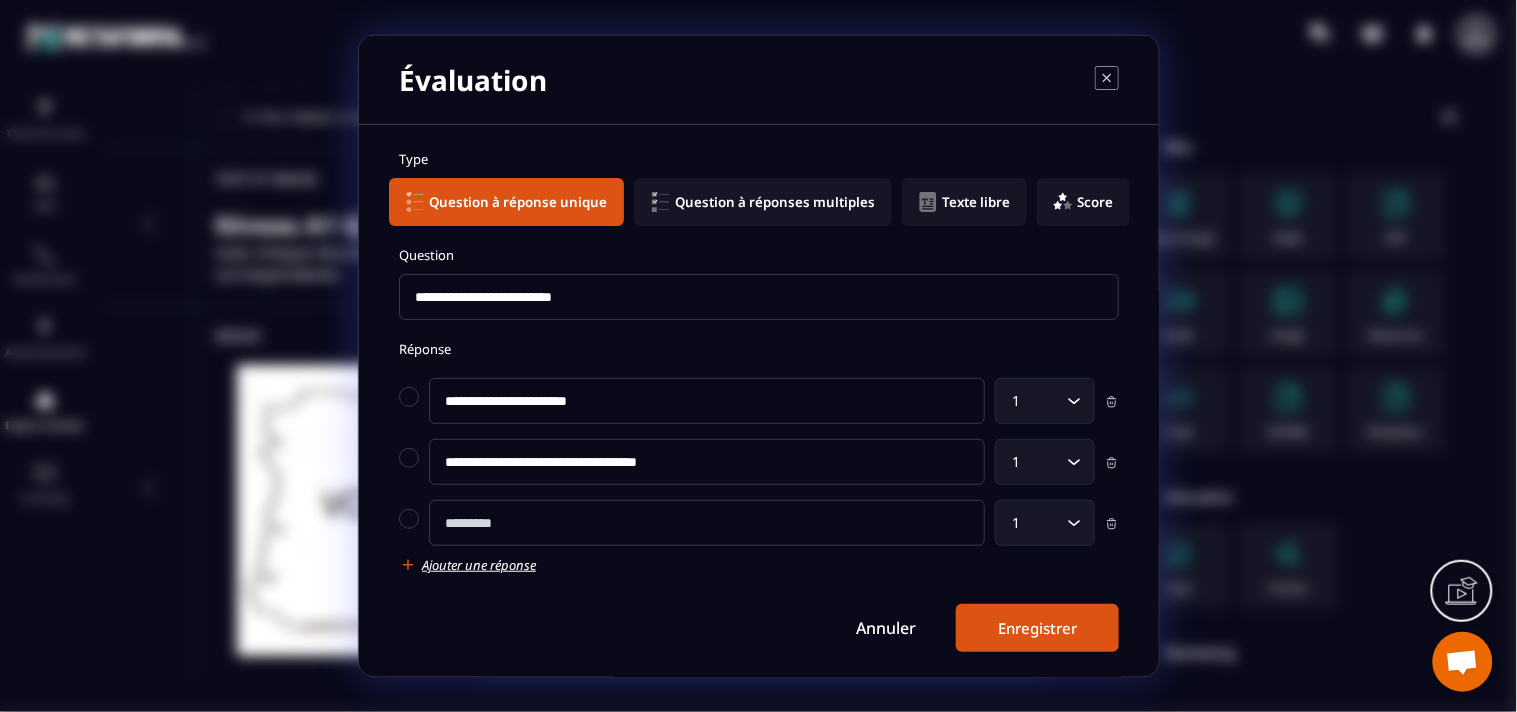 click at bounding box center (707, 523) 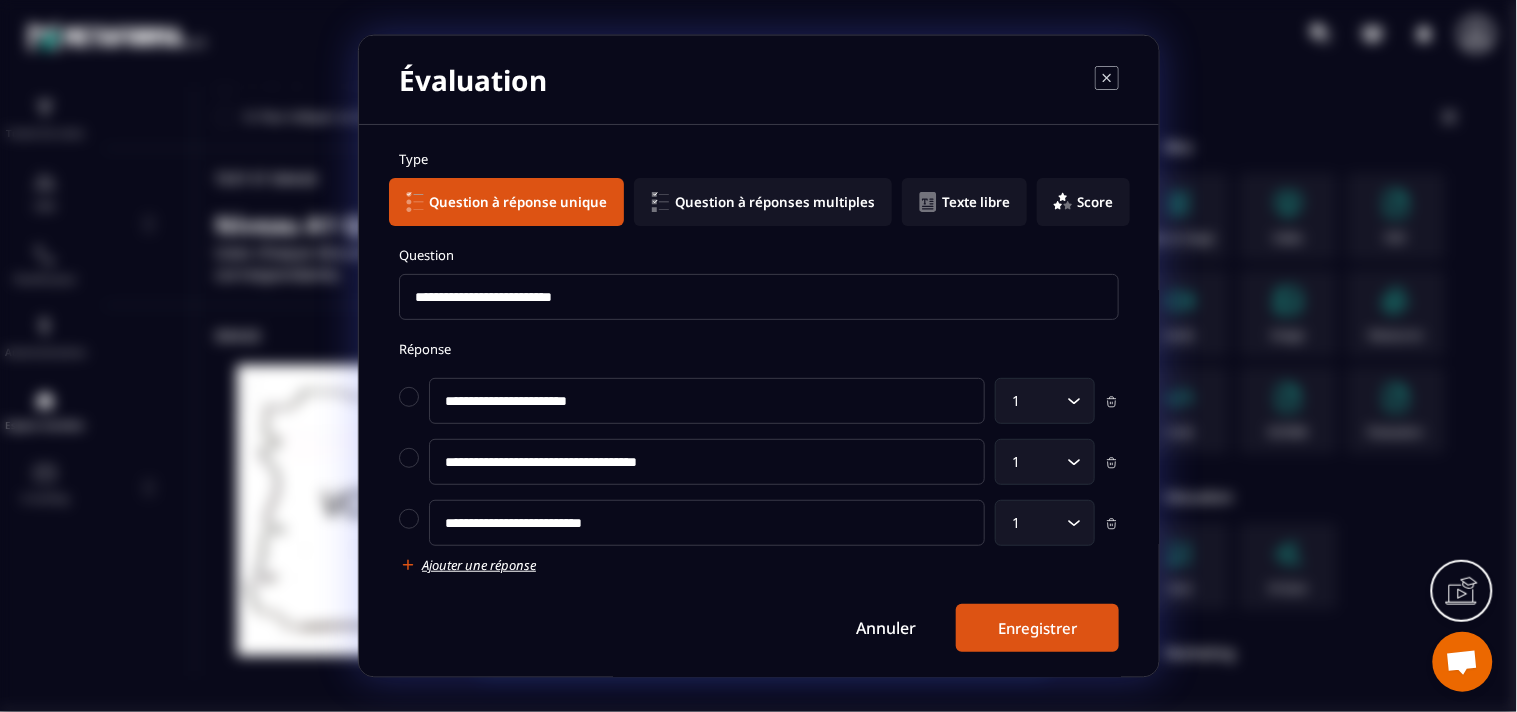 type on "**********" 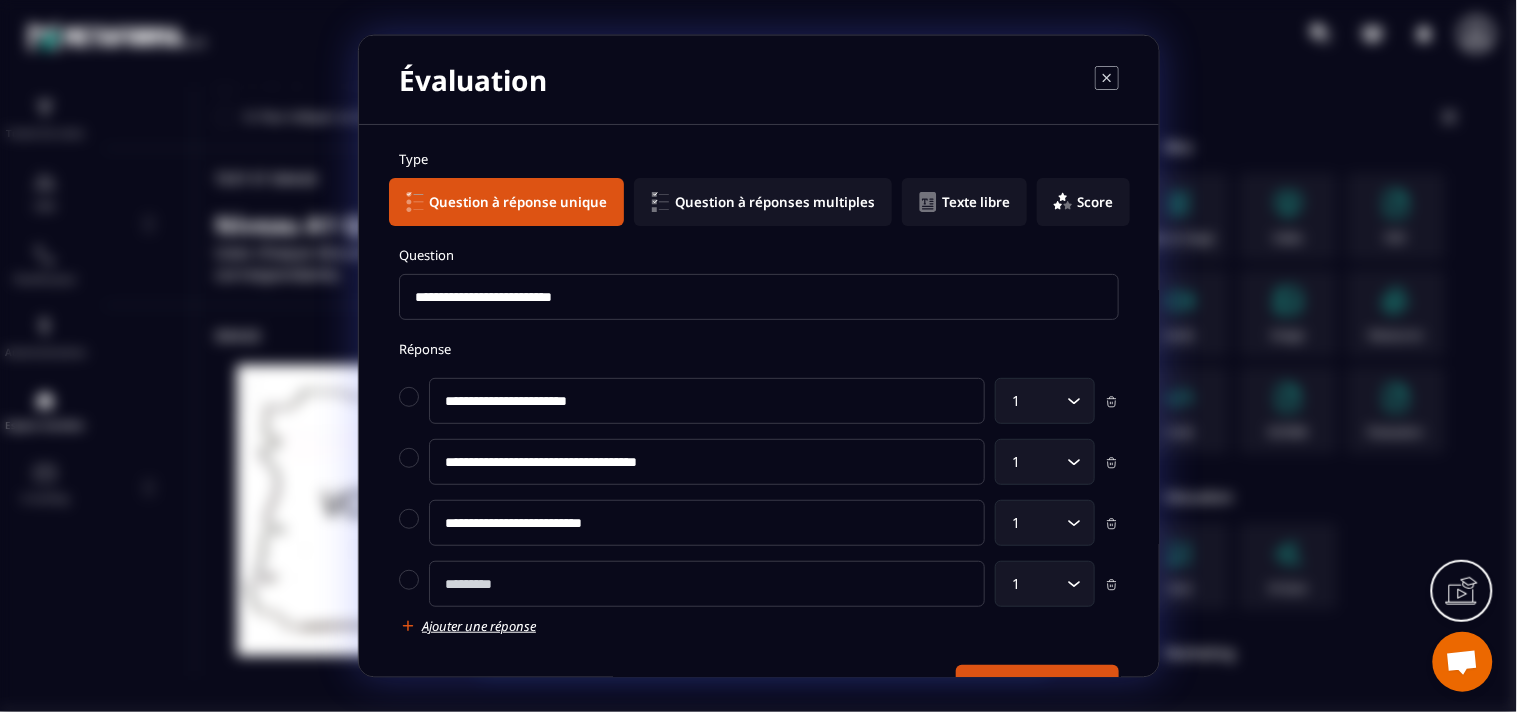 click at bounding box center (707, 584) 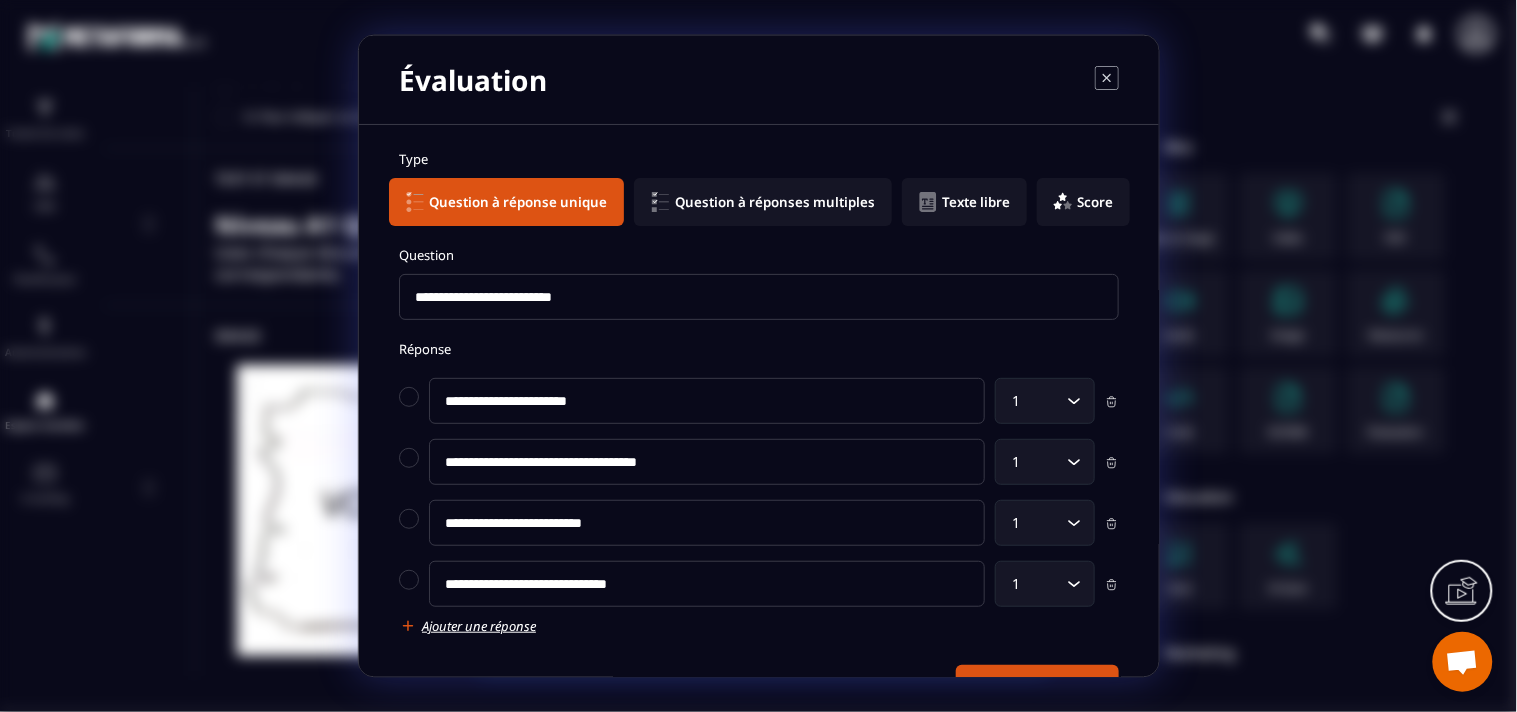 type on "**********" 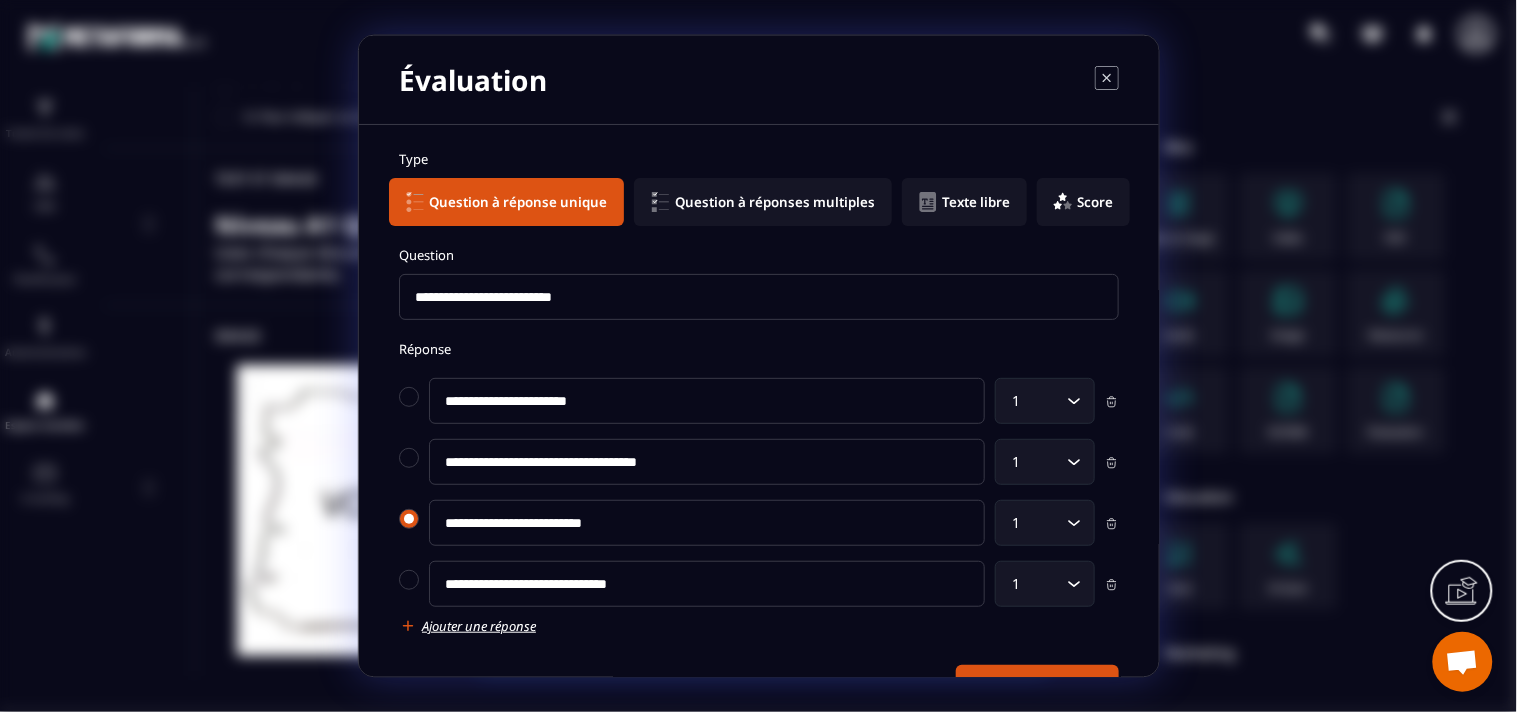 click at bounding box center [409, 519] 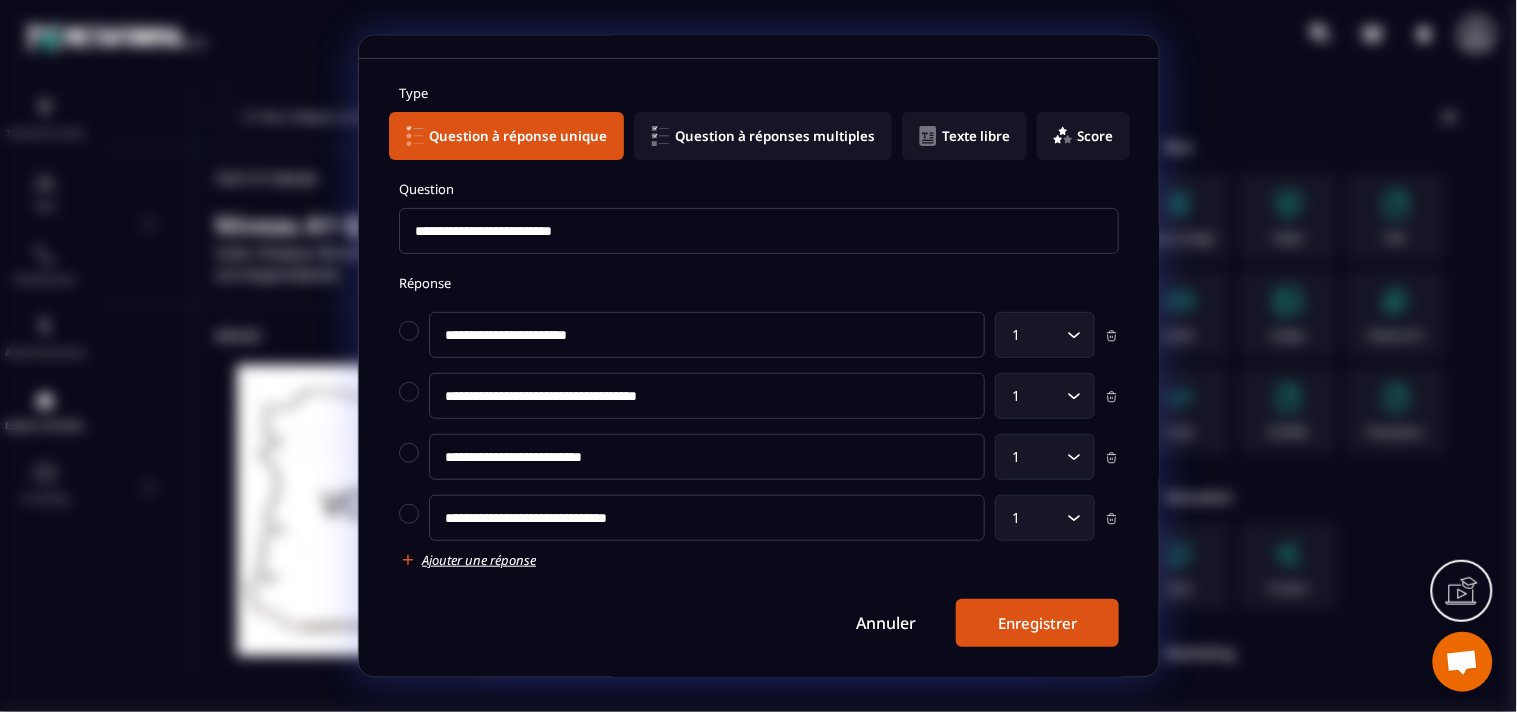 drag, startPoint x: 982, startPoint y: 630, endPoint x: 962, endPoint y: 628, distance: 20.09975 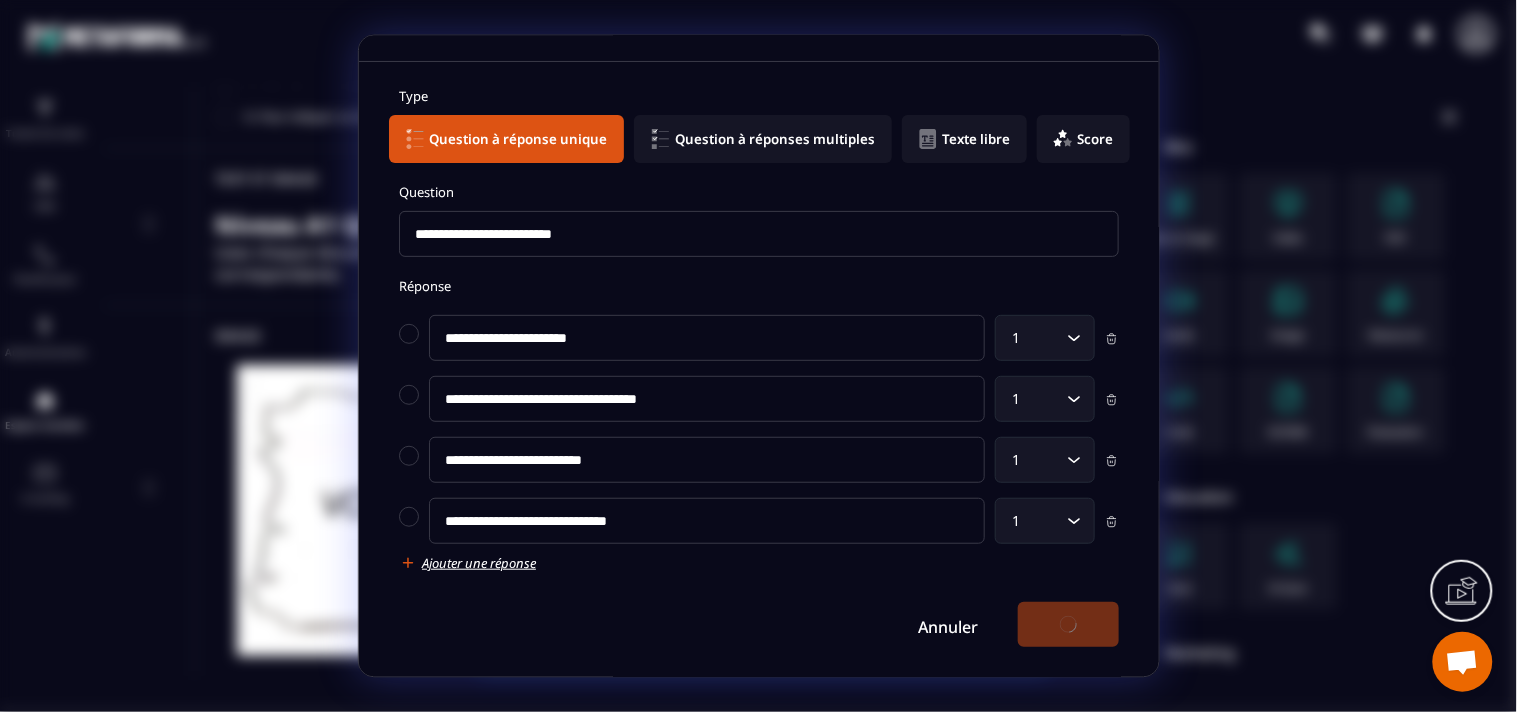 scroll, scrollTop: 66, scrollLeft: 0, axis: vertical 